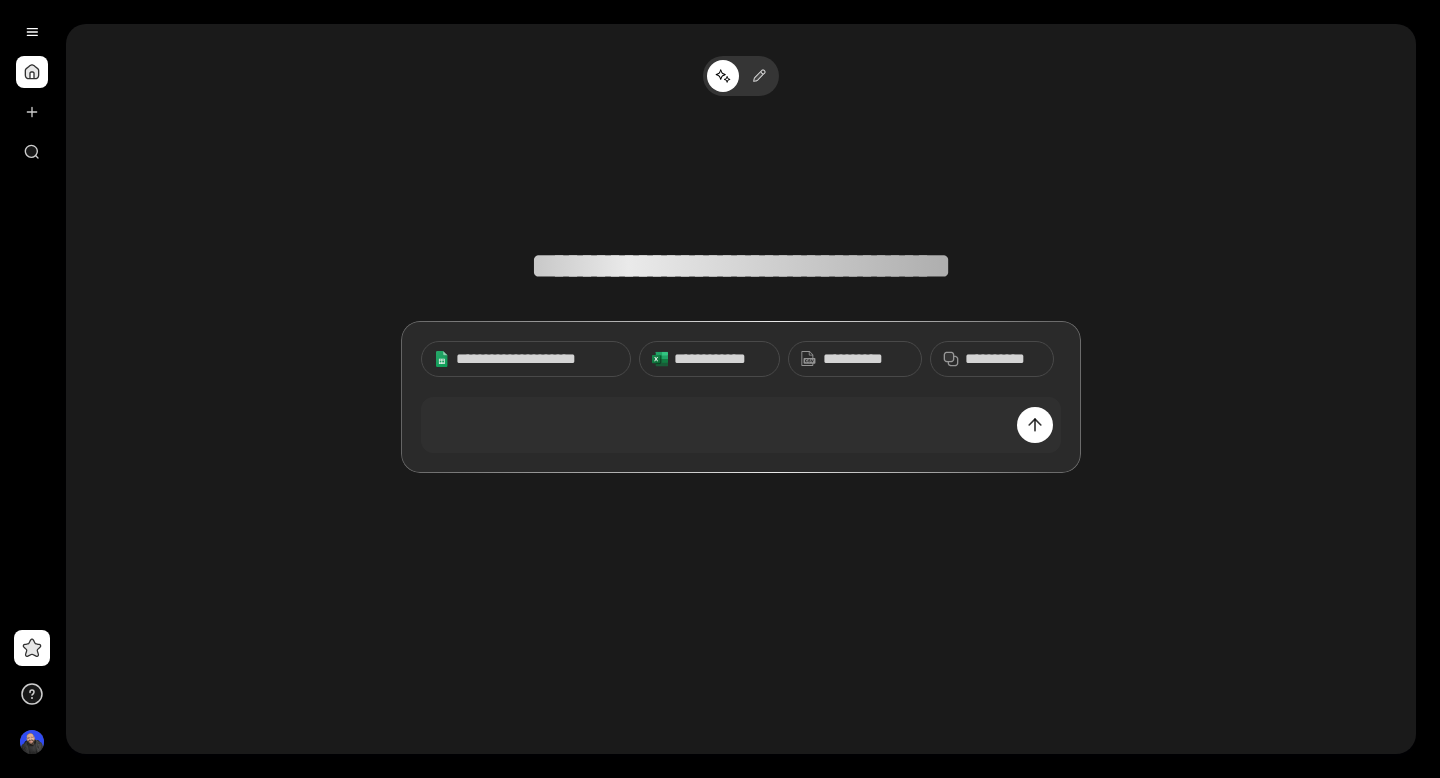 scroll, scrollTop: 0, scrollLeft: 0, axis: both 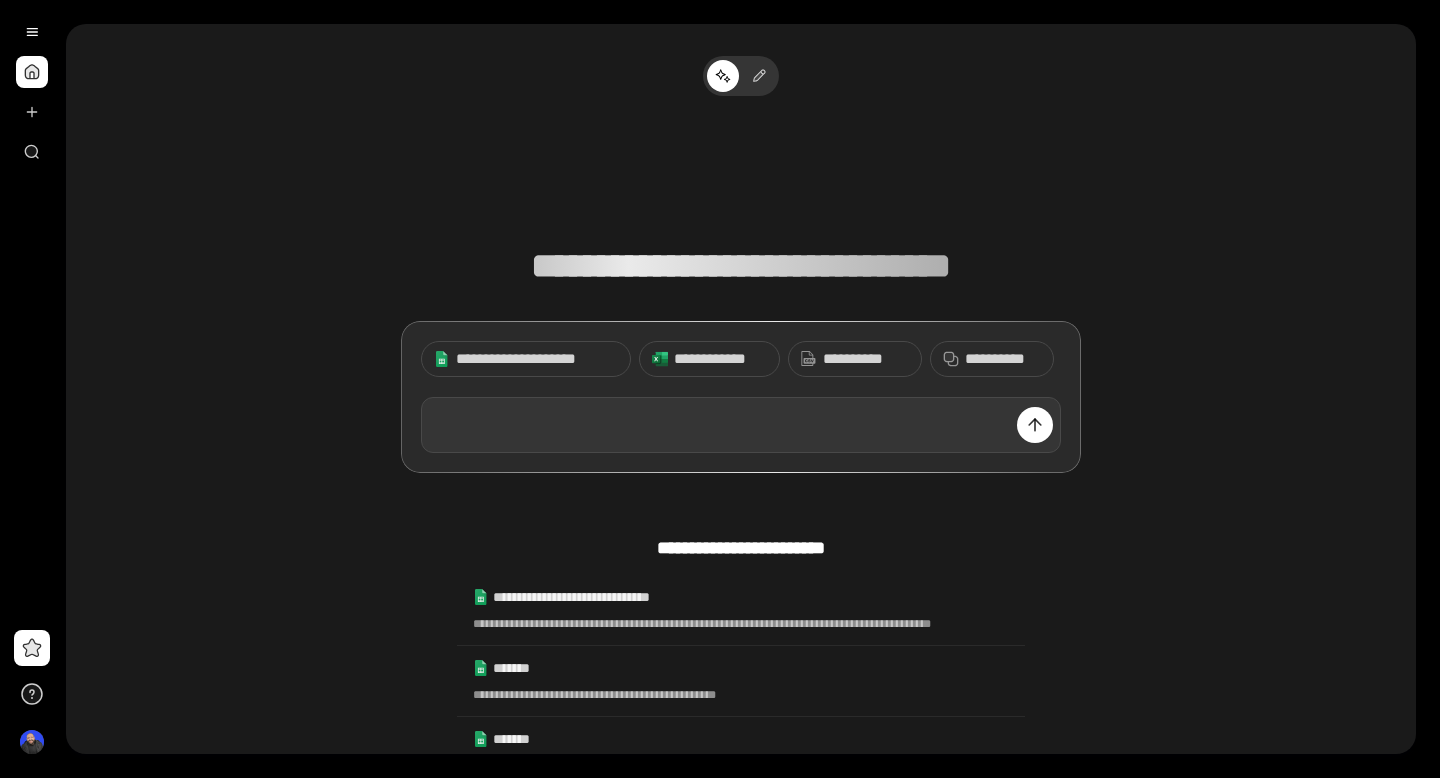 click at bounding box center [741, 425] 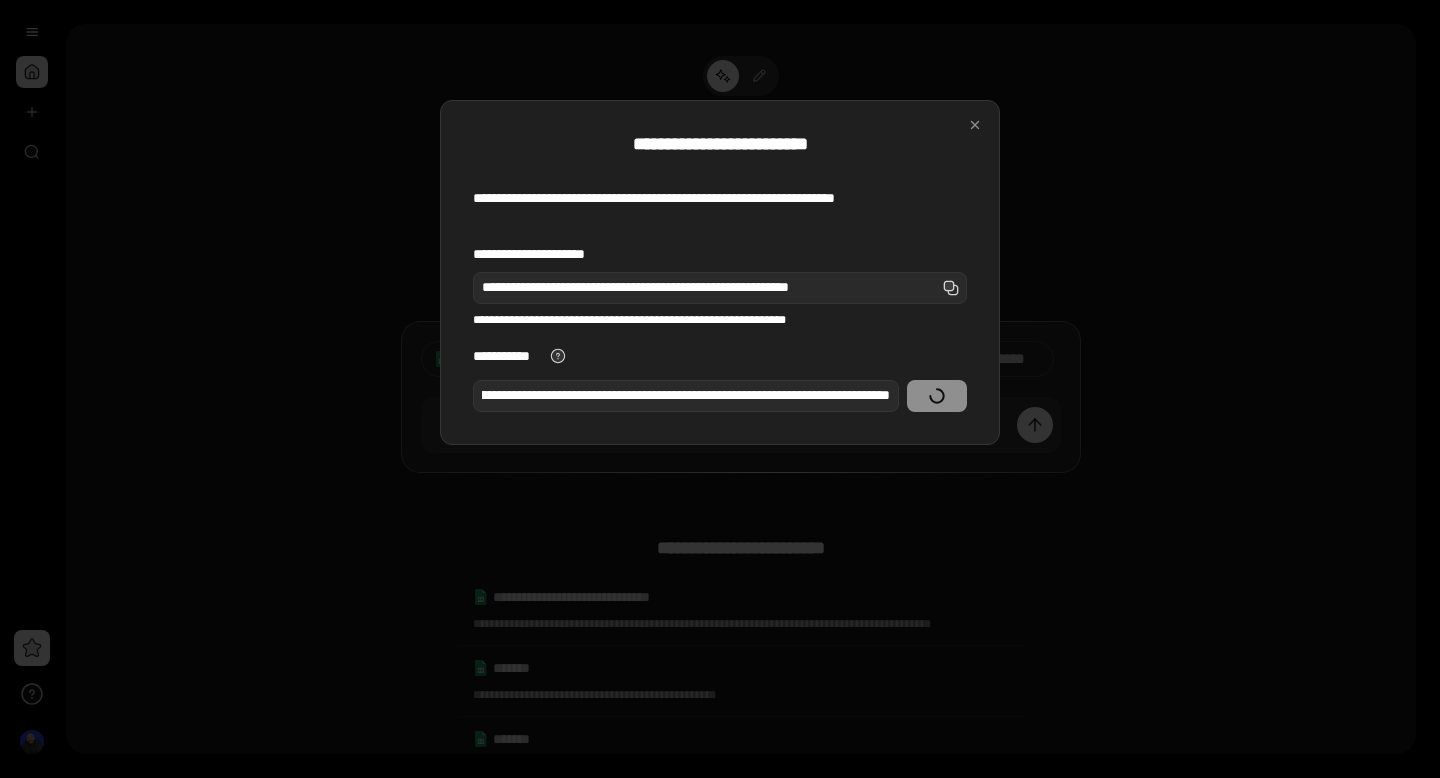 scroll, scrollTop: 0, scrollLeft: 0, axis: both 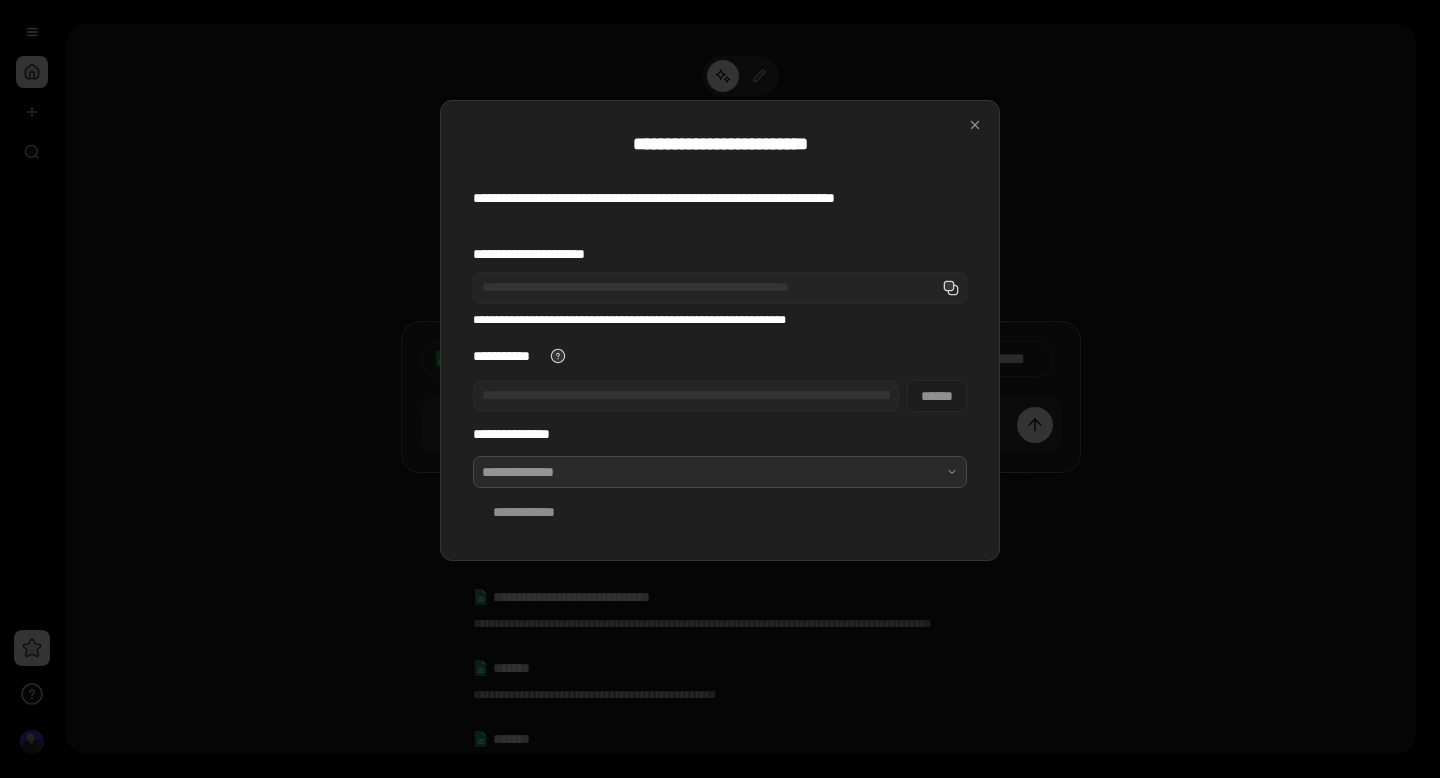 click at bounding box center [720, 472] 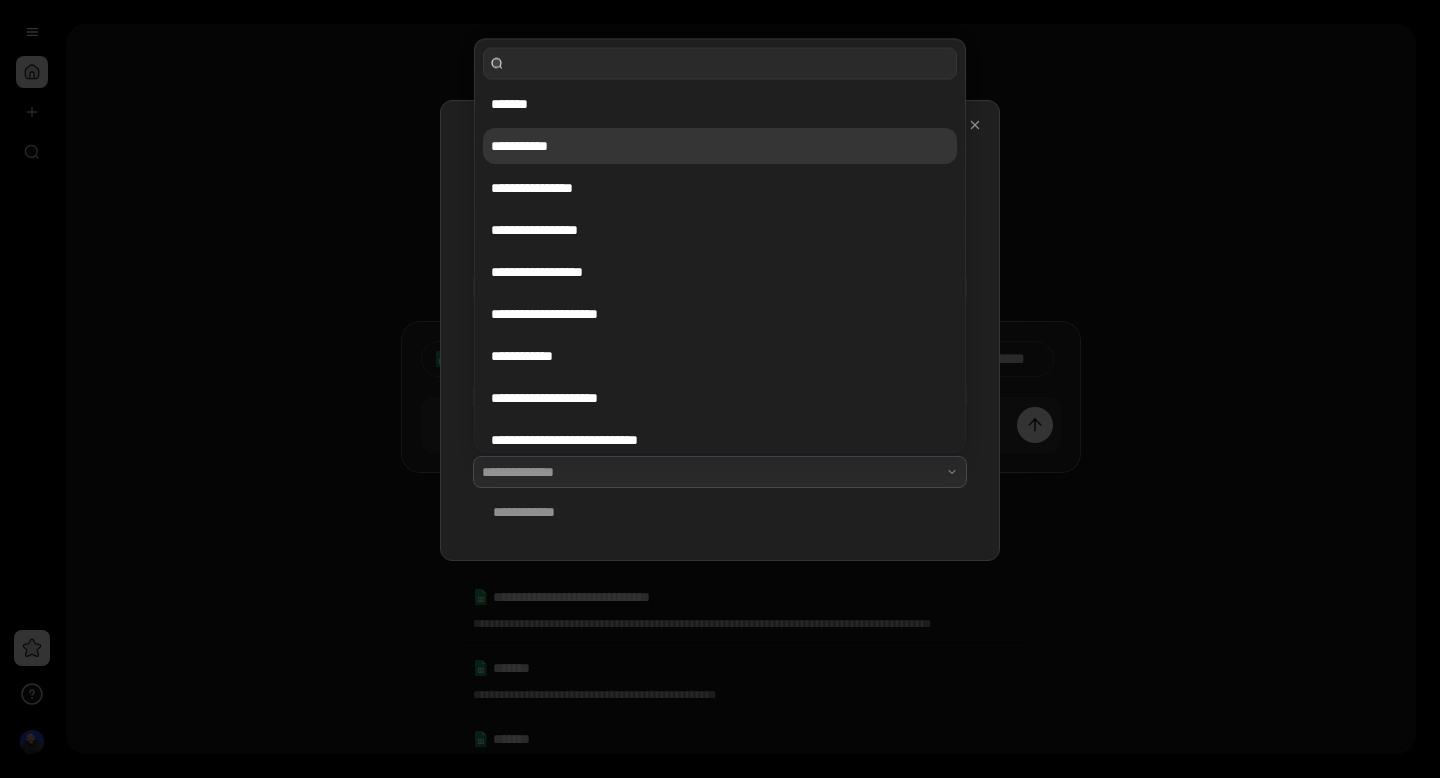 click on "**********" at bounding box center (720, 146) 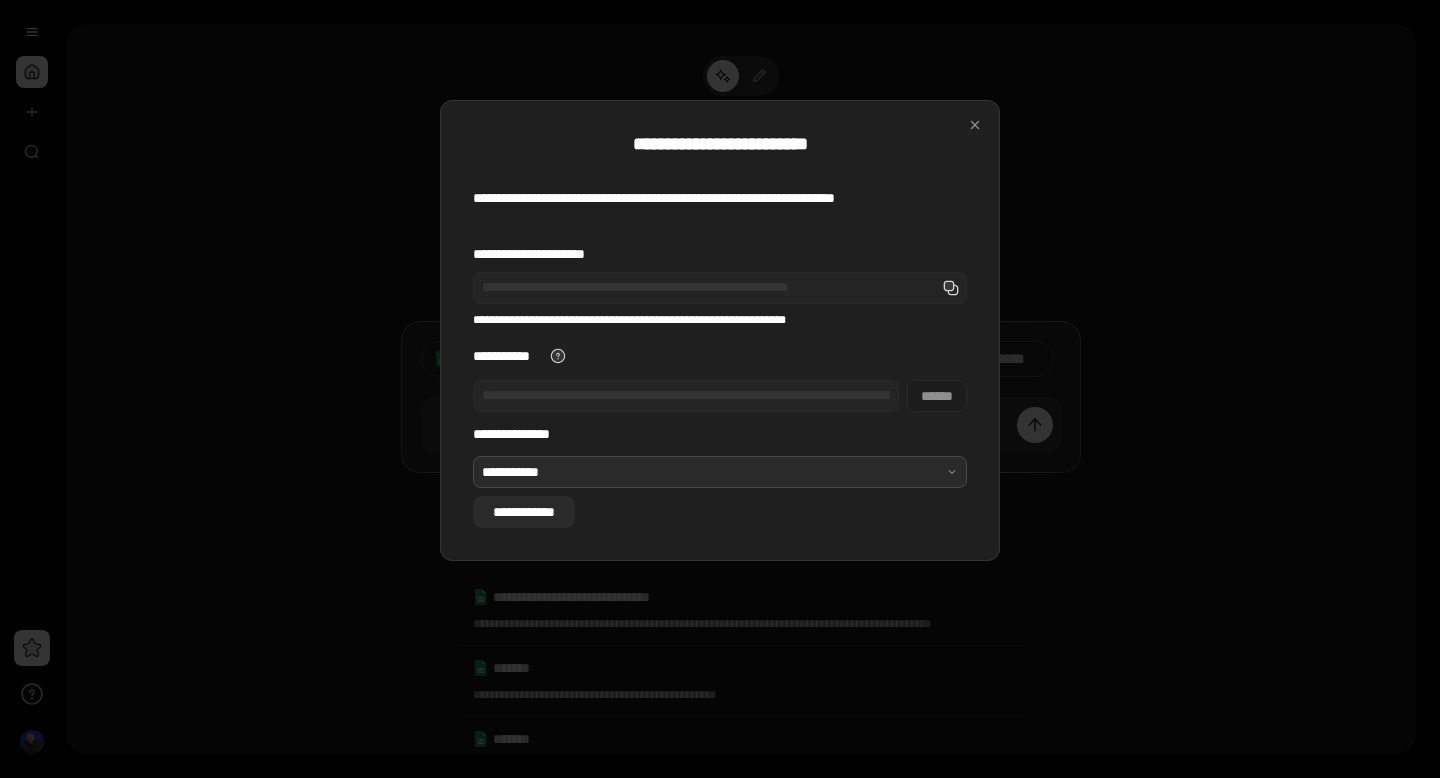 click on "**********" at bounding box center [524, 512] 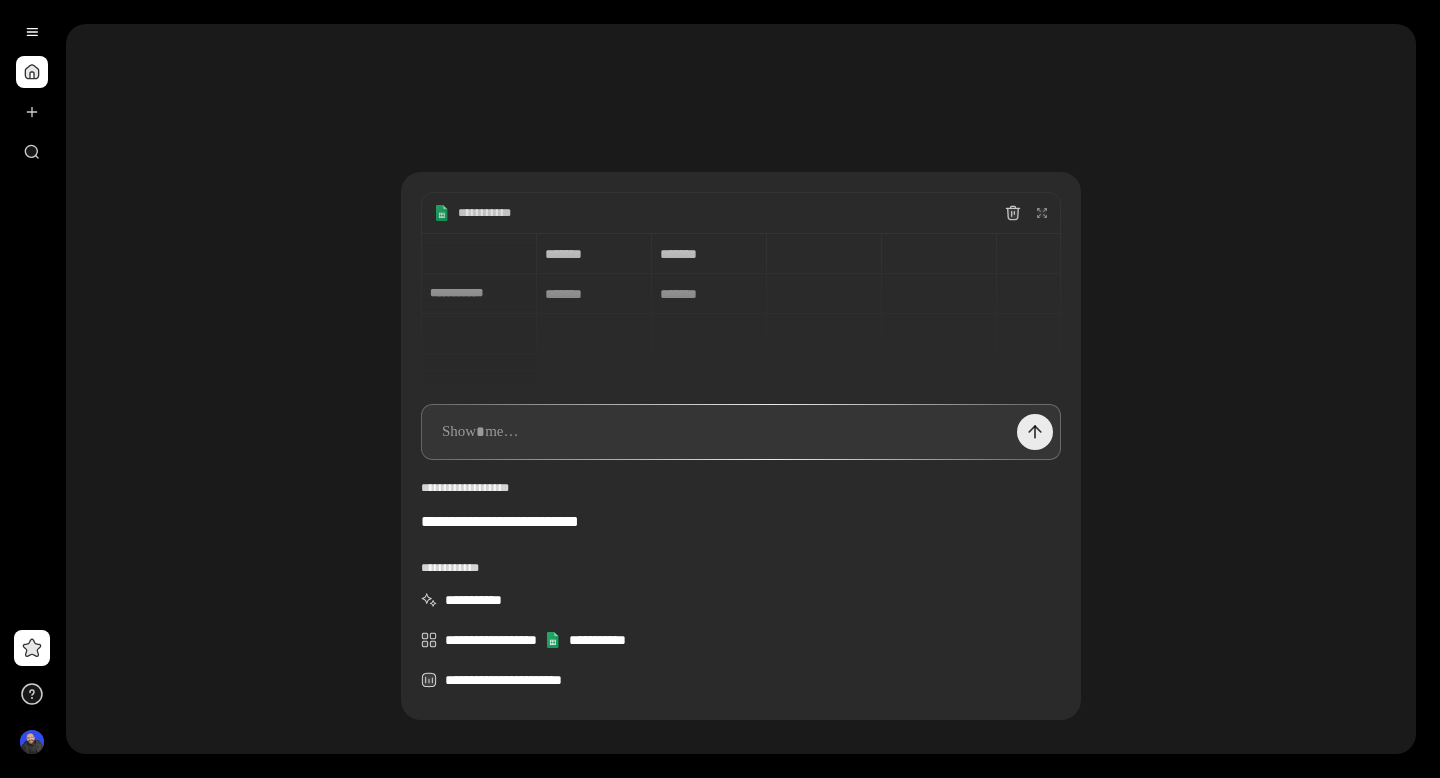 click at bounding box center [1035, 432] 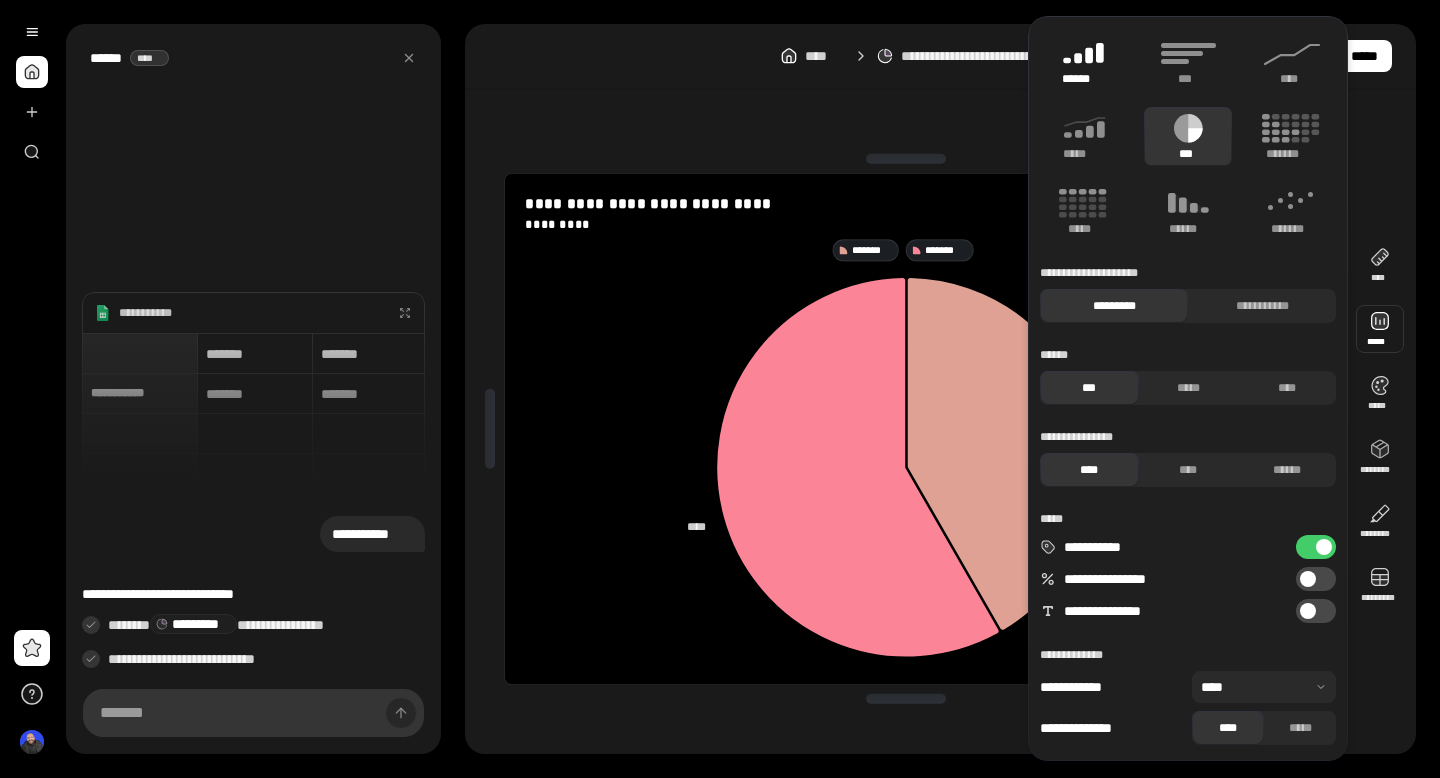 click 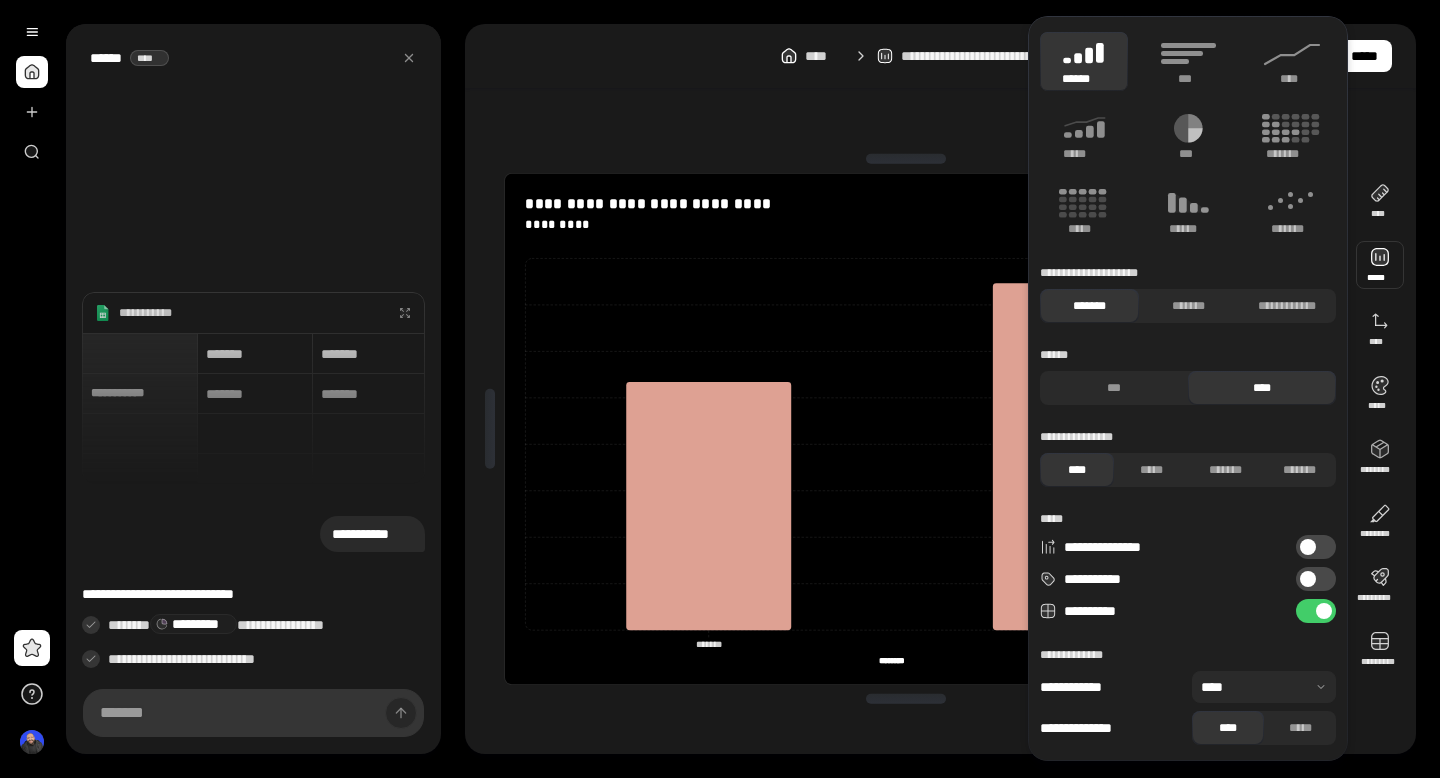 click at bounding box center [1308, 579] 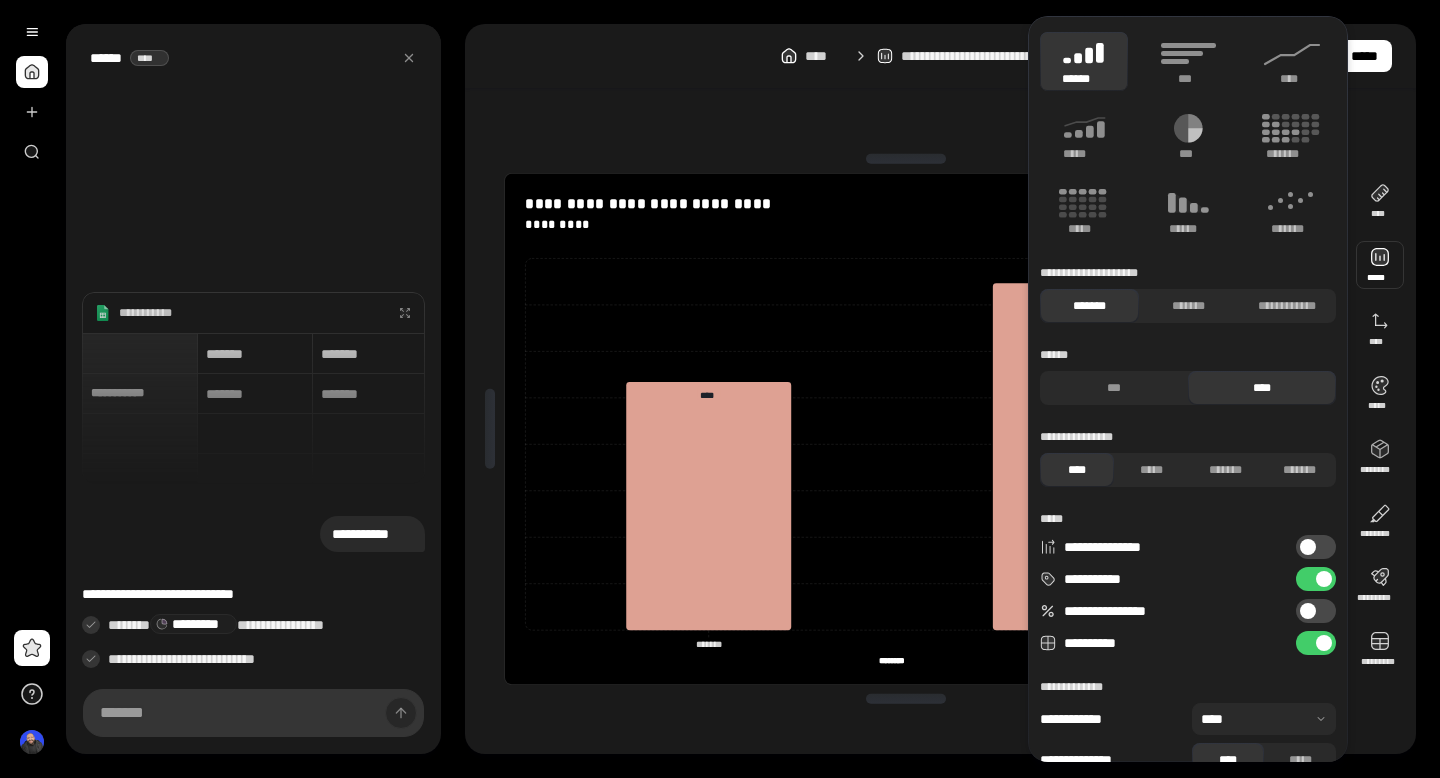 click on "**********" at bounding box center (906, 429) 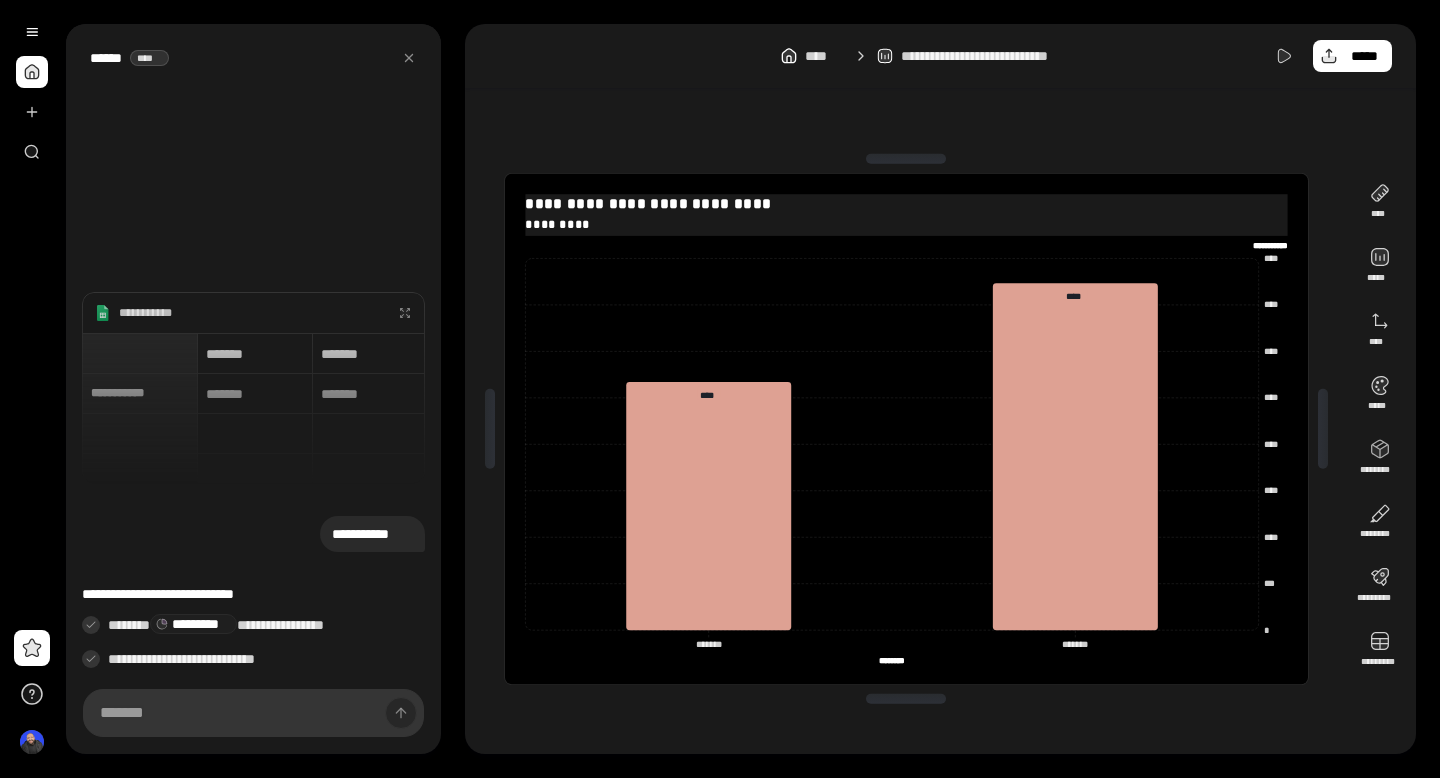 click on "**********" at bounding box center [906, 203] 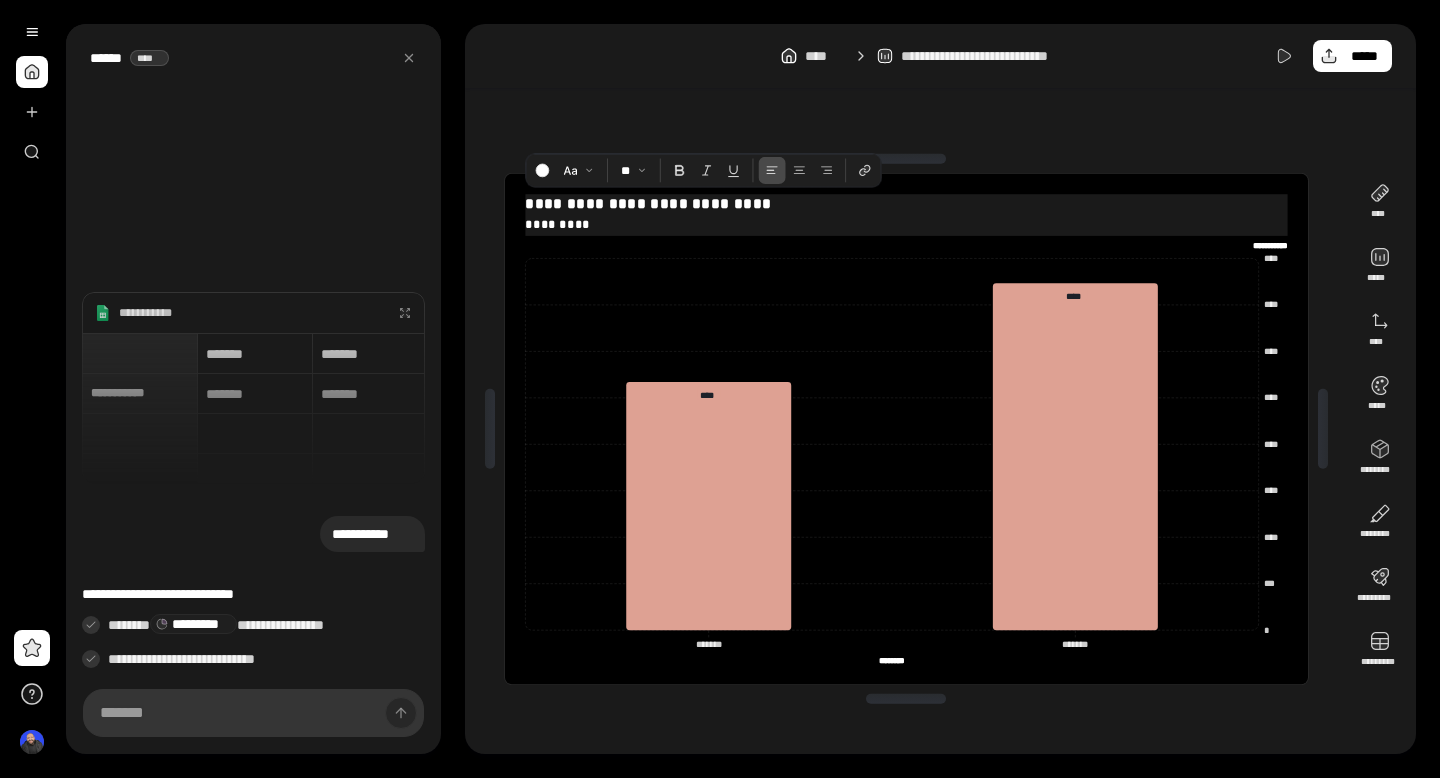 click on "**********" at bounding box center [906, 203] 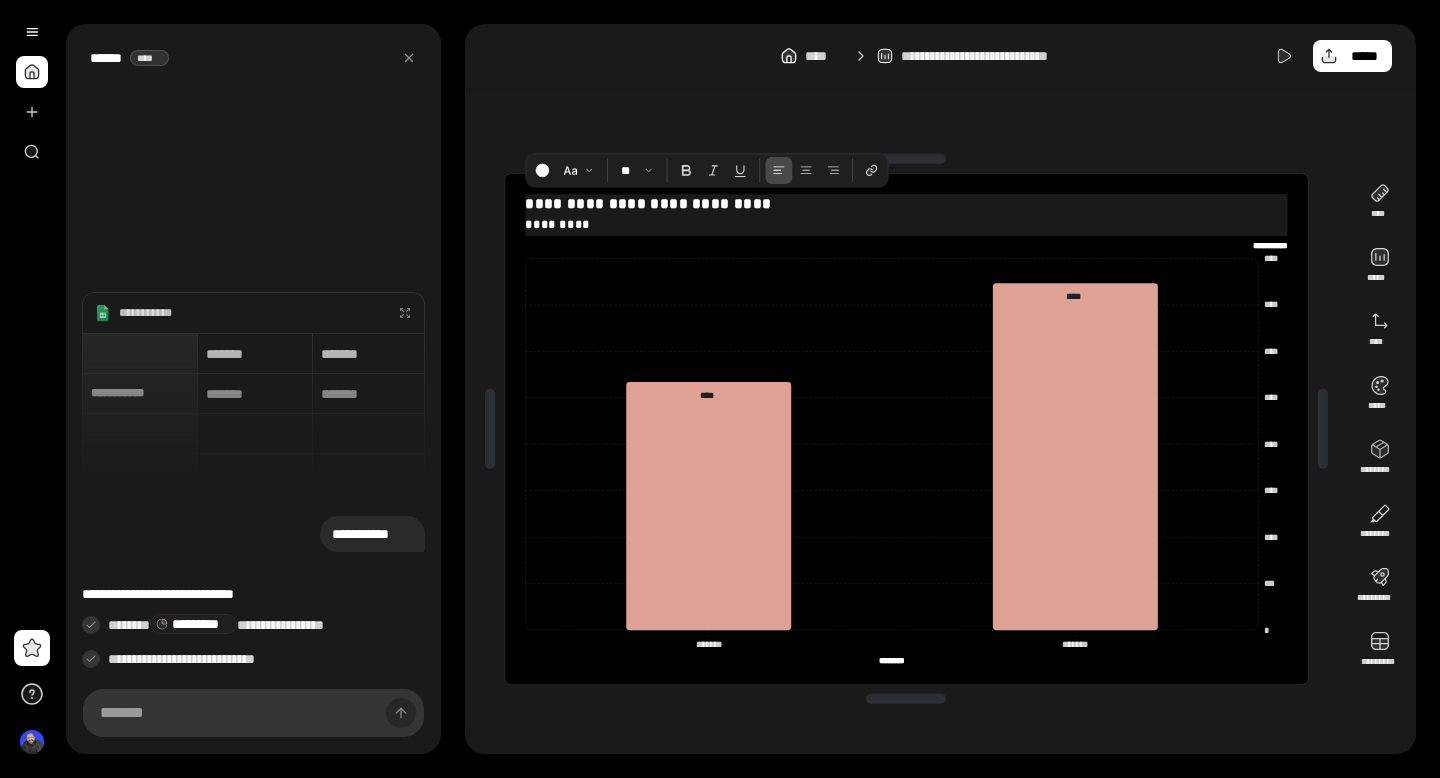 click on "**********" at bounding box center [906, 203] 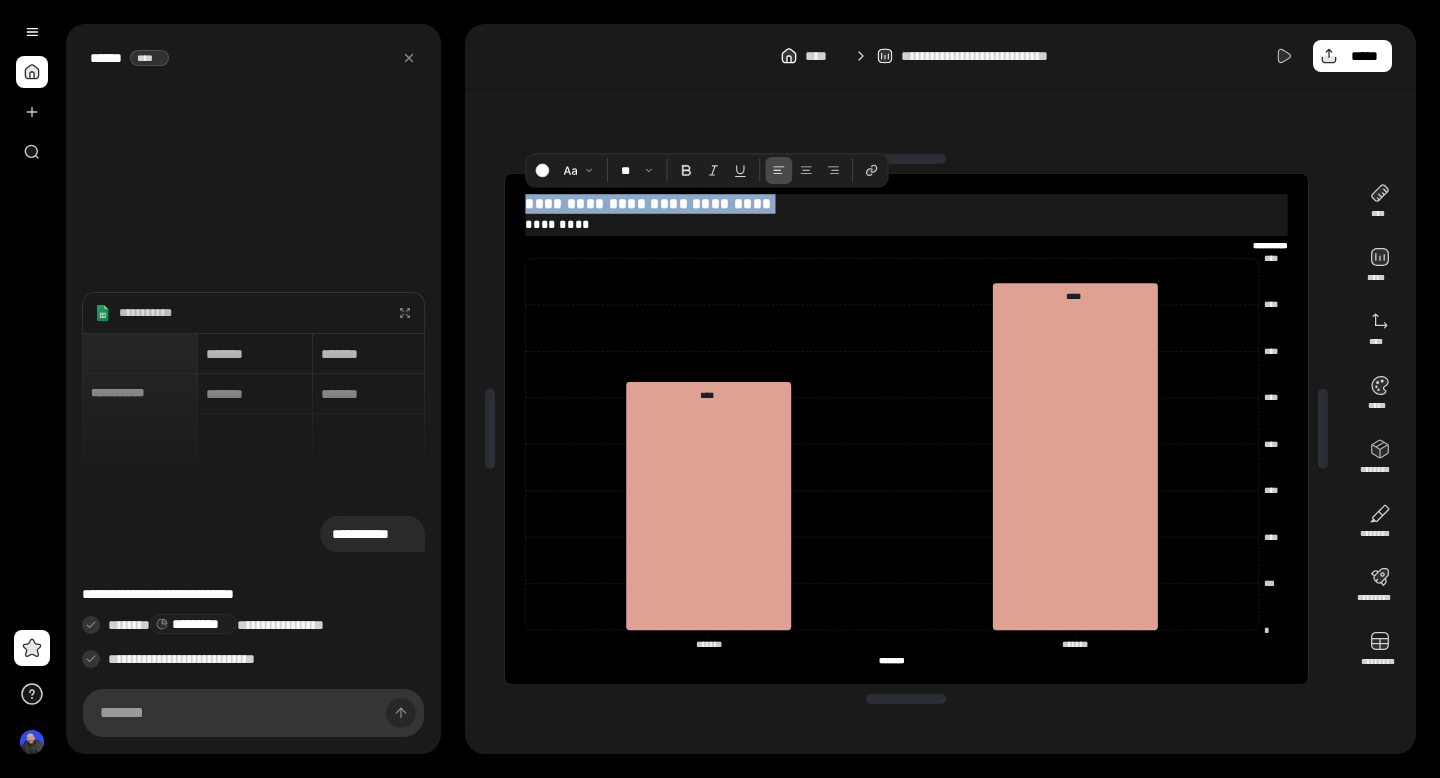 click on "**********" at bounding box center (906, 203) 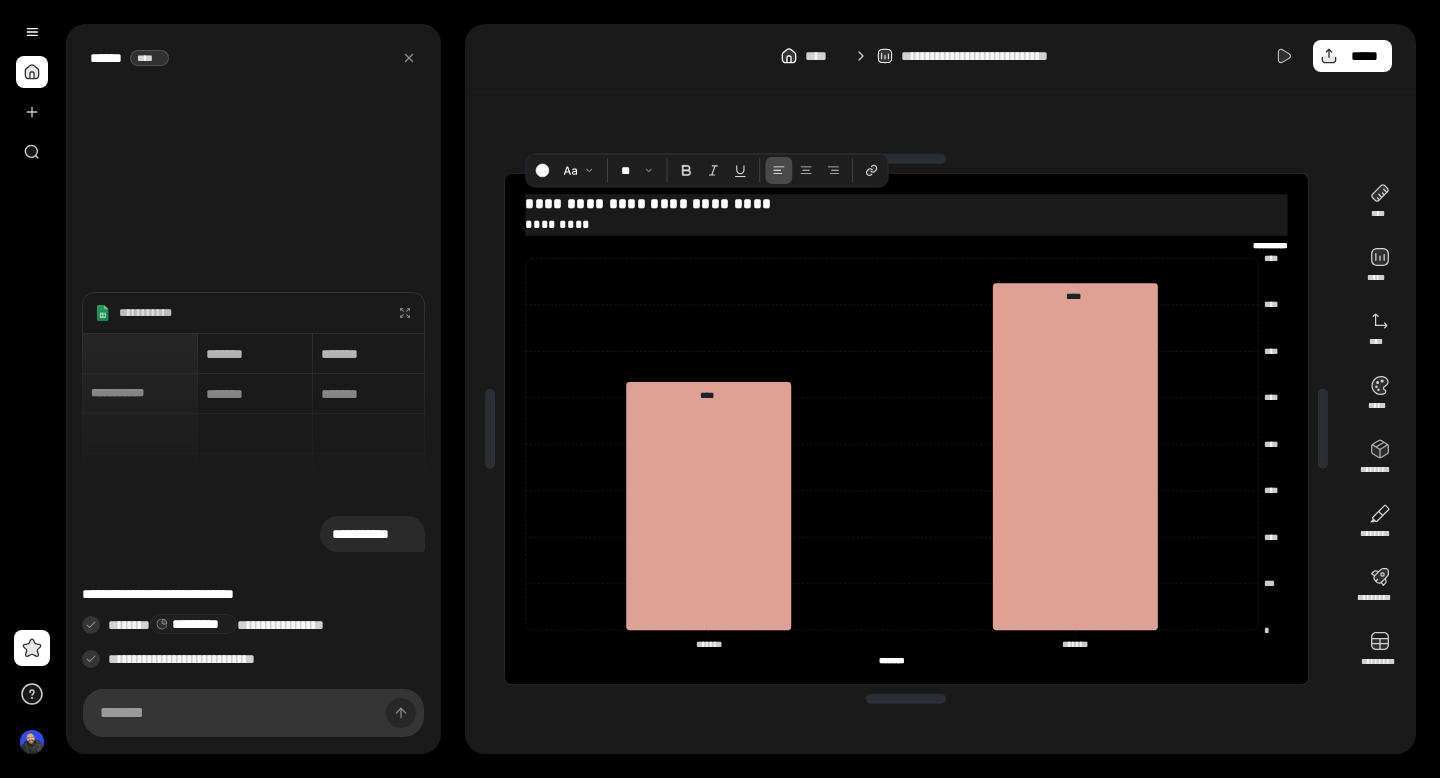 click on "**********" at bounding box center (906, 203) 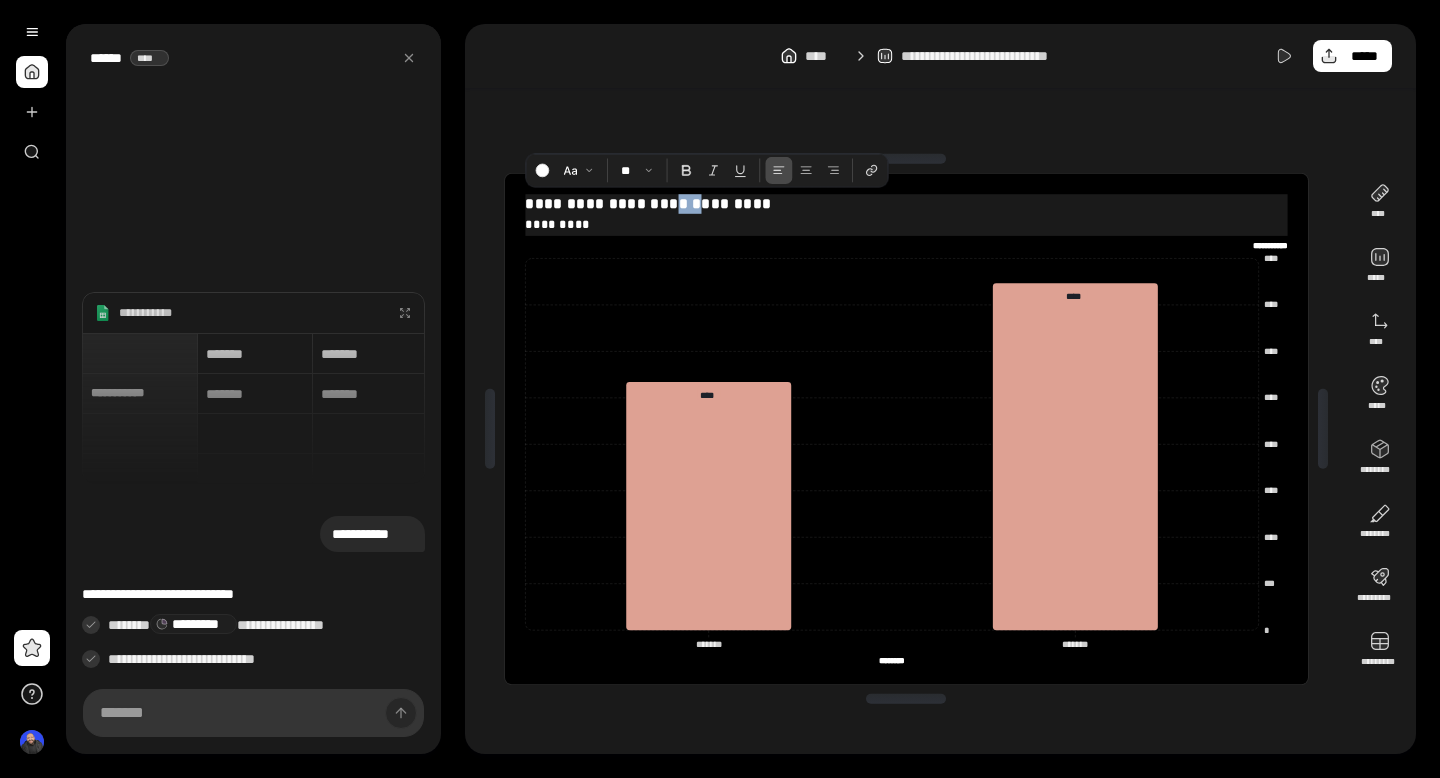click on "**********" at bounding box center (906, 203) 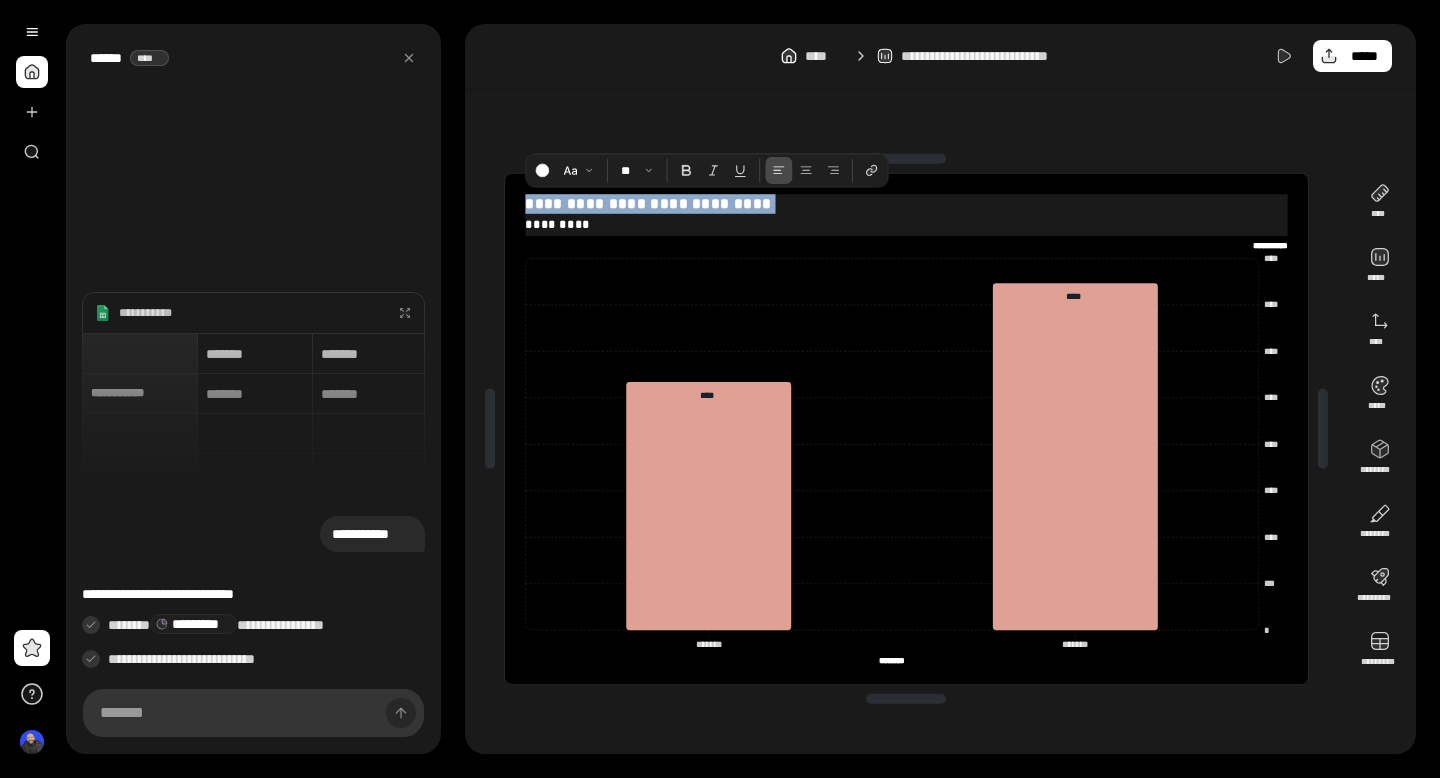 click on "**********" at bounding box center [906, 203] 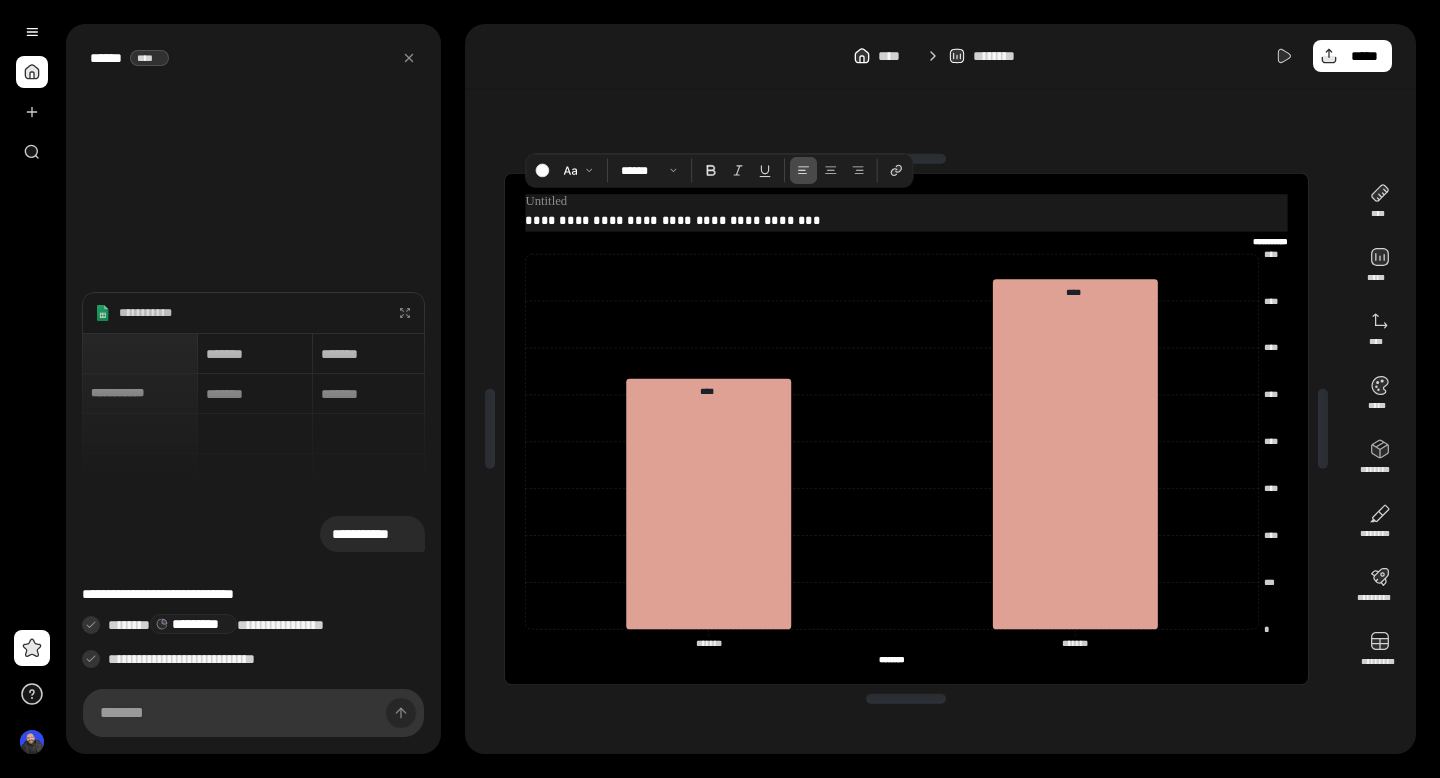 click on "**********" at bounding box center [906, 220] 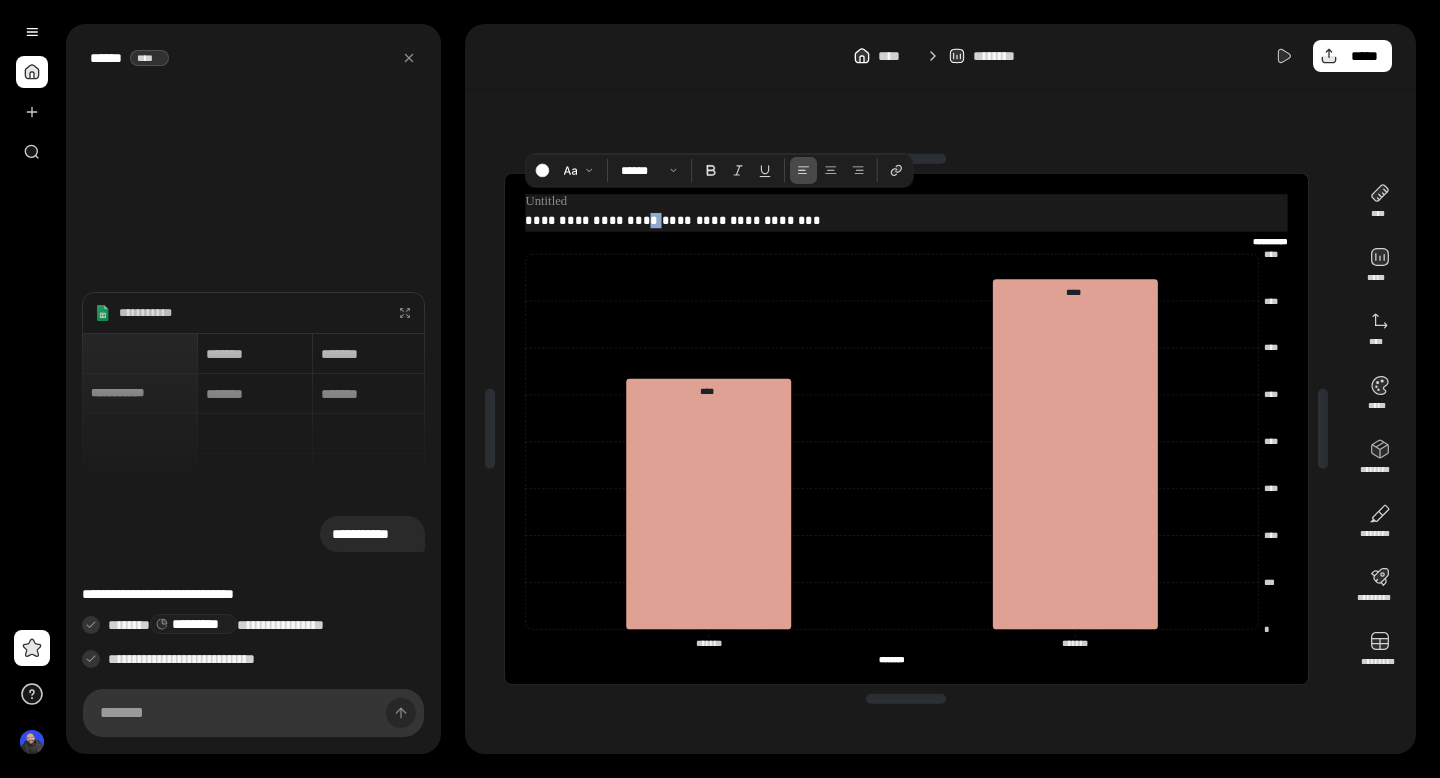 click on "**********" at bounding box center [906, 220] 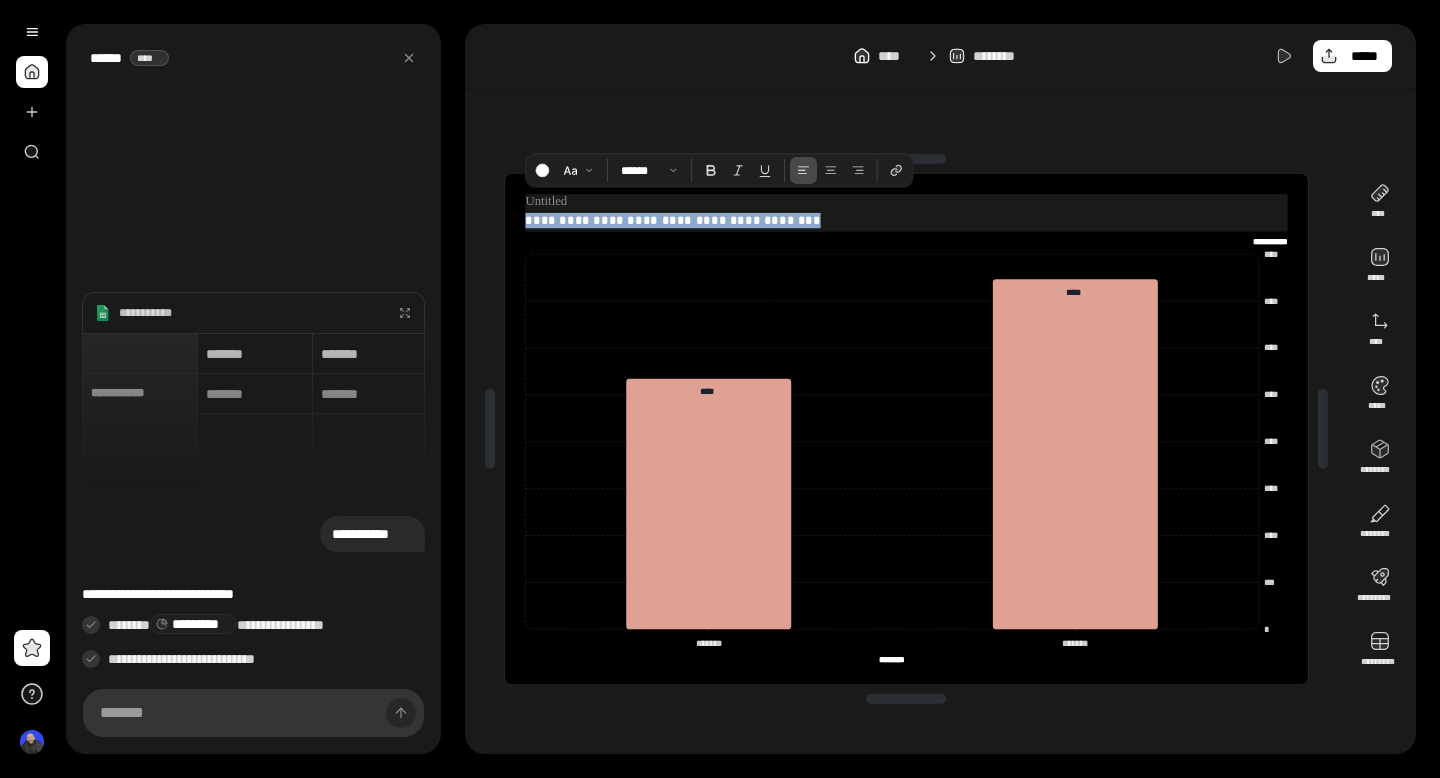 click on "**********" at bounding box center (906, 220) 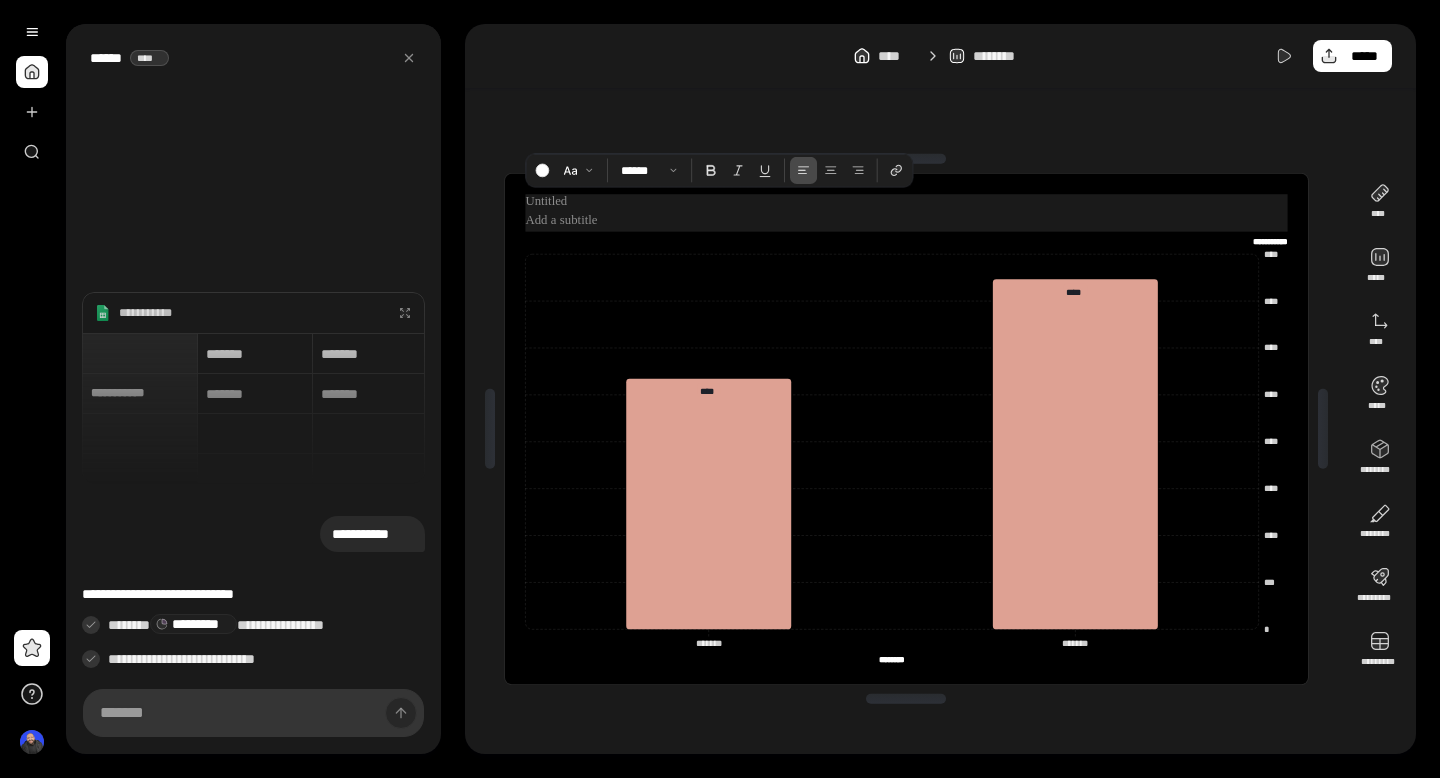 click at bounding box center (906, 201) 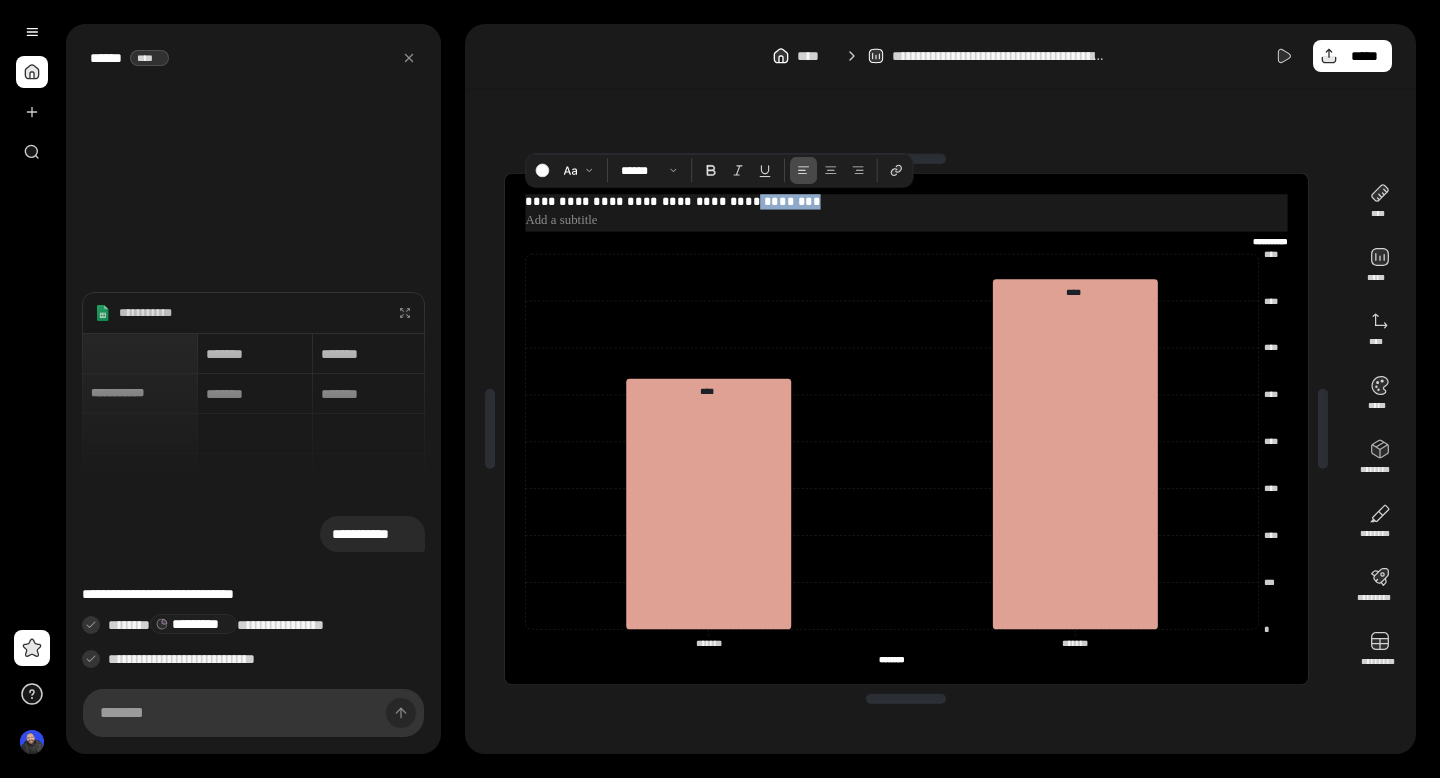 drag, startPoint x: 748, startPoint y: 201, endPoint x: 817, endPoint y: 201, distance: 69 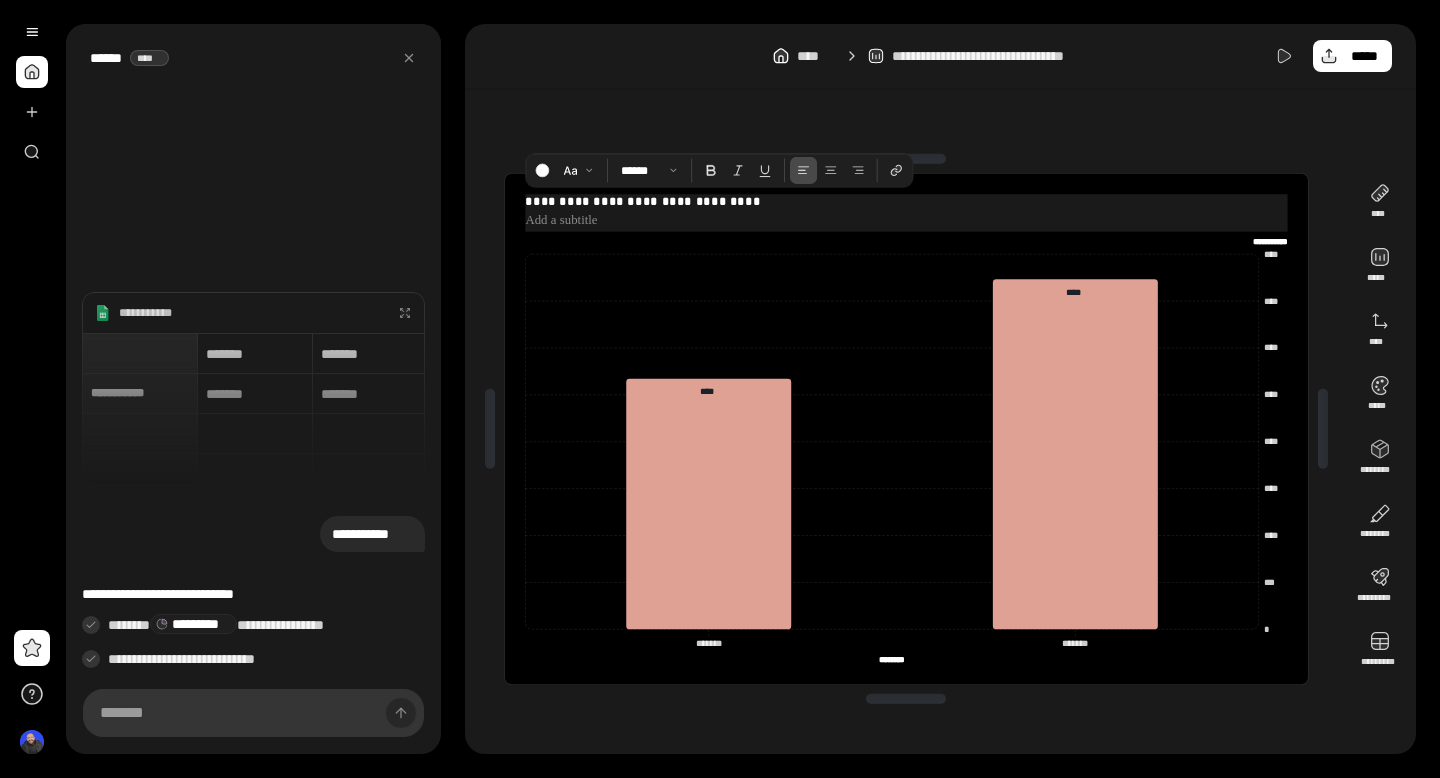 click on "**********" at bounding box center [906, 201] 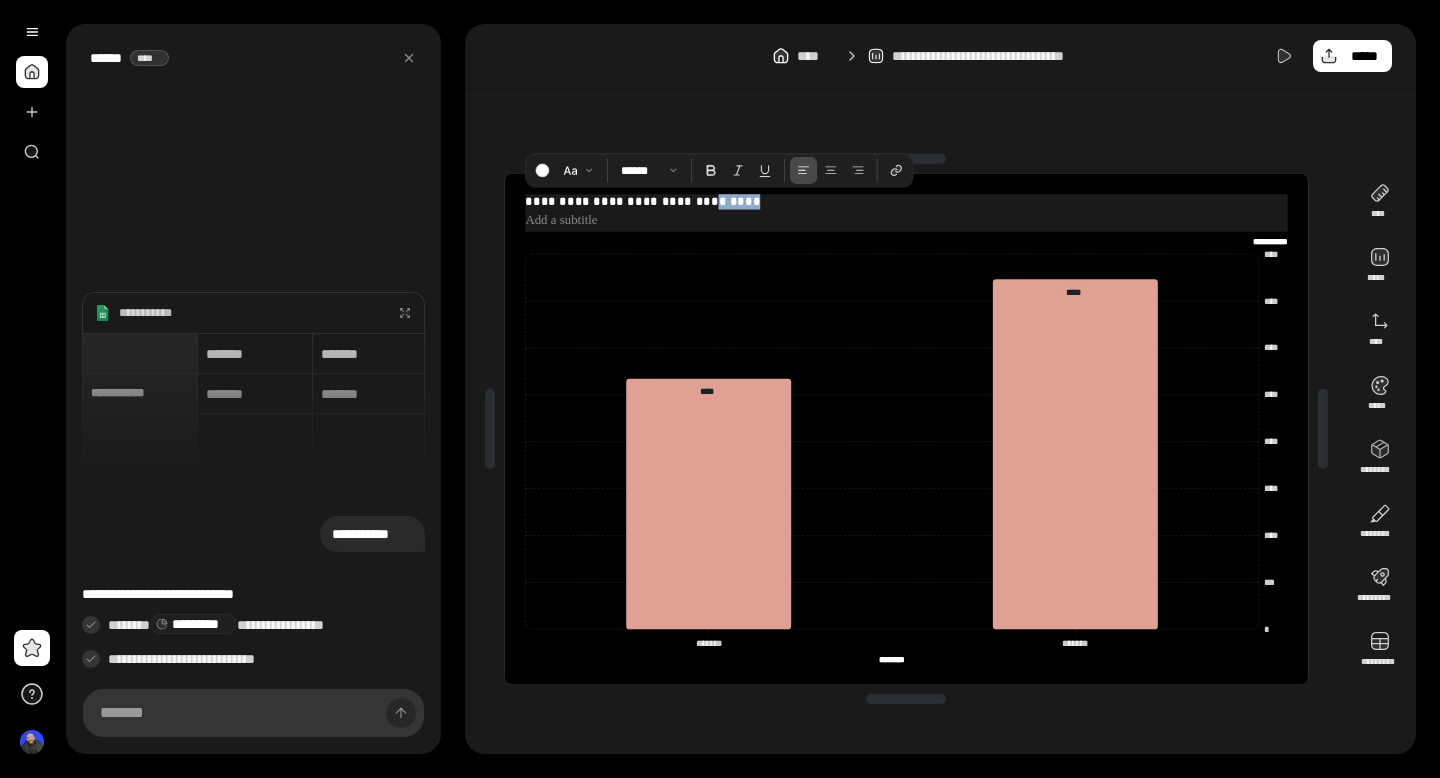 click on "**********" at bounding box center (906, 201) 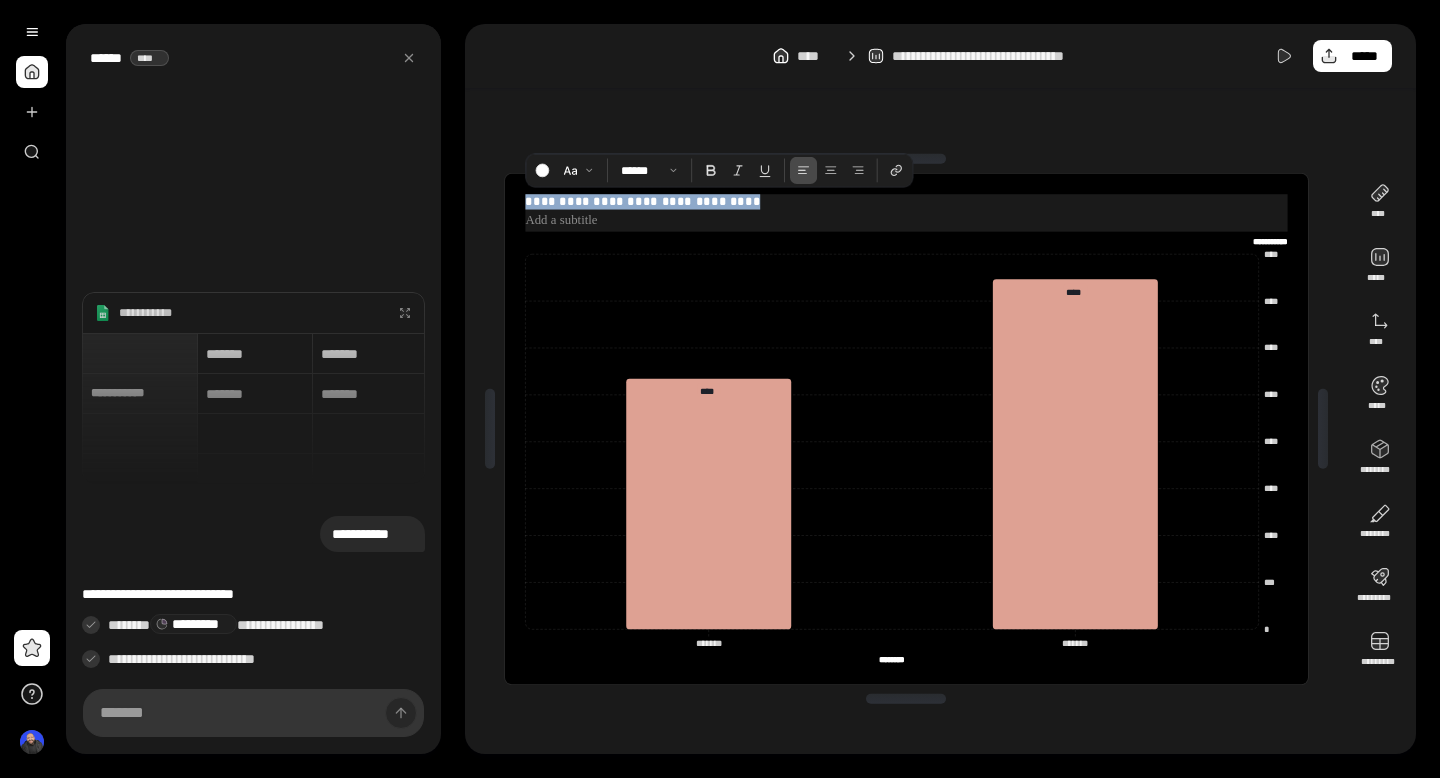 click on "**********" at bounding box center (906, 201) 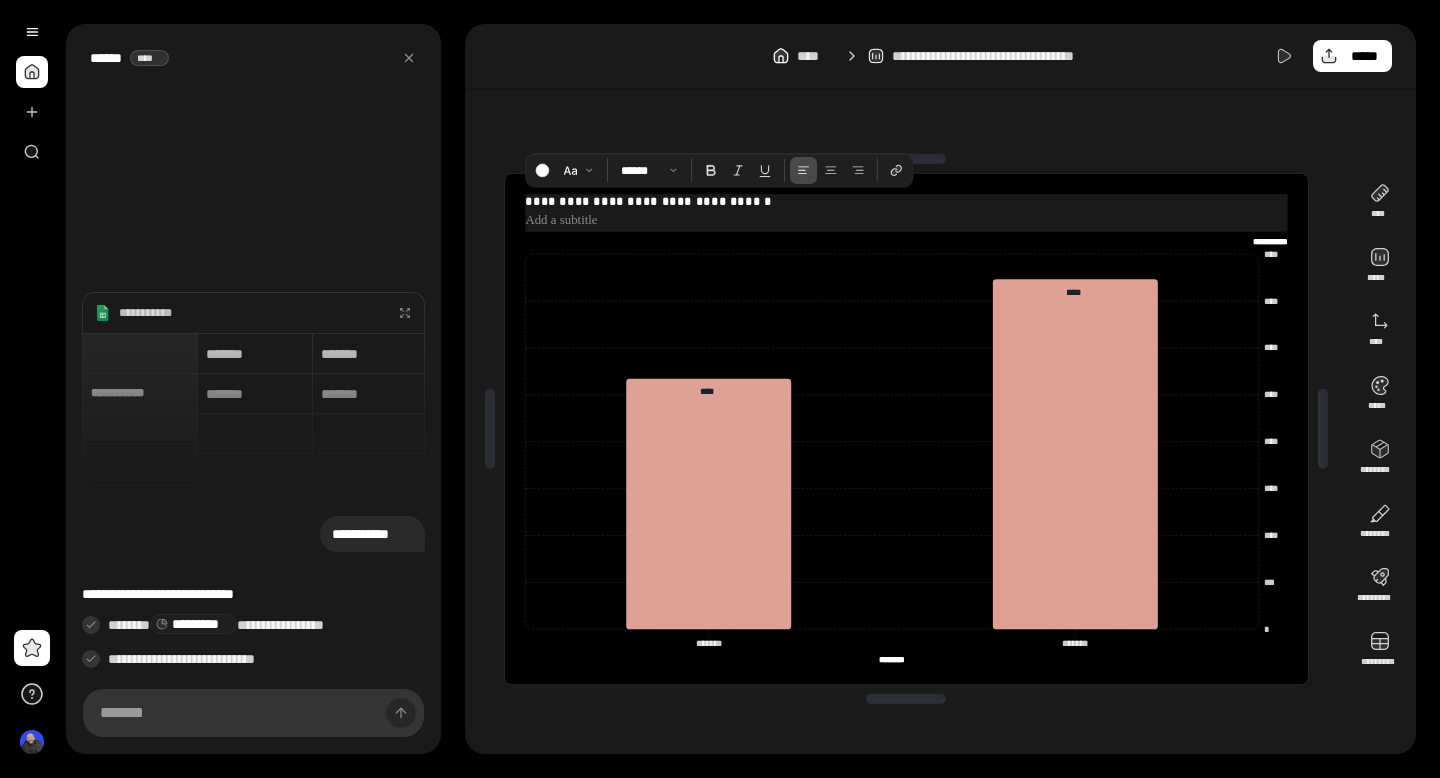 click at bounding box center [906, 220] 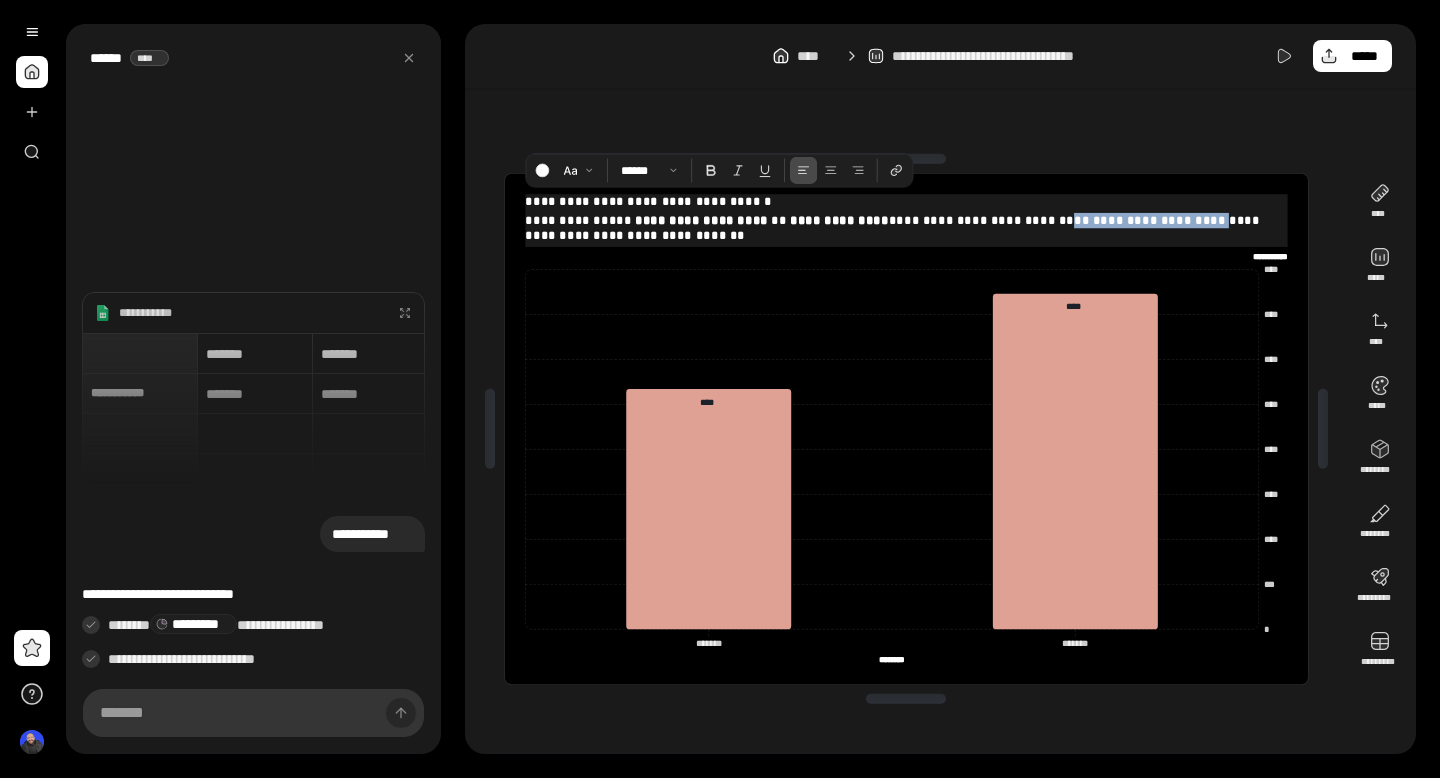 drag, startPoint x: 1041, startPoint y: 219, endPoint x: 1183, endPoint y: 222, distance: 142.0317 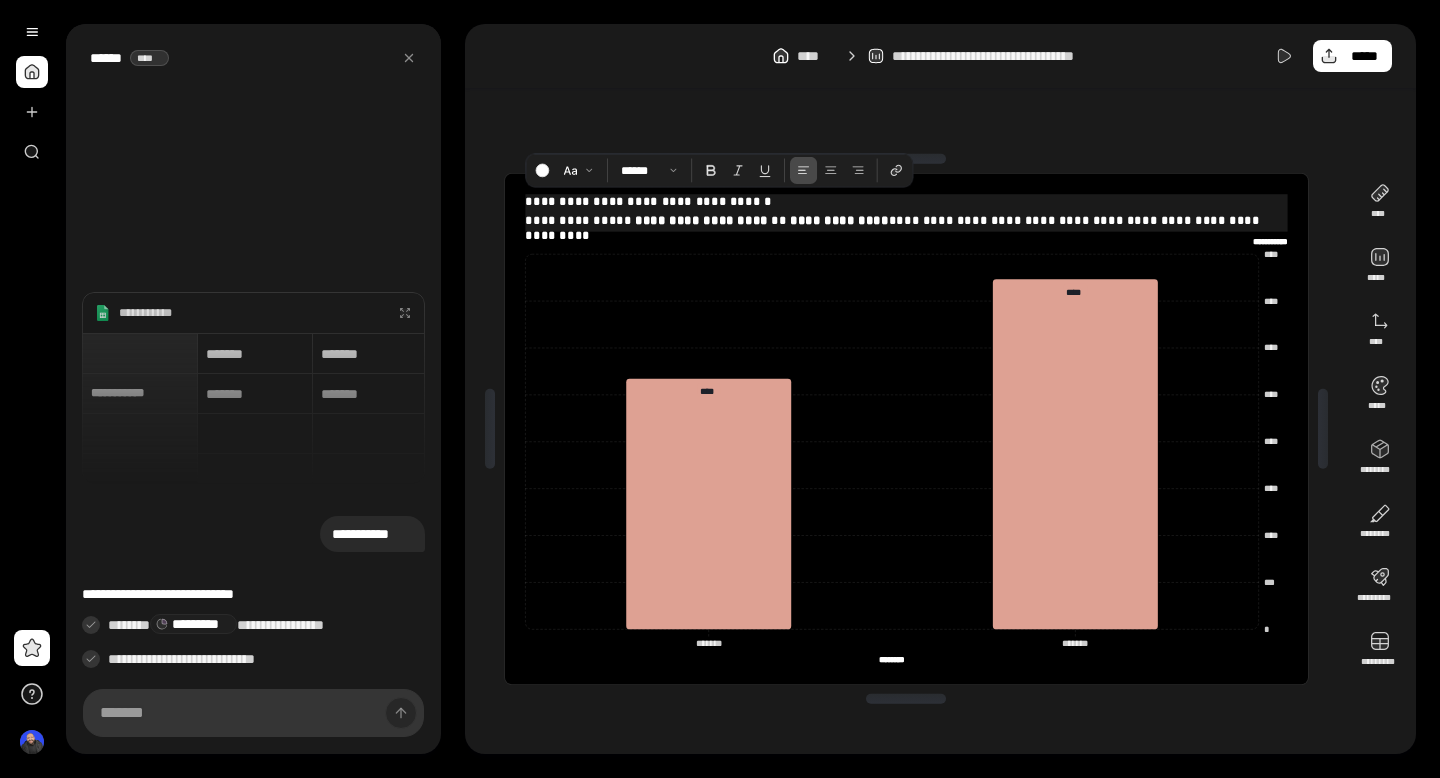 type 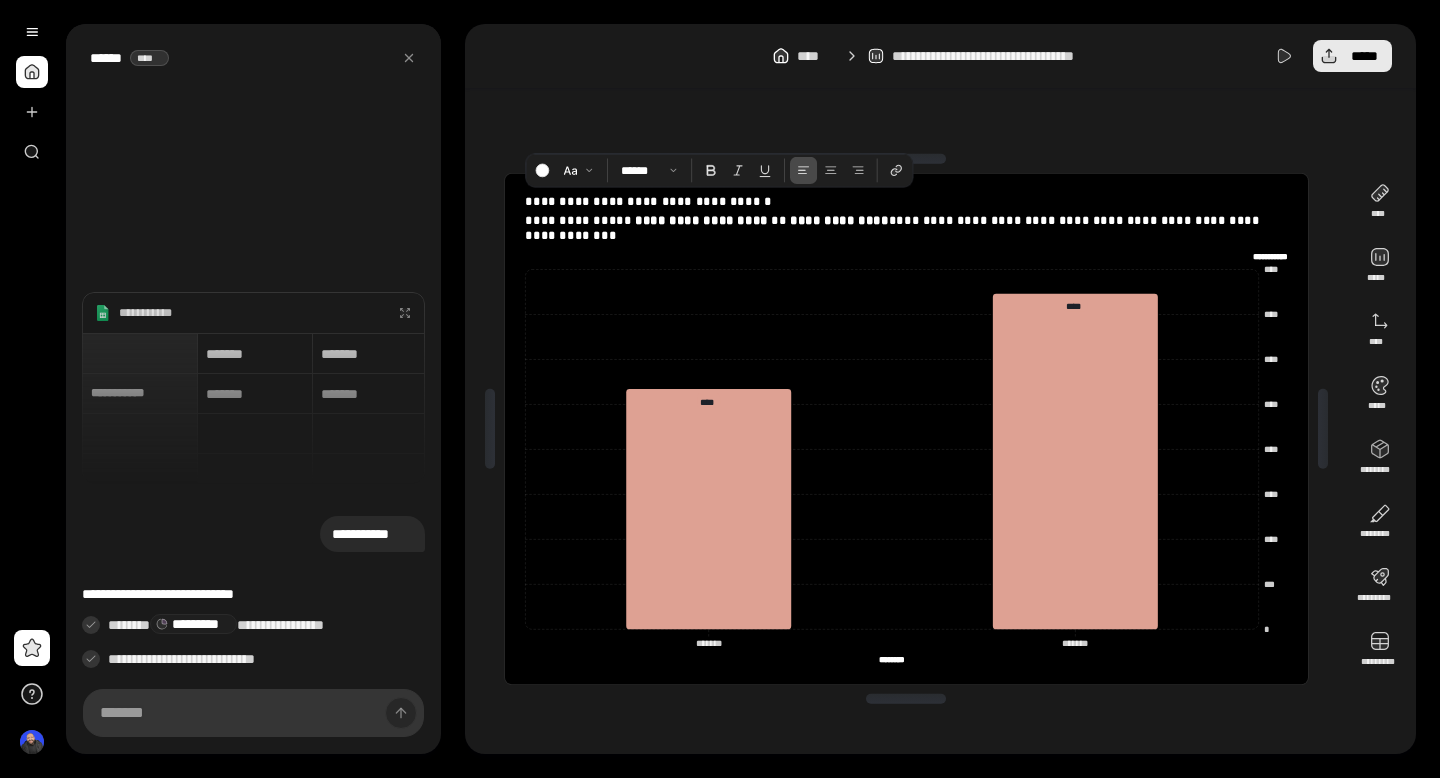 click on "*****" at bounding box center [1364, 56] 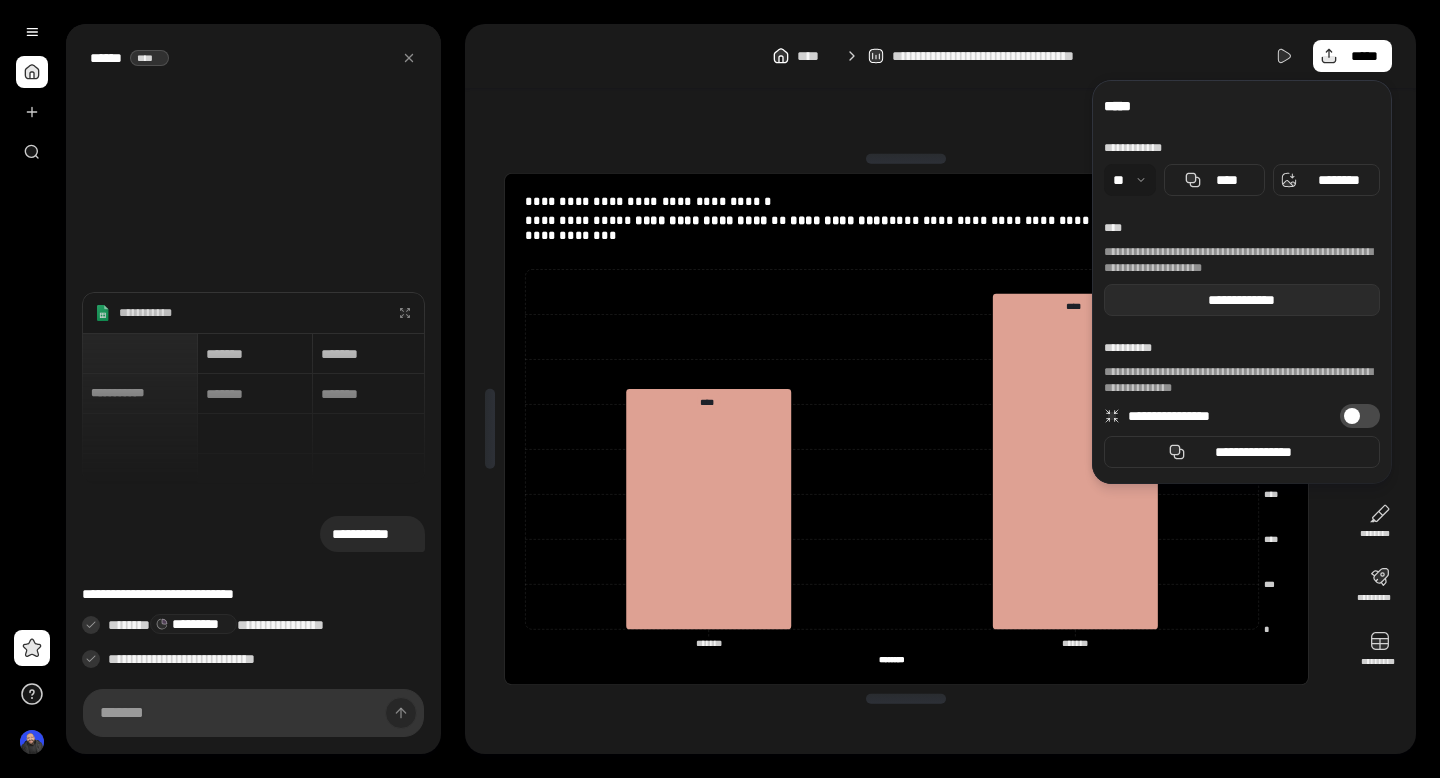 click on "**********" at bounding box center (1242, 300) 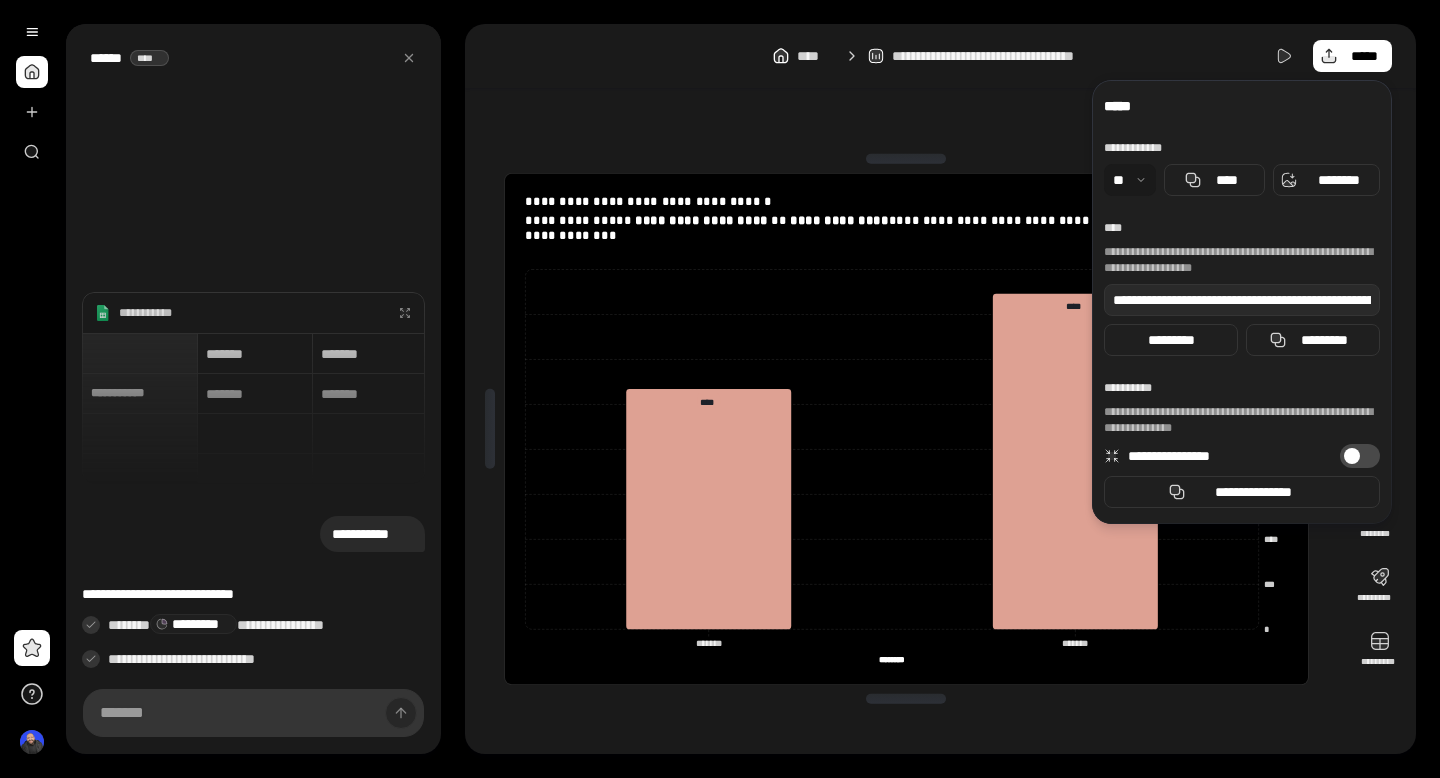click on "**********" 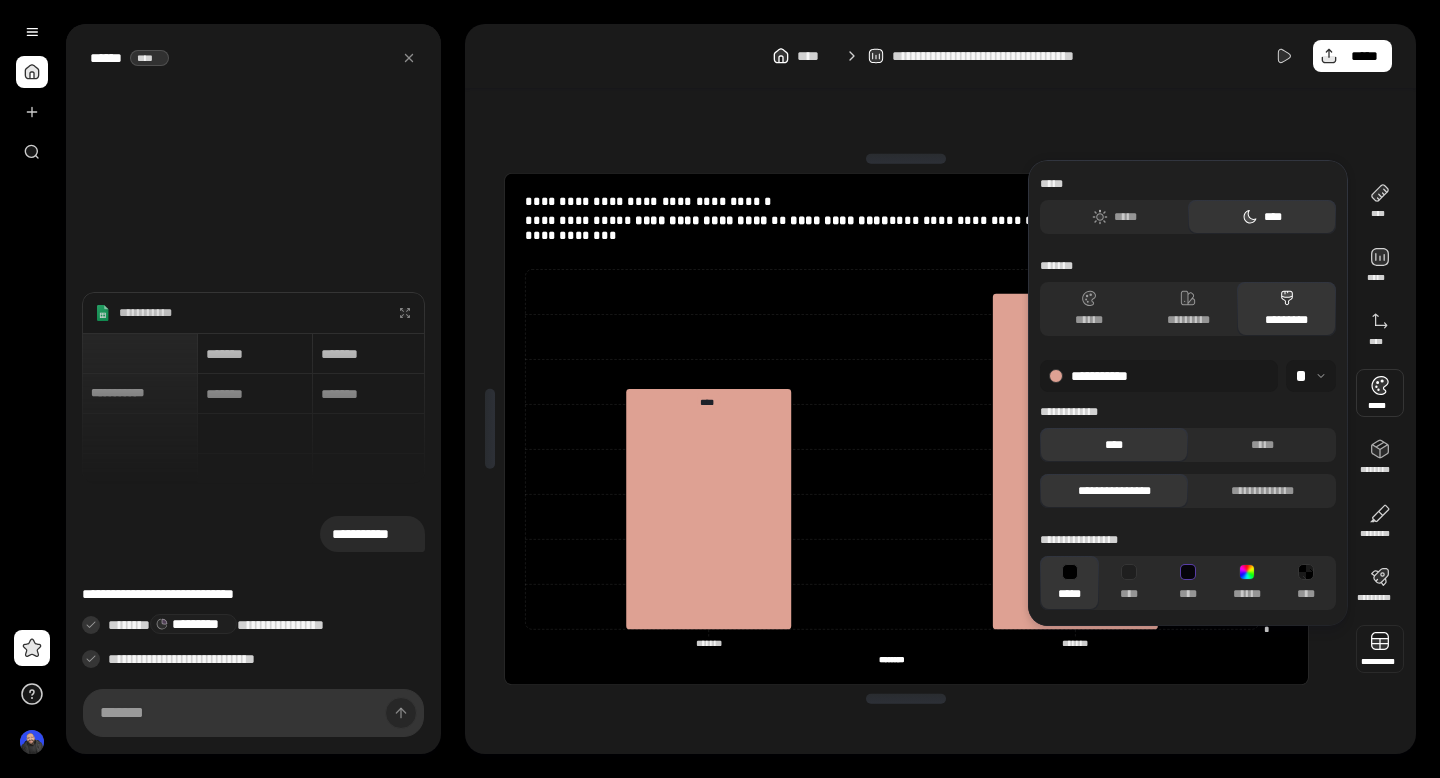 click at bounding box center (1380, 649) 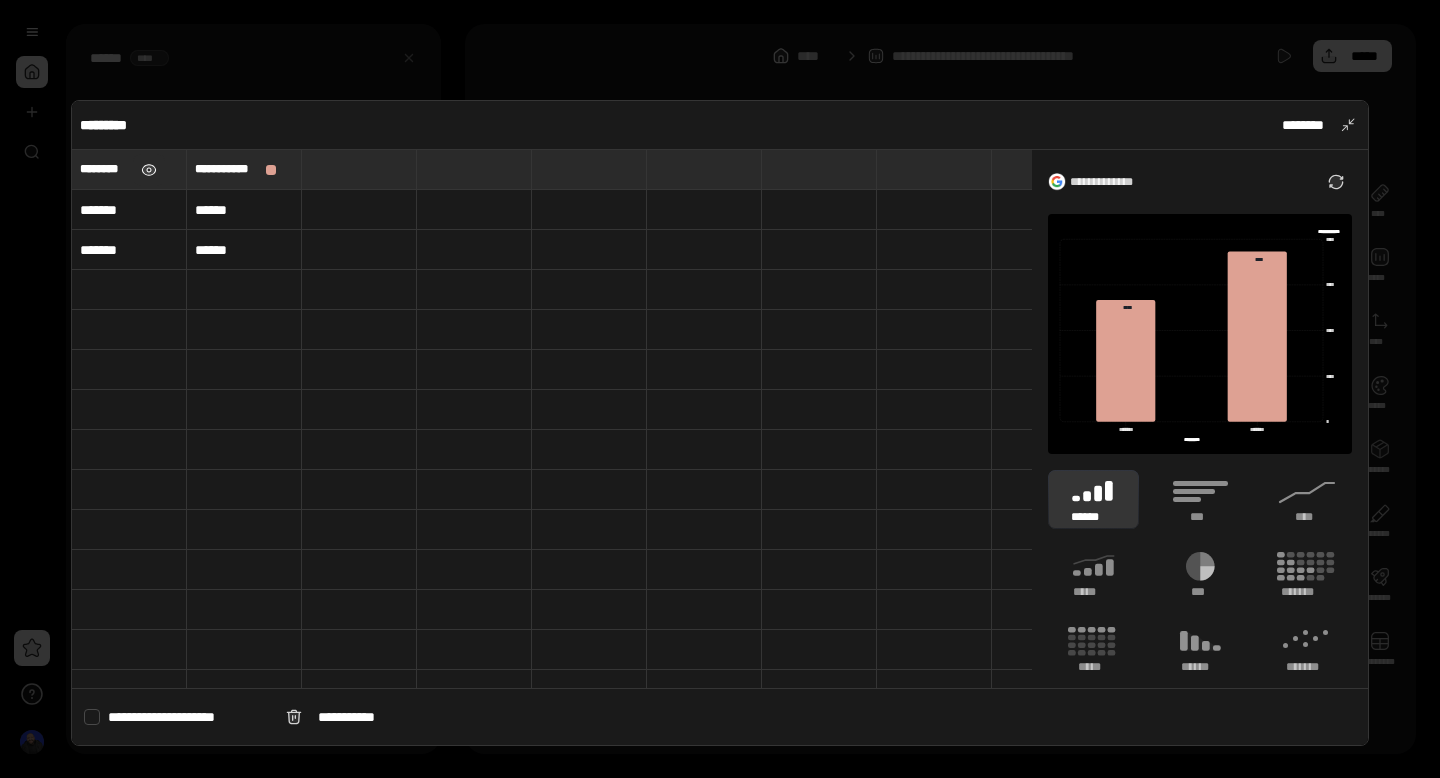 click at bounding box center (149, 170) 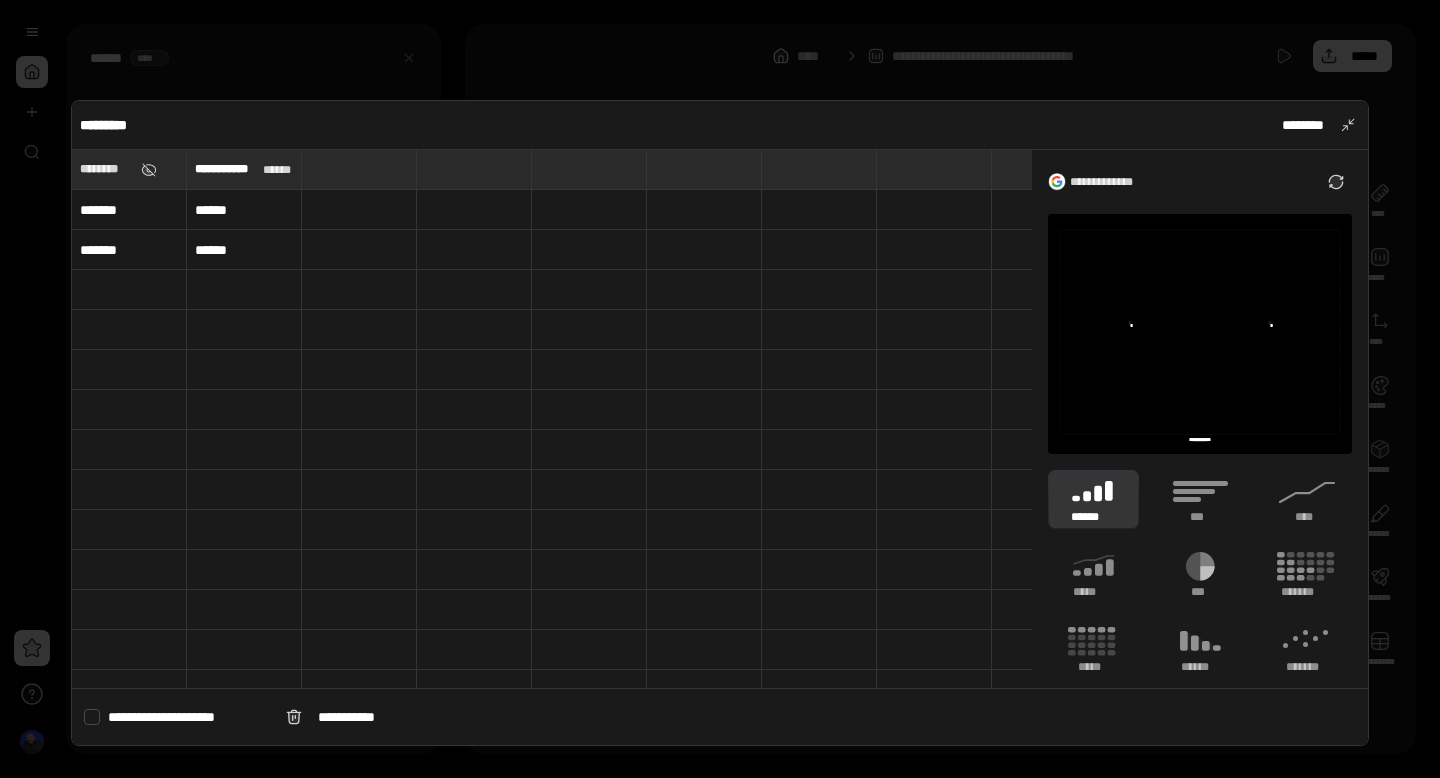 click on "********" at bounding box center [106, 169] 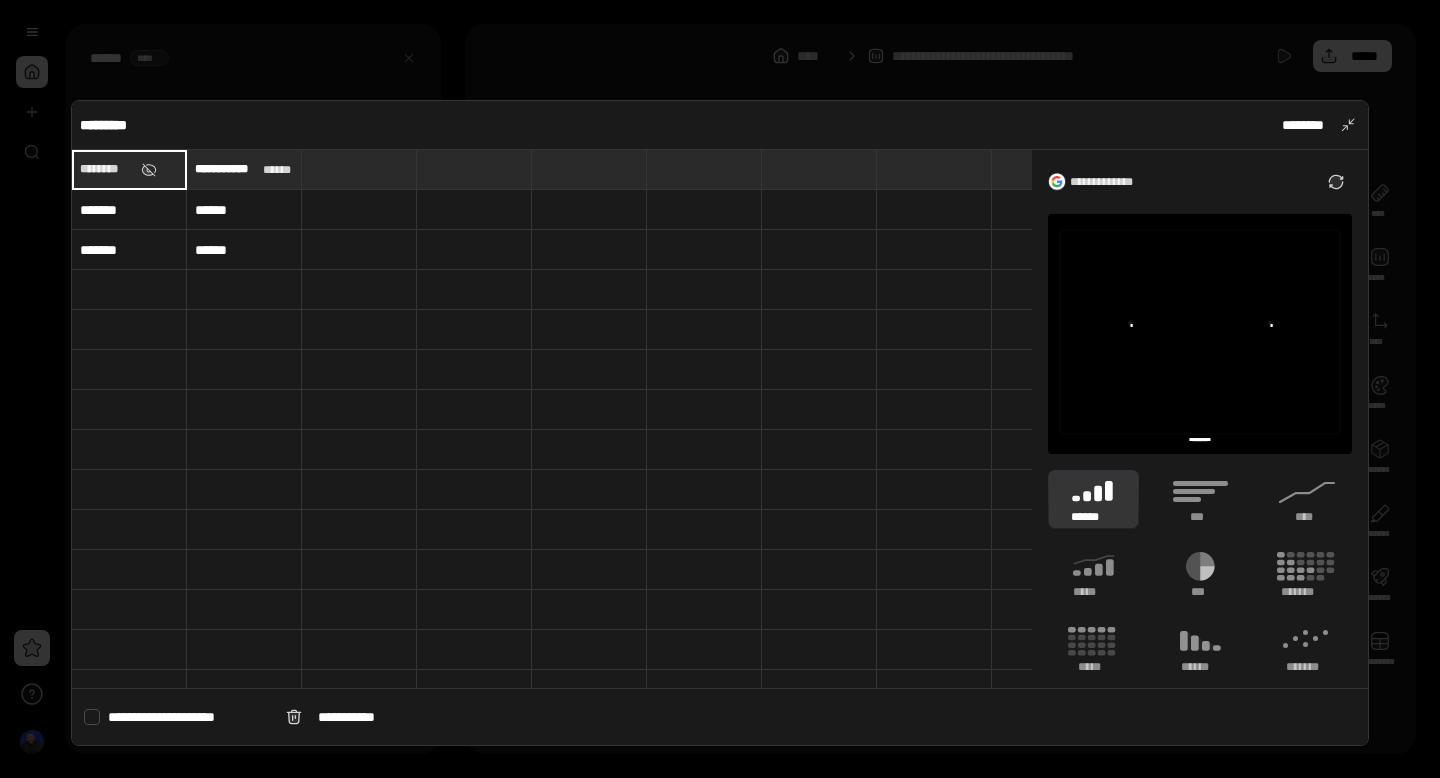 click at bounding box center [720, 389] 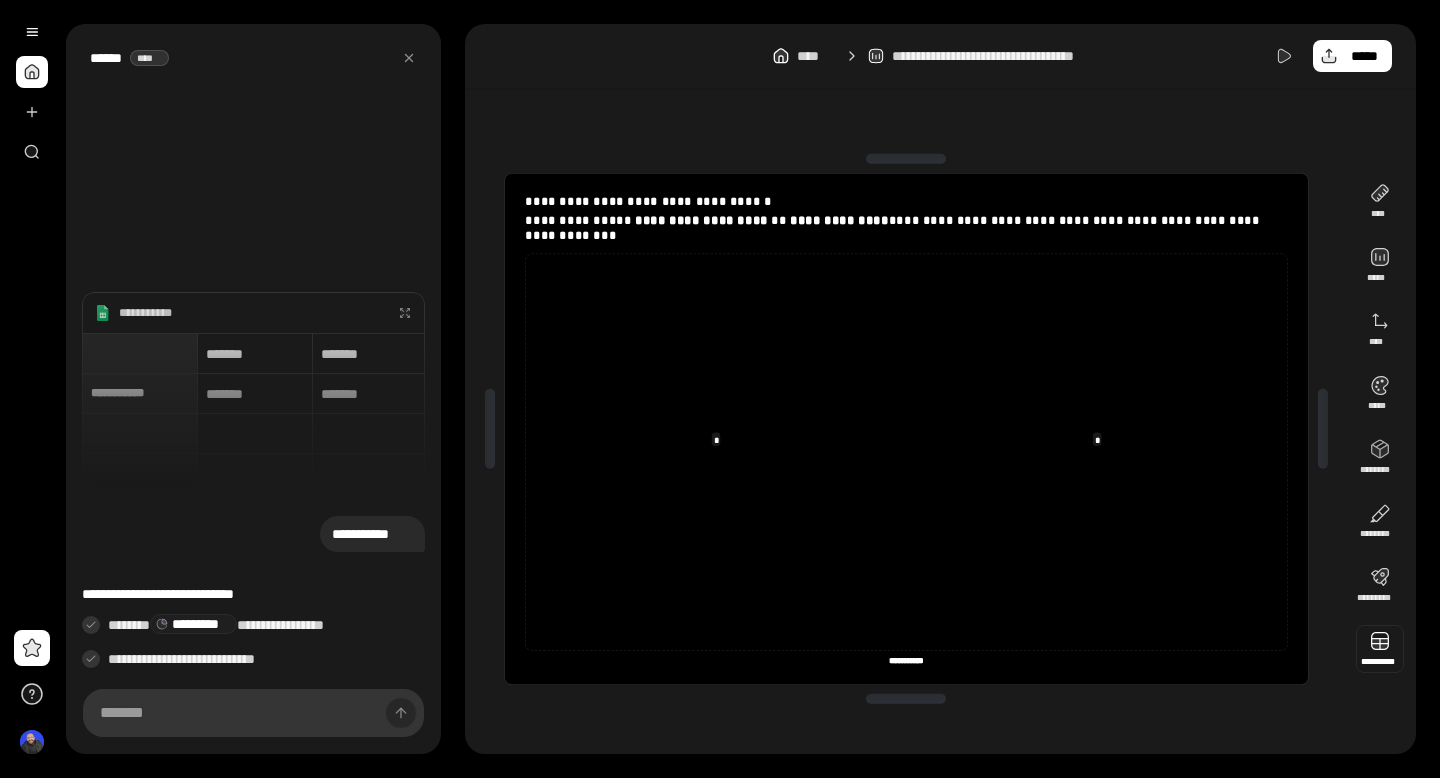 click at bounding box center (1380, 649) 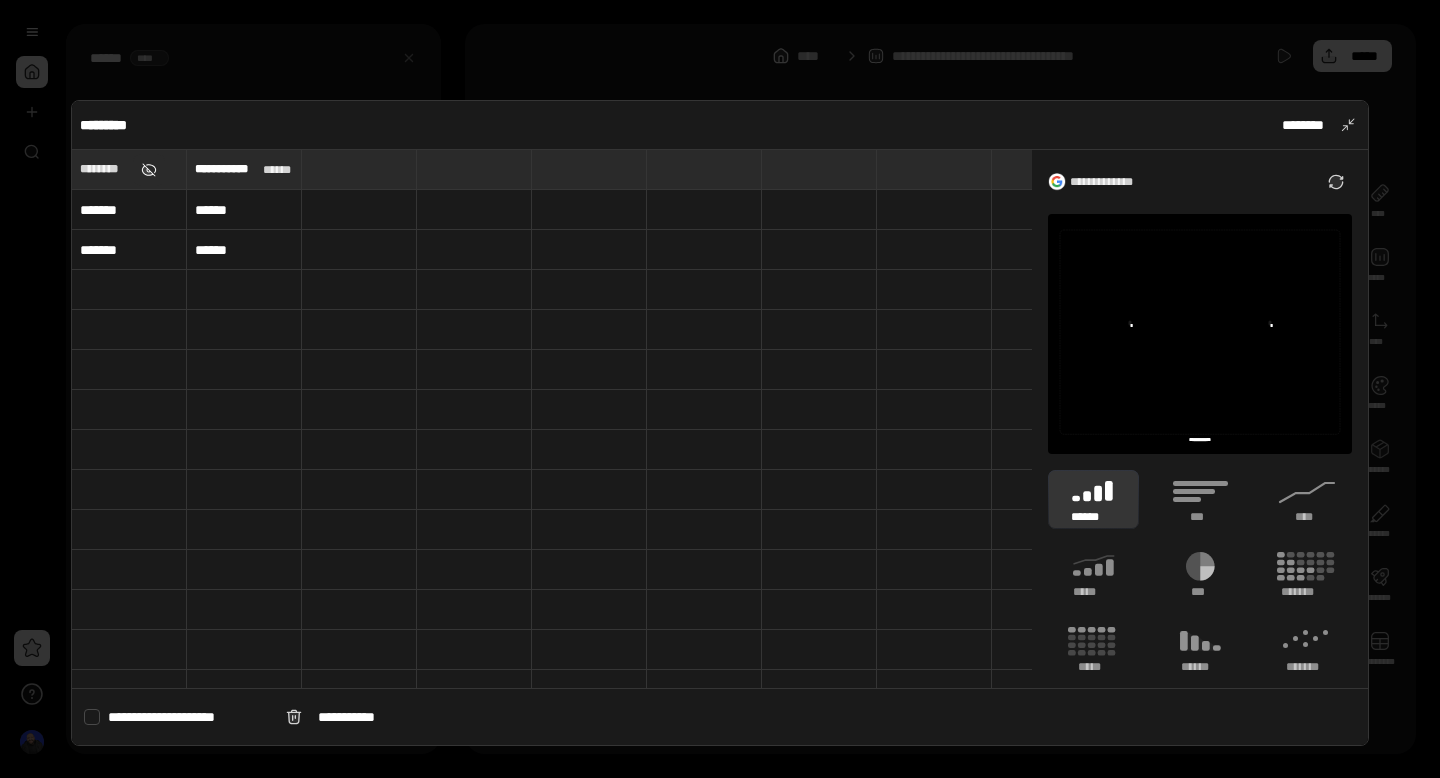 click at bounding box center [149, 170] 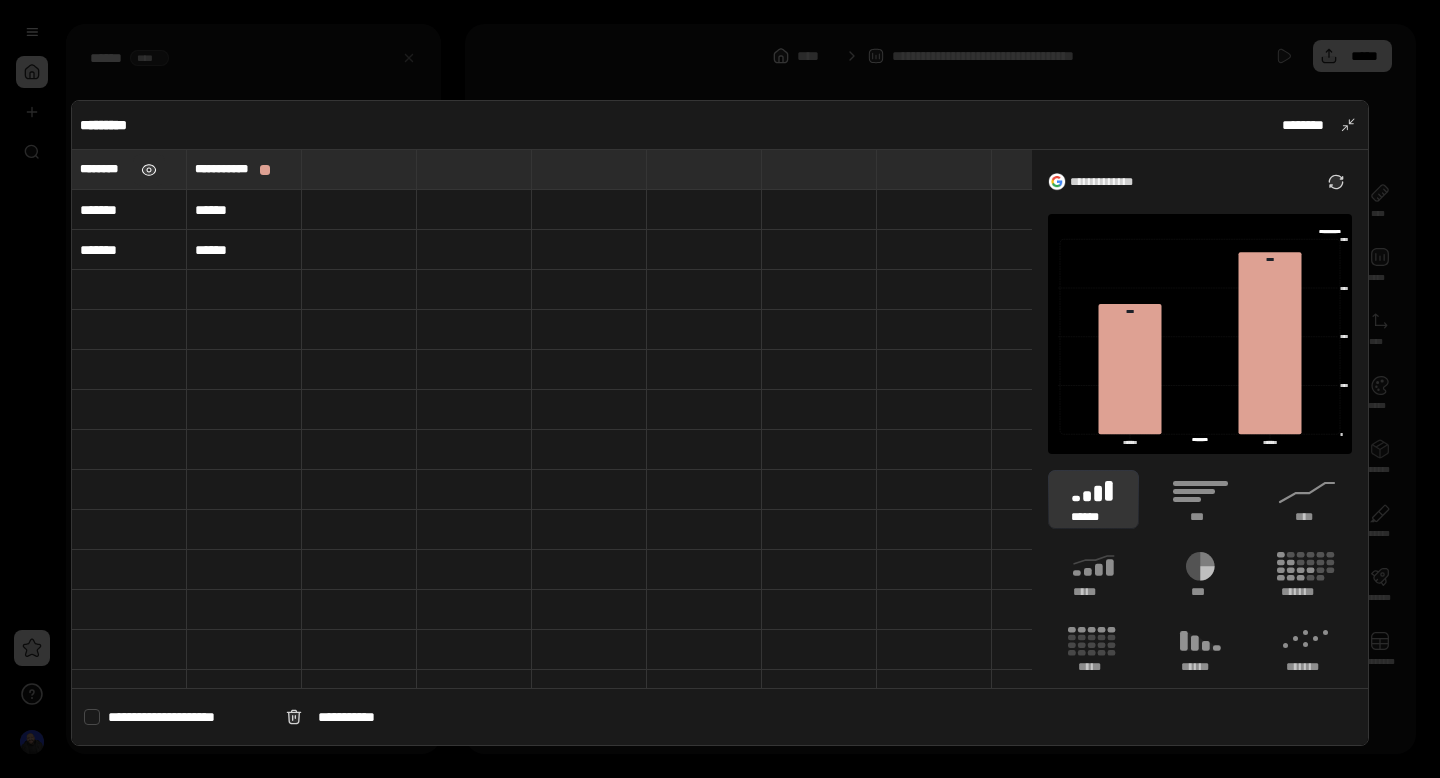 type on "********" 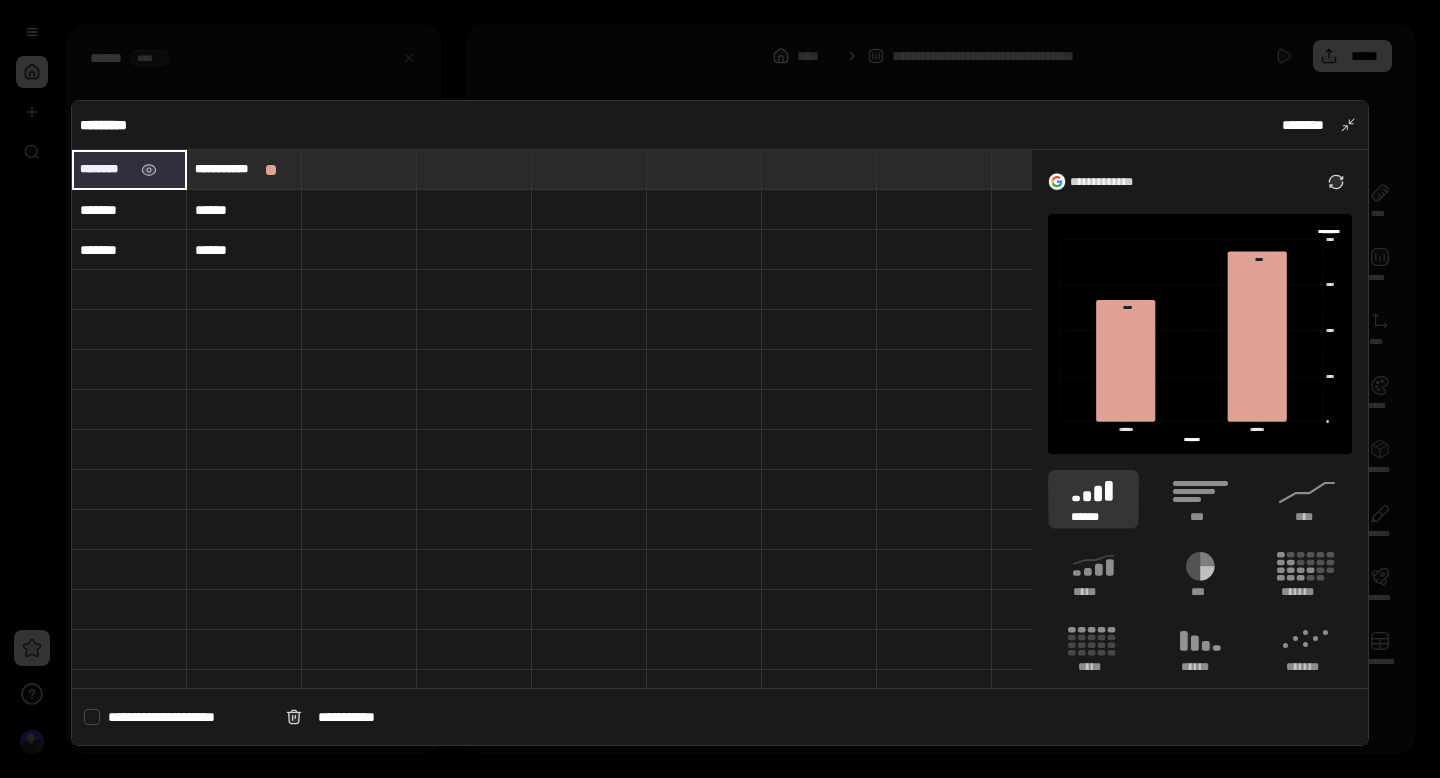 click on "********" at bounding box center [106, 169] 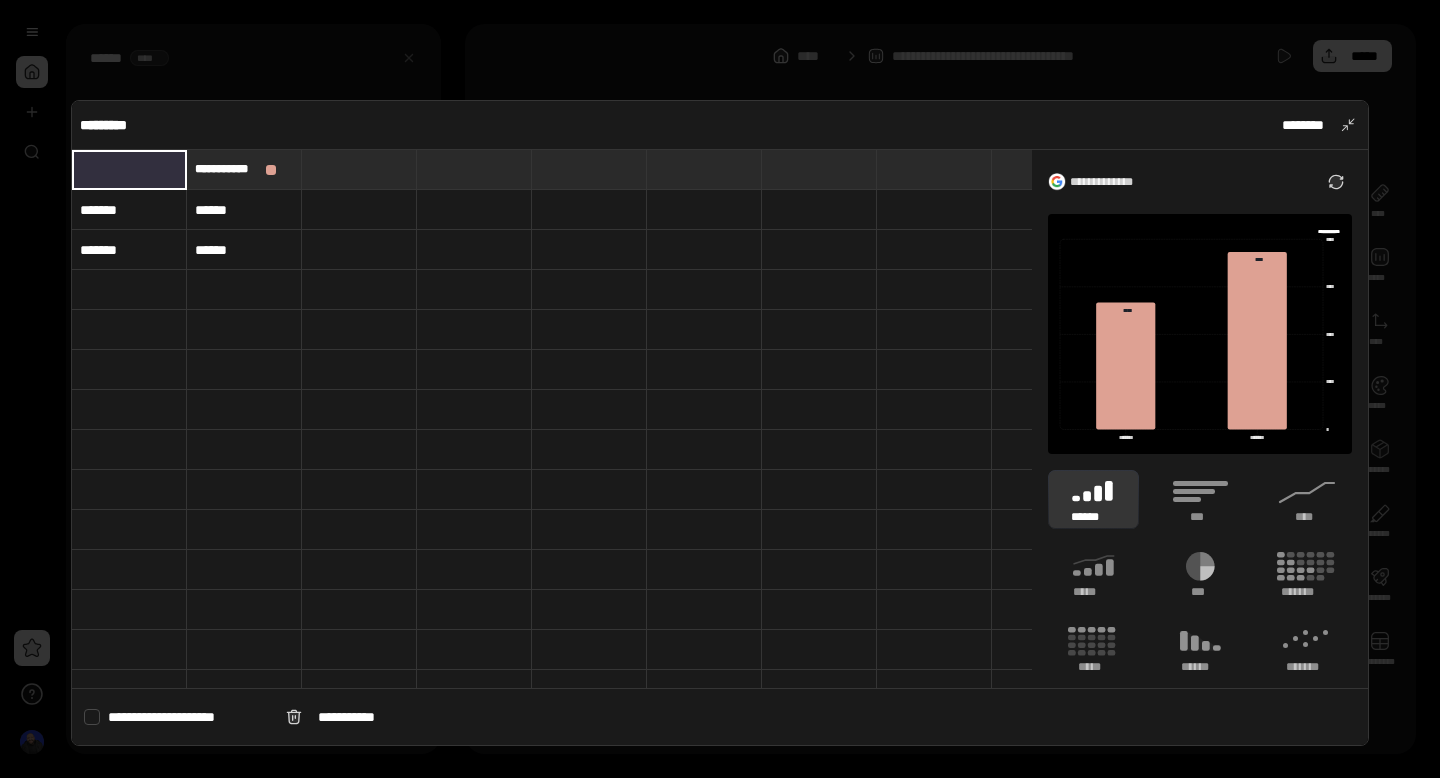 type 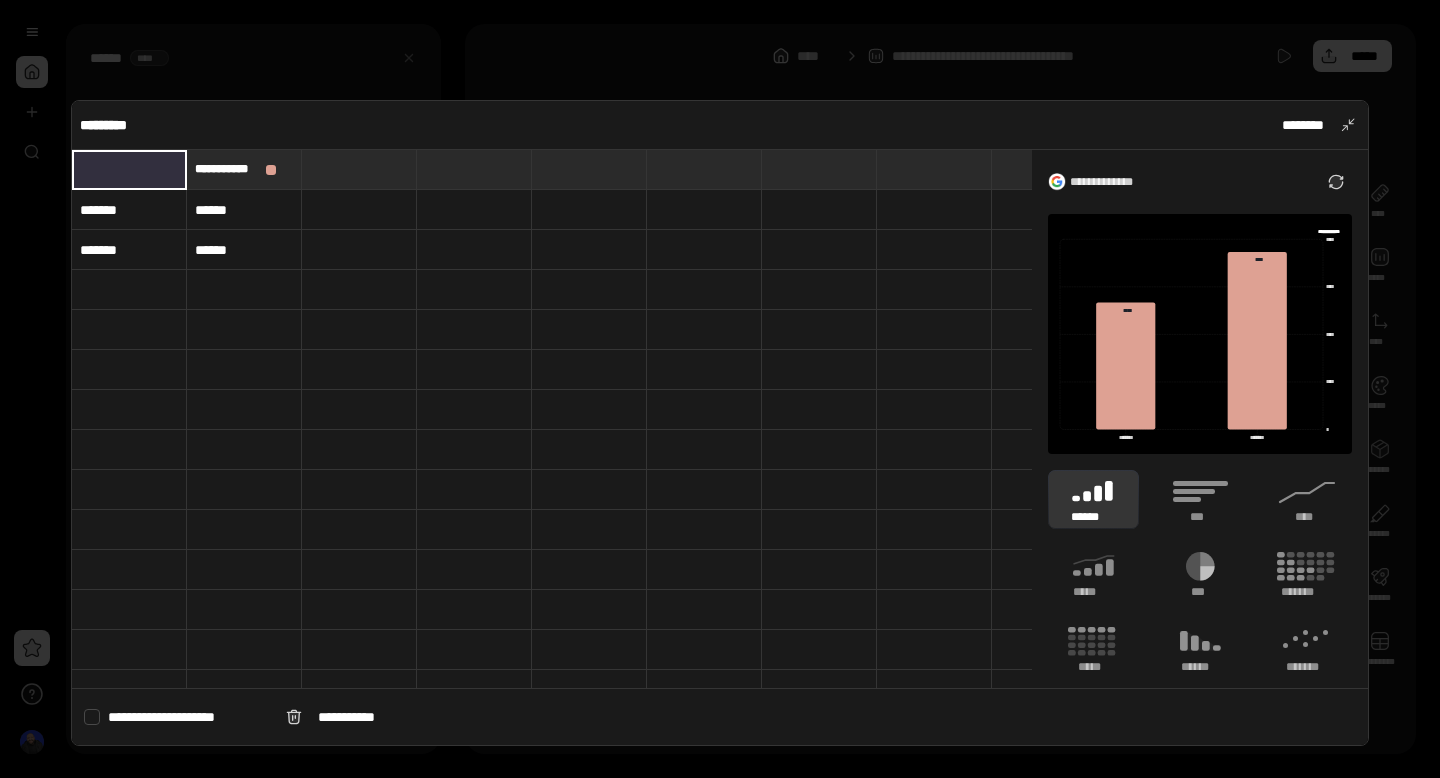 click at bounding box center (244, 410) 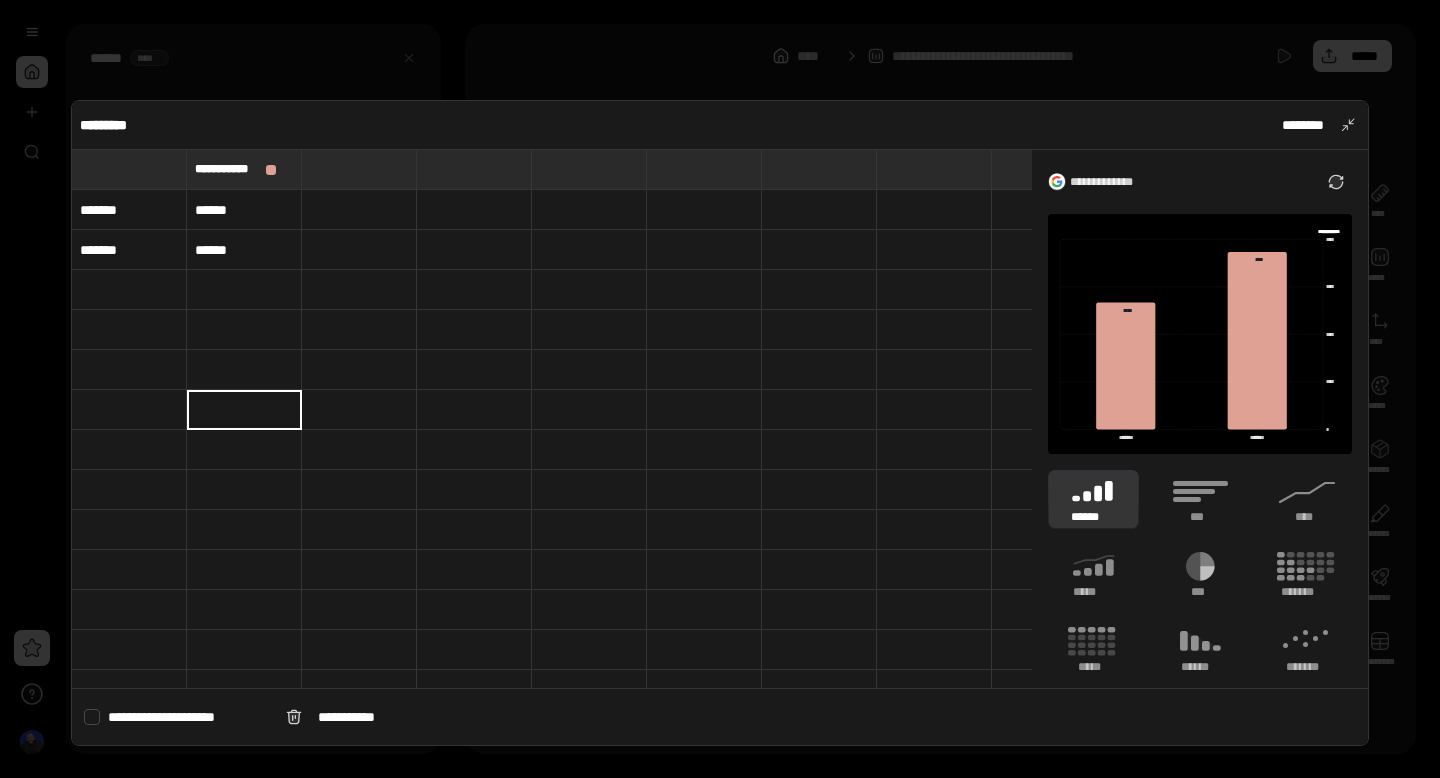 click at bounding box center [720, 389] 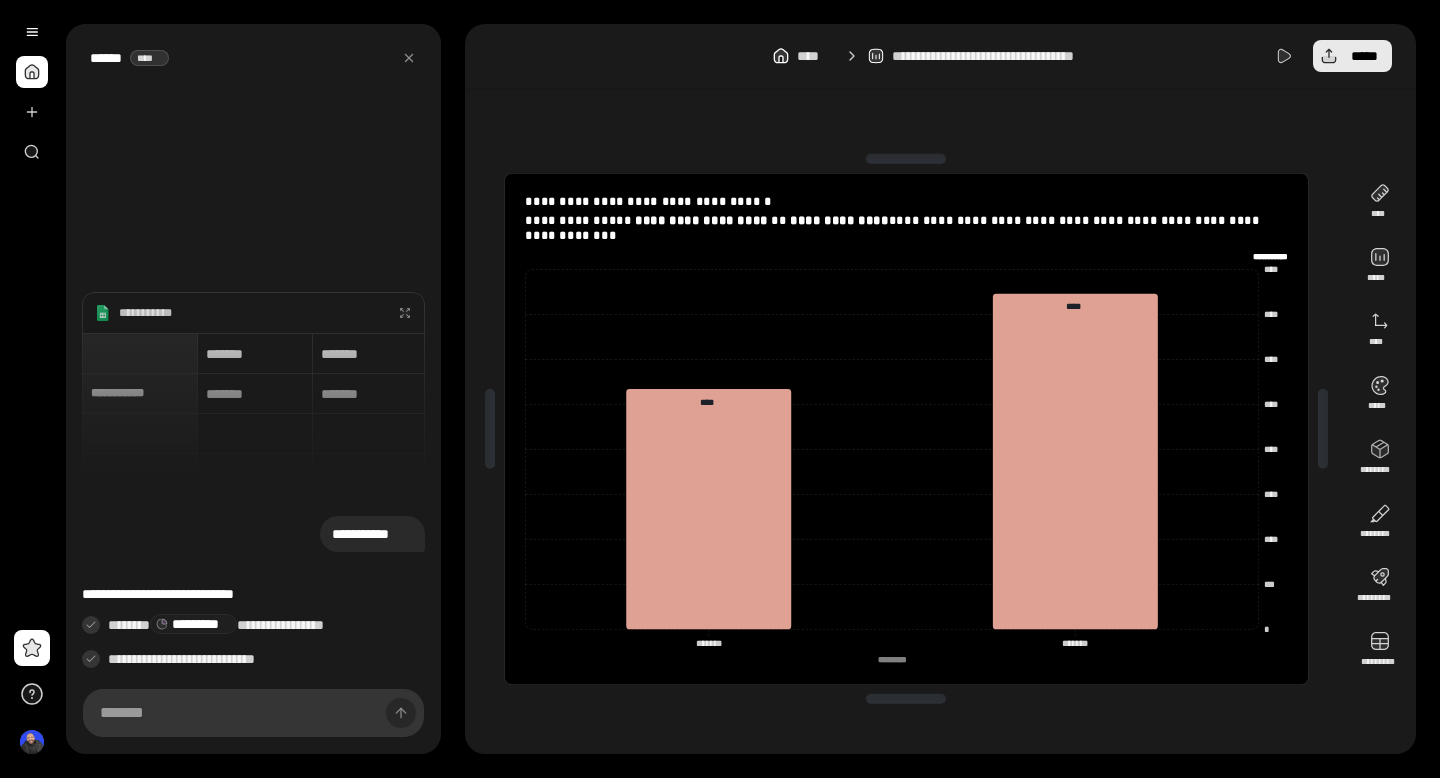 click on "*****" at bounding box center (1364, 56) 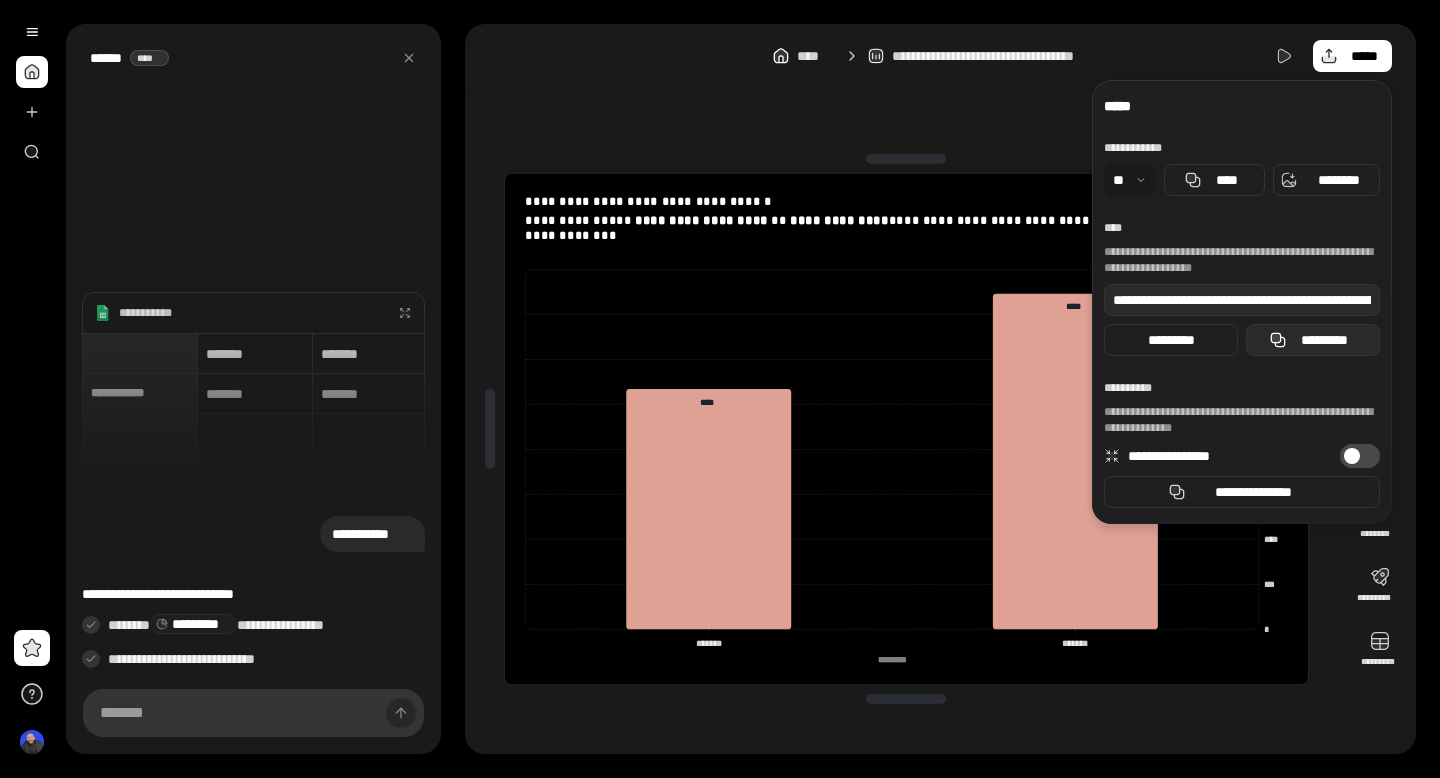 click on "*********" at bounding box center [1313, 340] 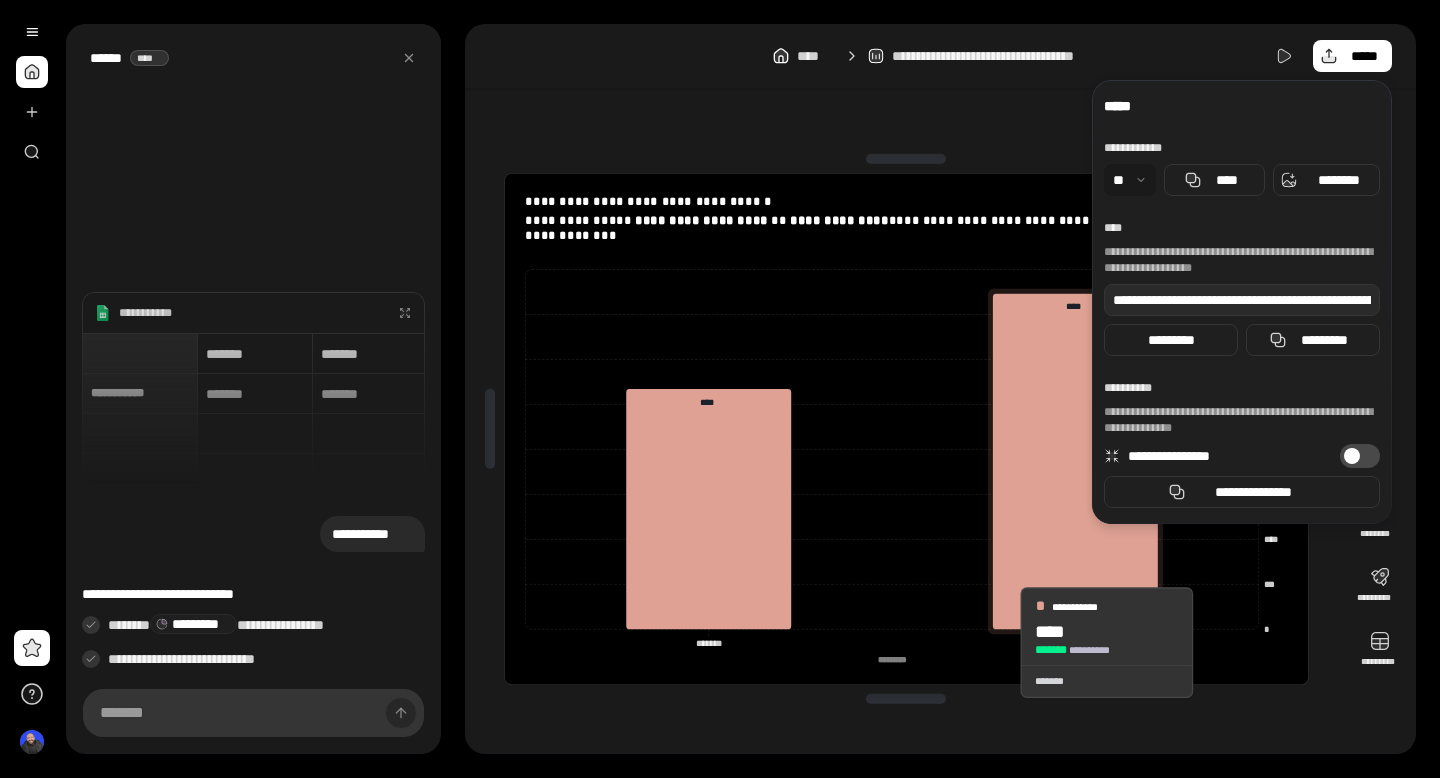 click 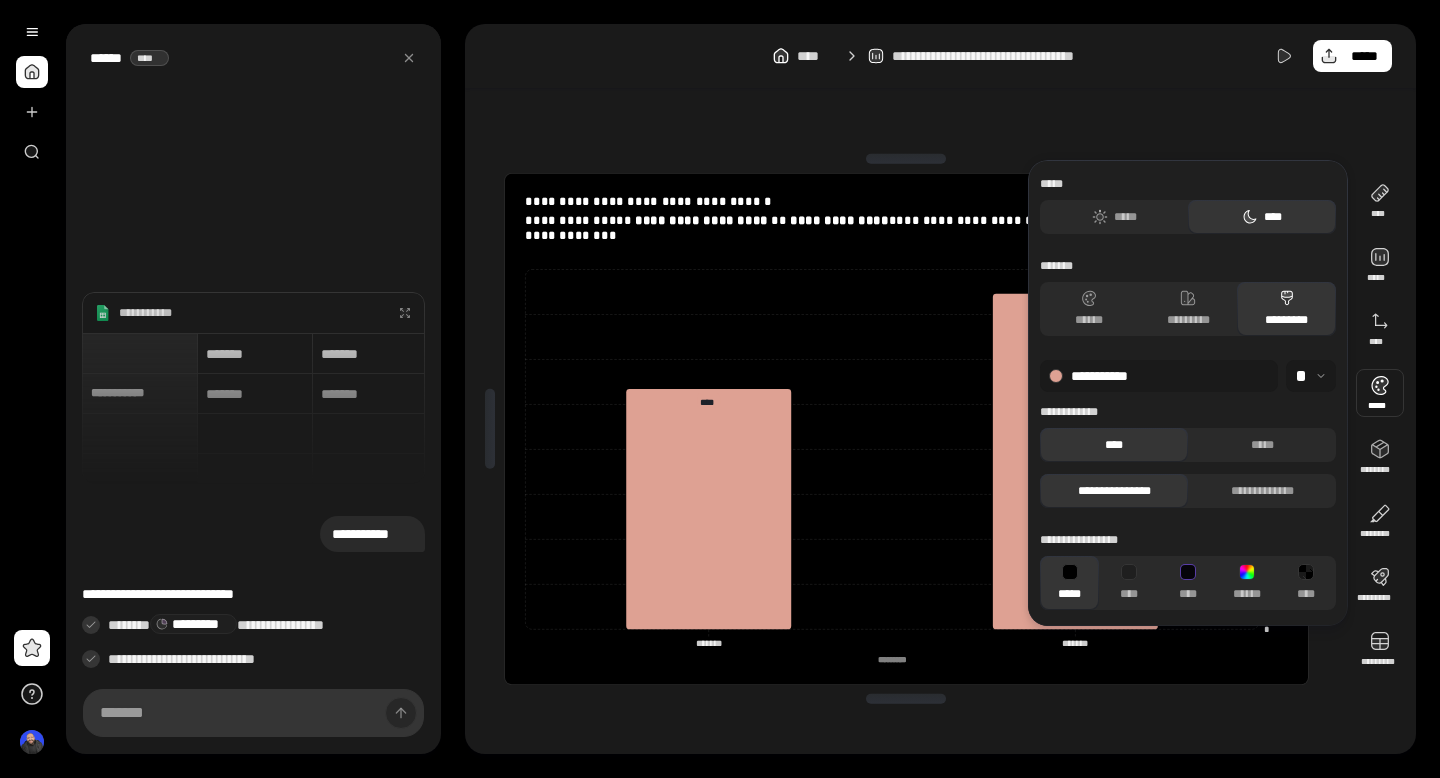 click at bounding box center [1380, 393] 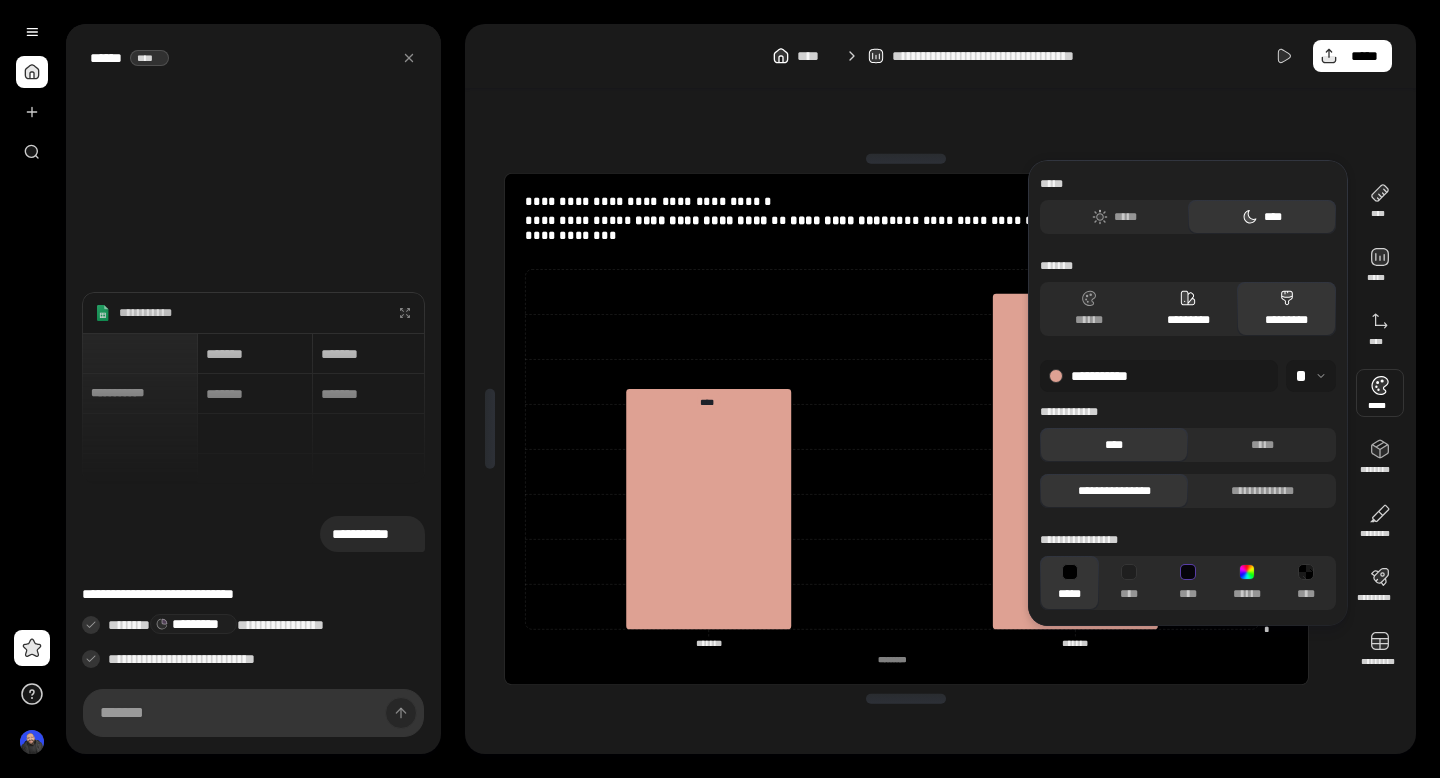 click on "******" at bounding box center (1089, 309) 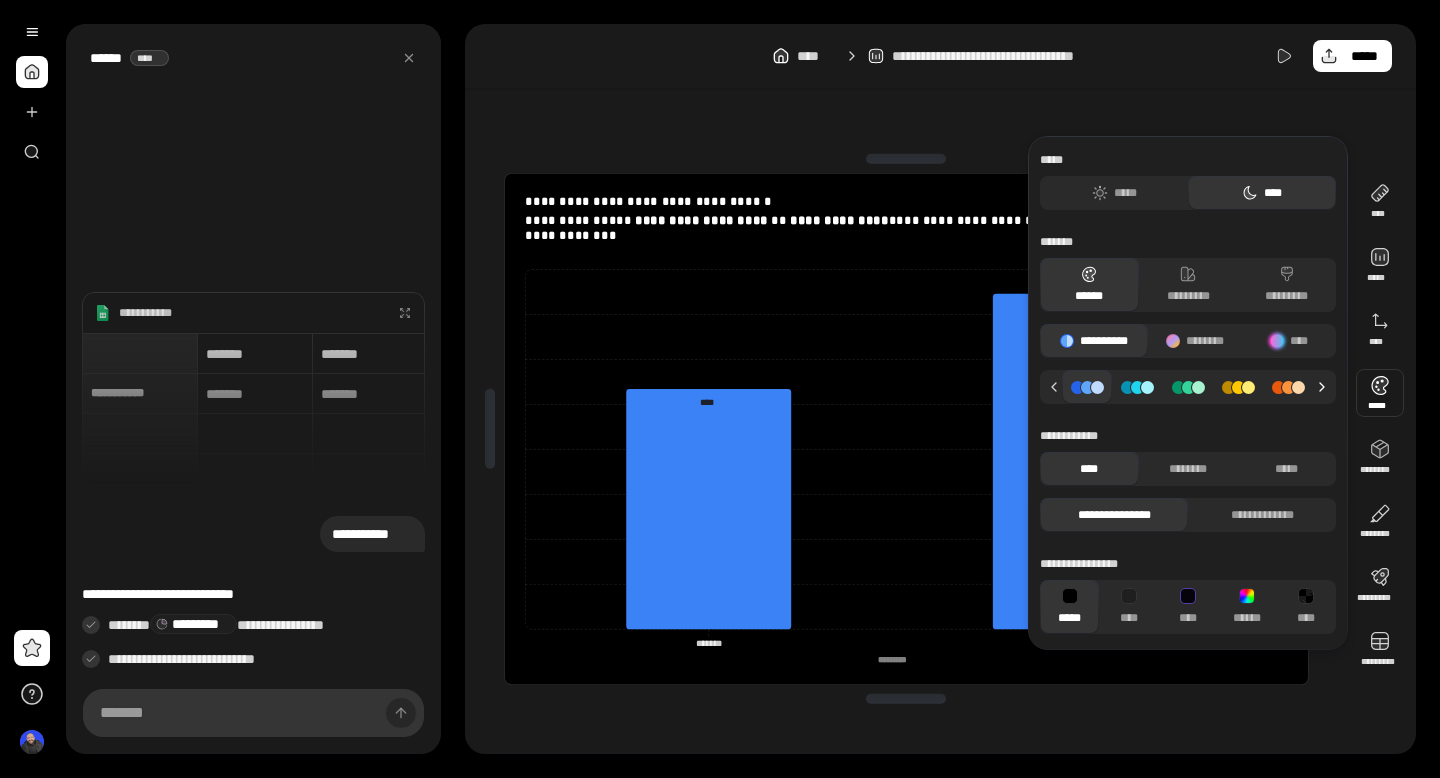 click 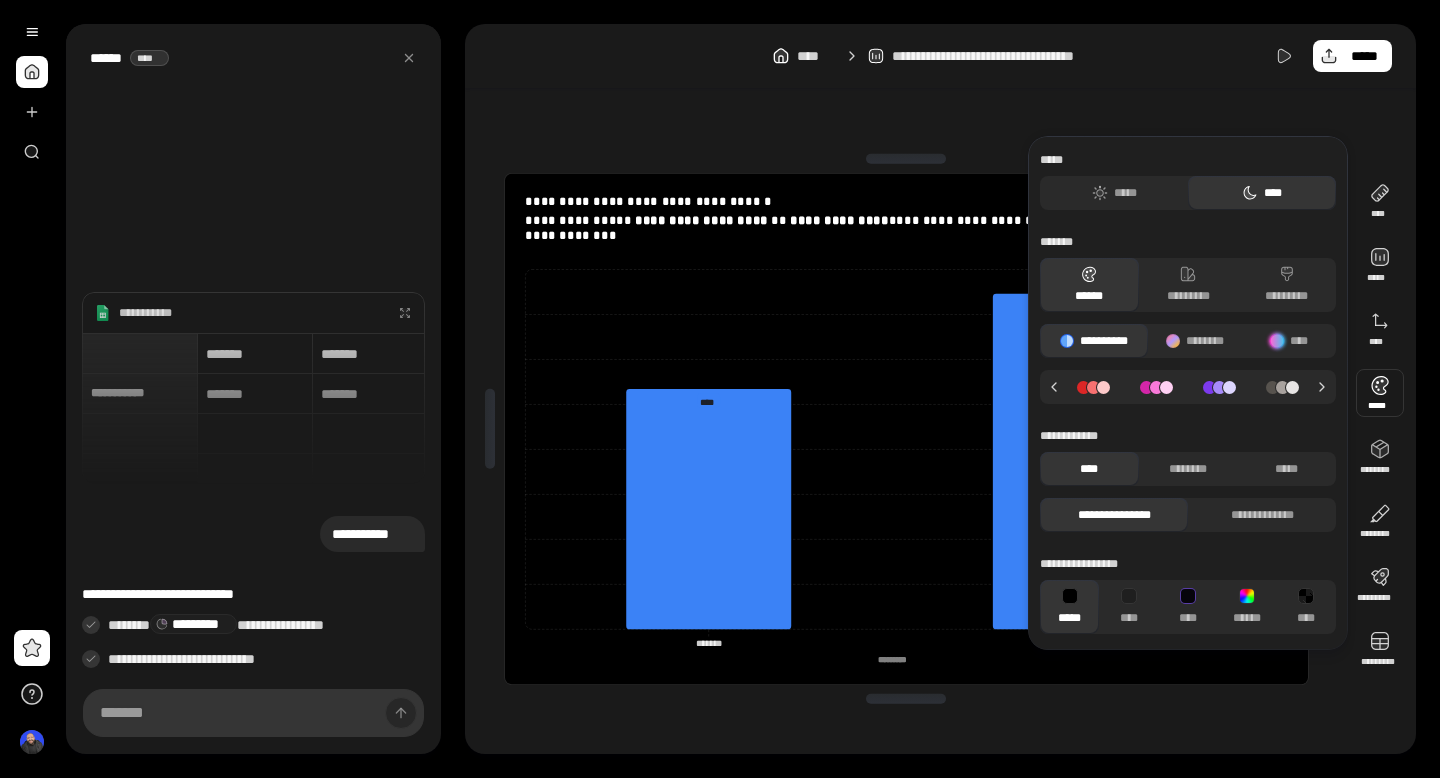 click 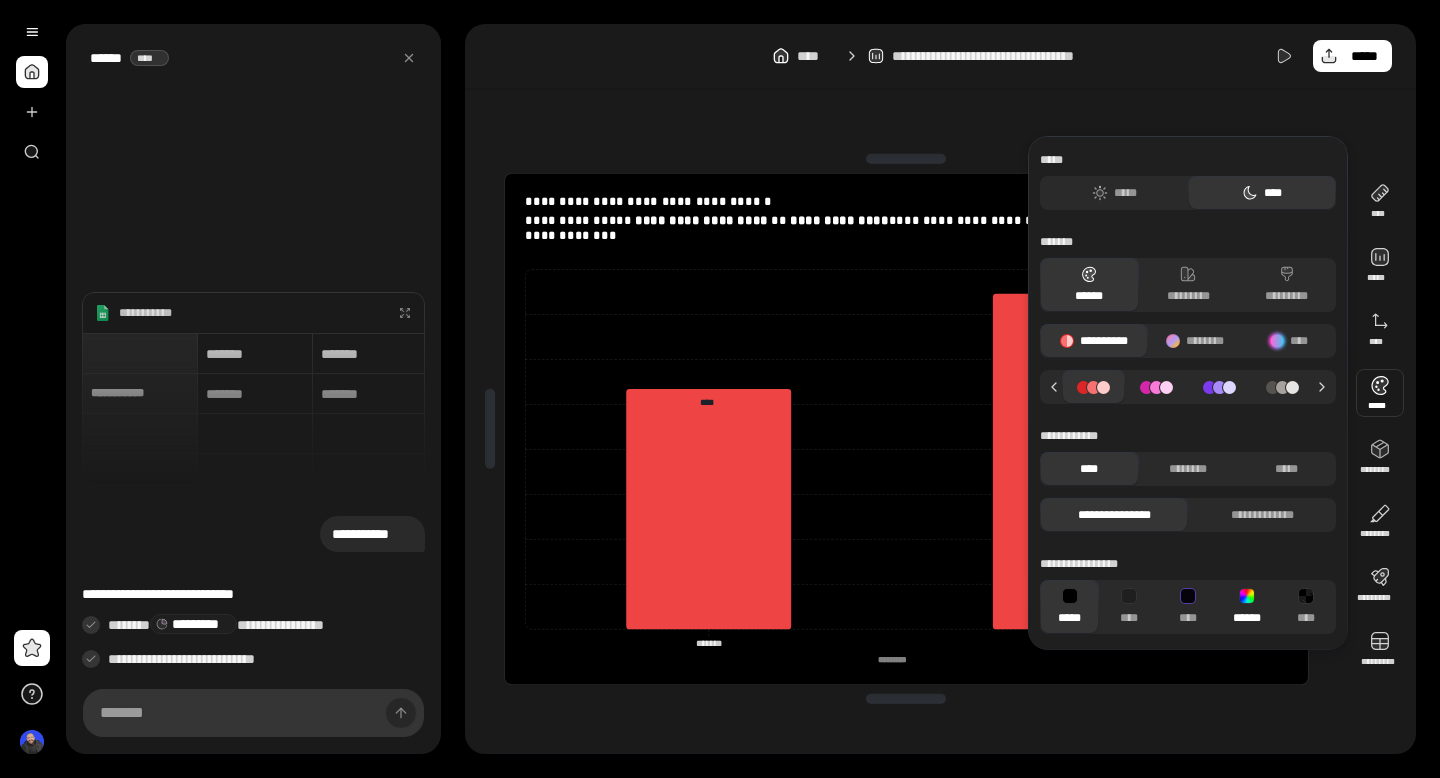 click on "******" at bounding box center (1247, 607) 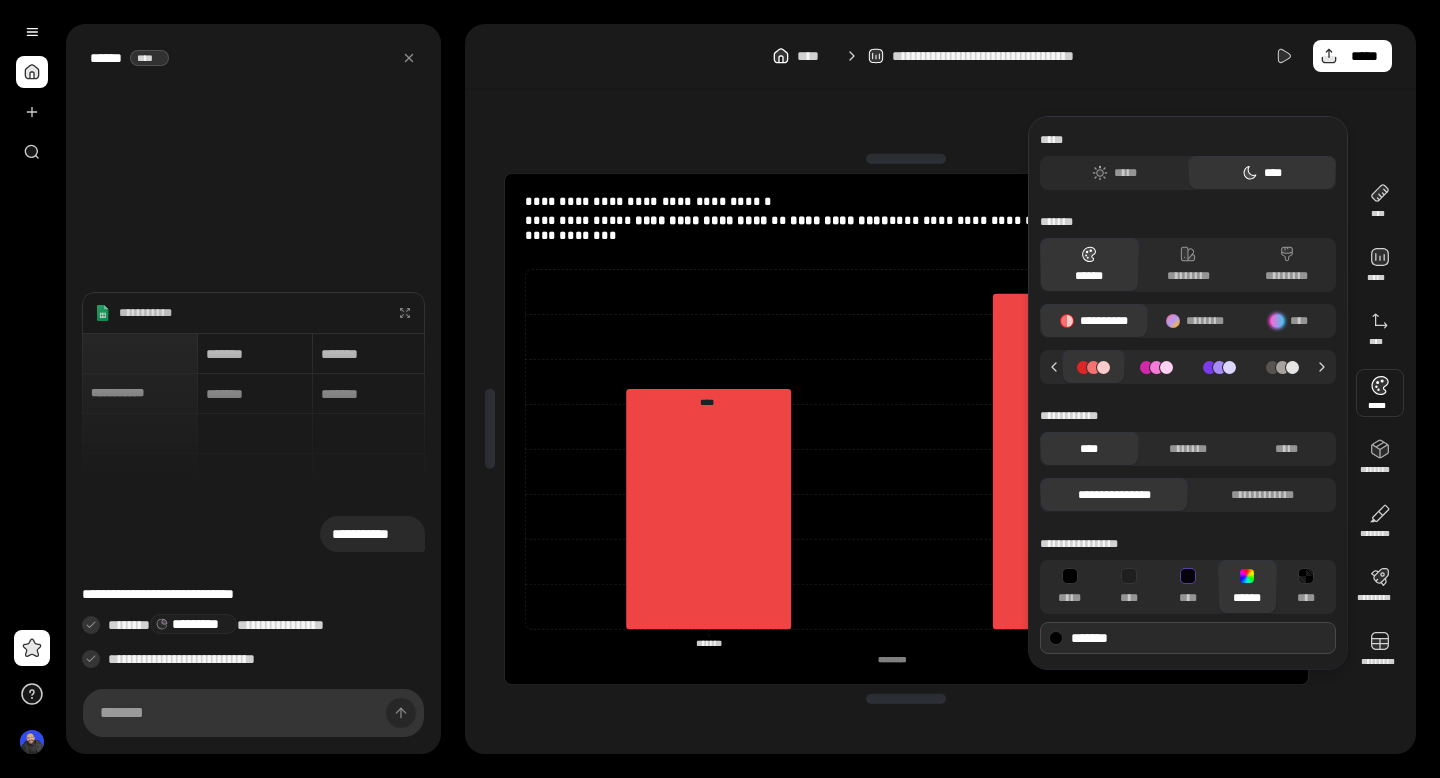 click on "*******" at bounding box center (1188, 638) 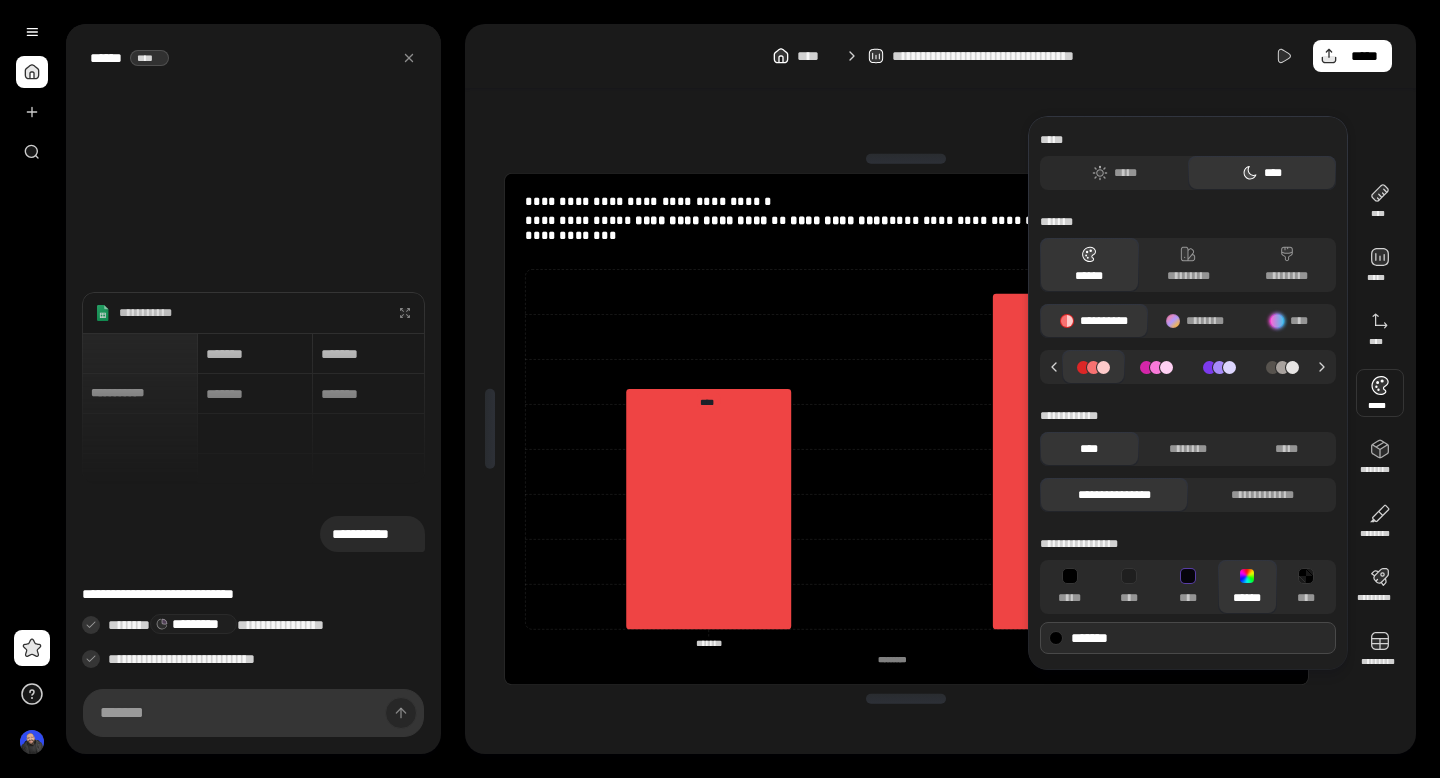 click on "*******" at bounding box center (1188, 638) 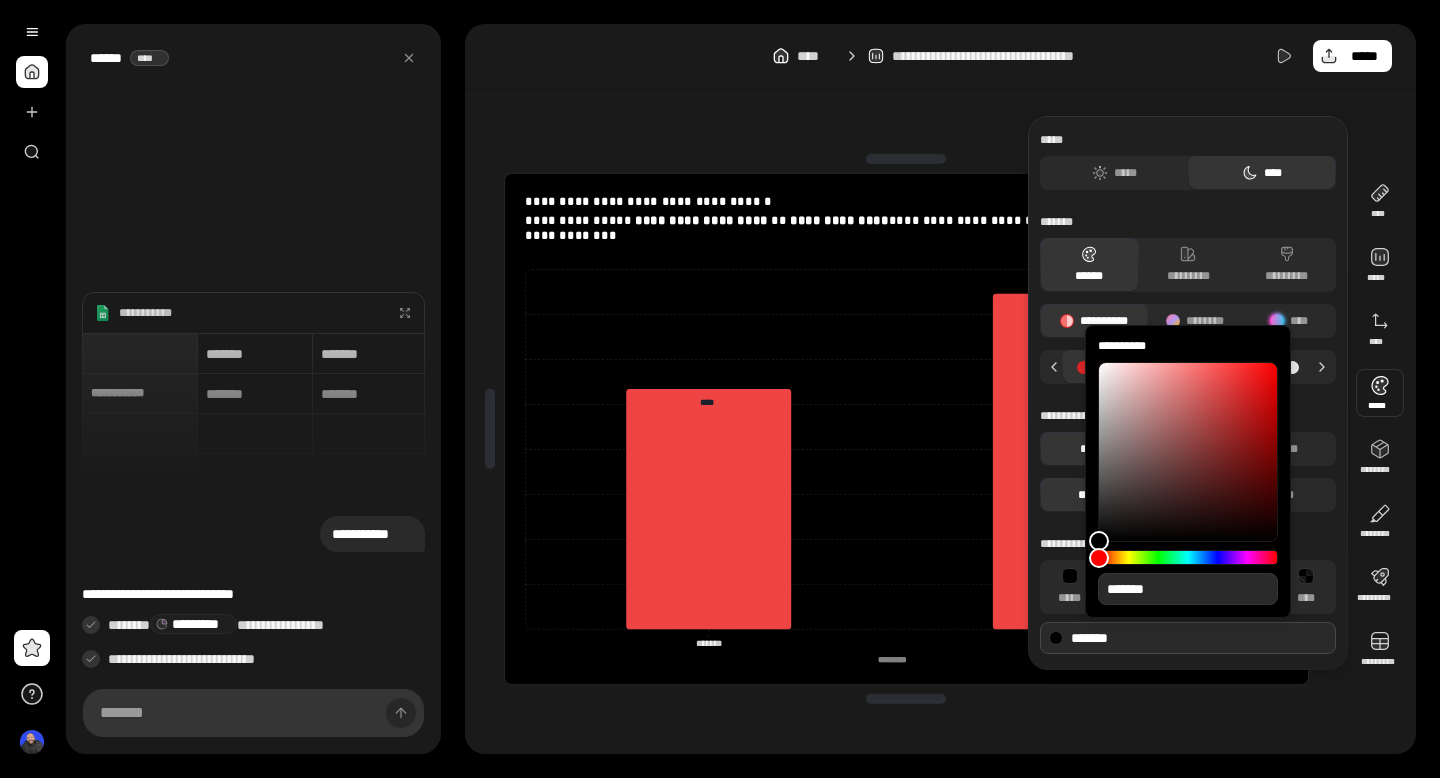click on "*******" at bounding box center (1188, 638) 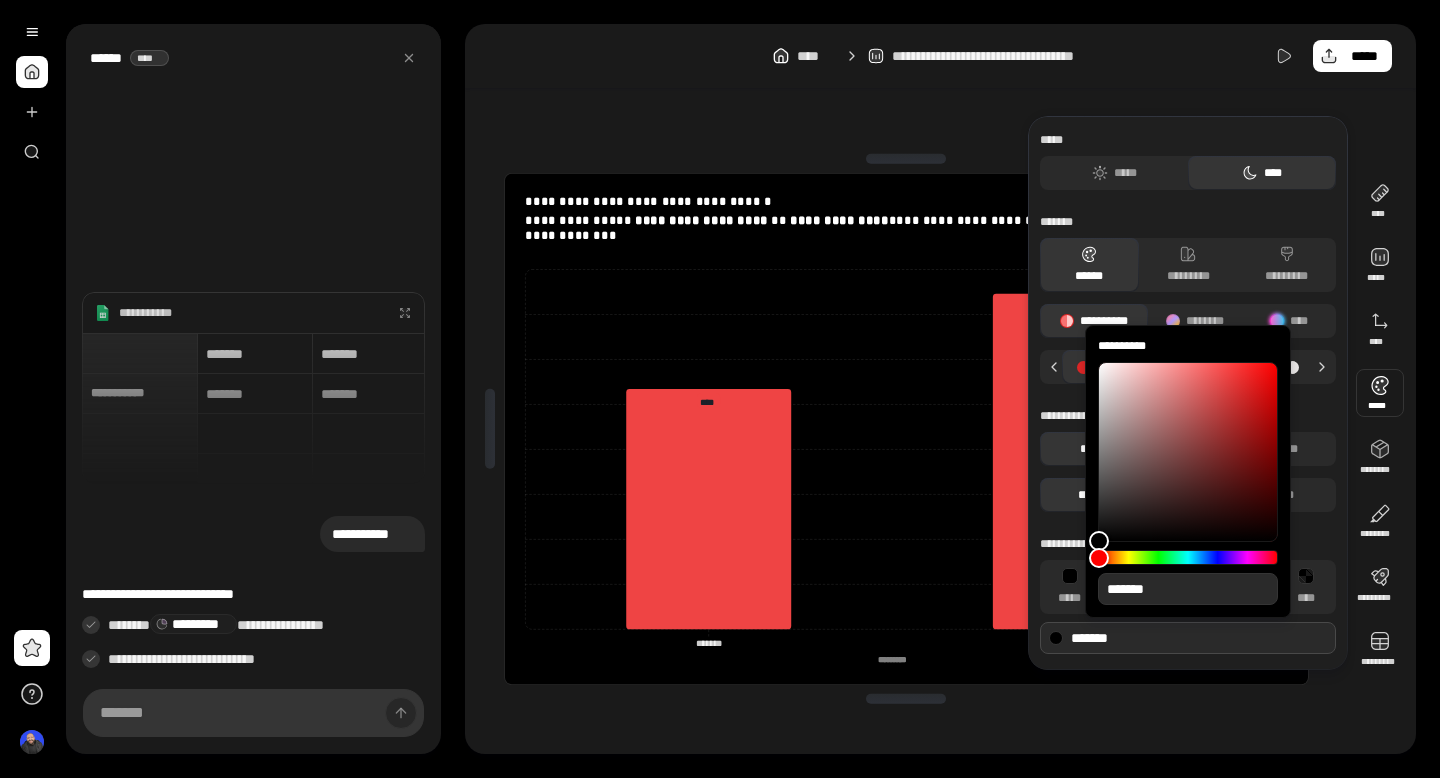 drag, startPoint x: 1138, startPoint y: 637, endPoint x: 1082, endPoint y: 637, distance: 56 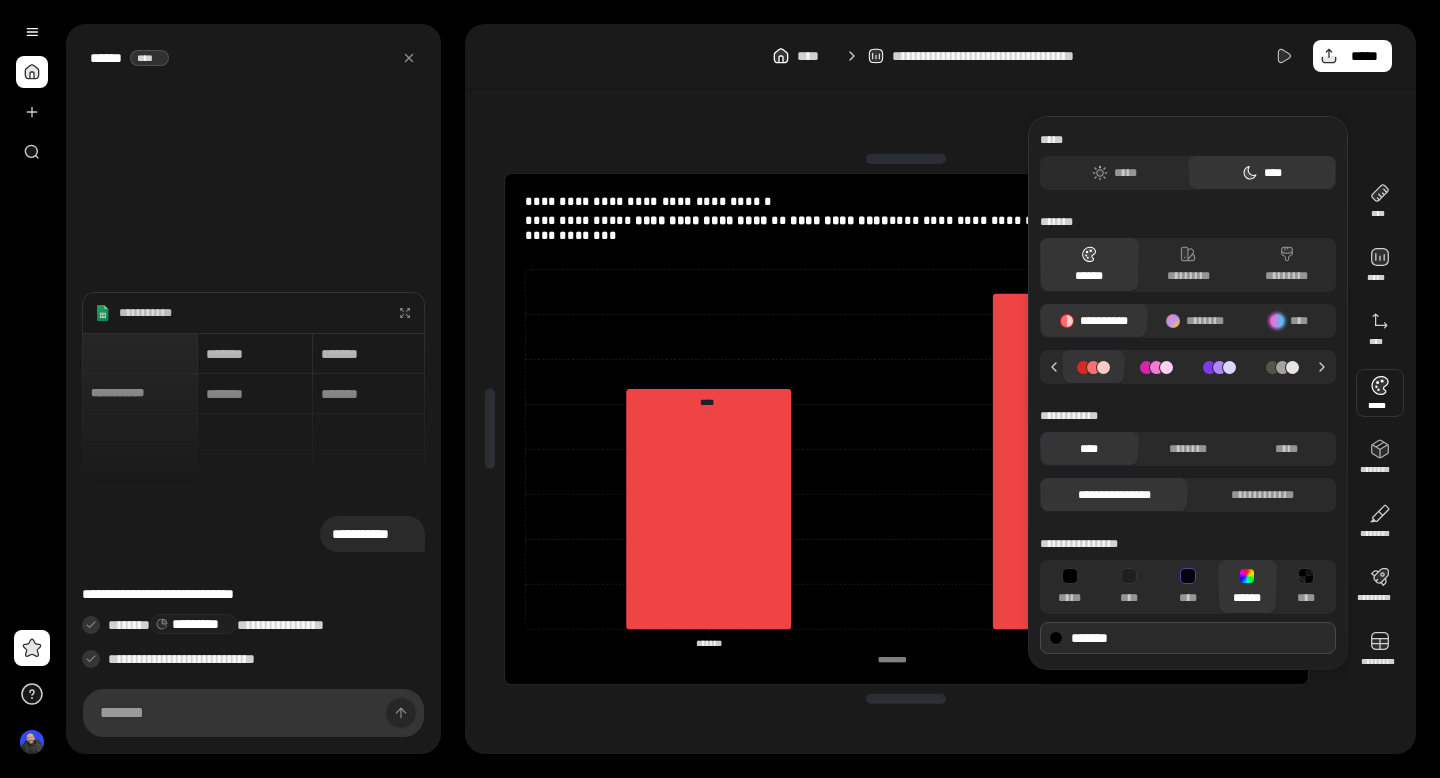click on "*******" at bounding box center (1188, 638) 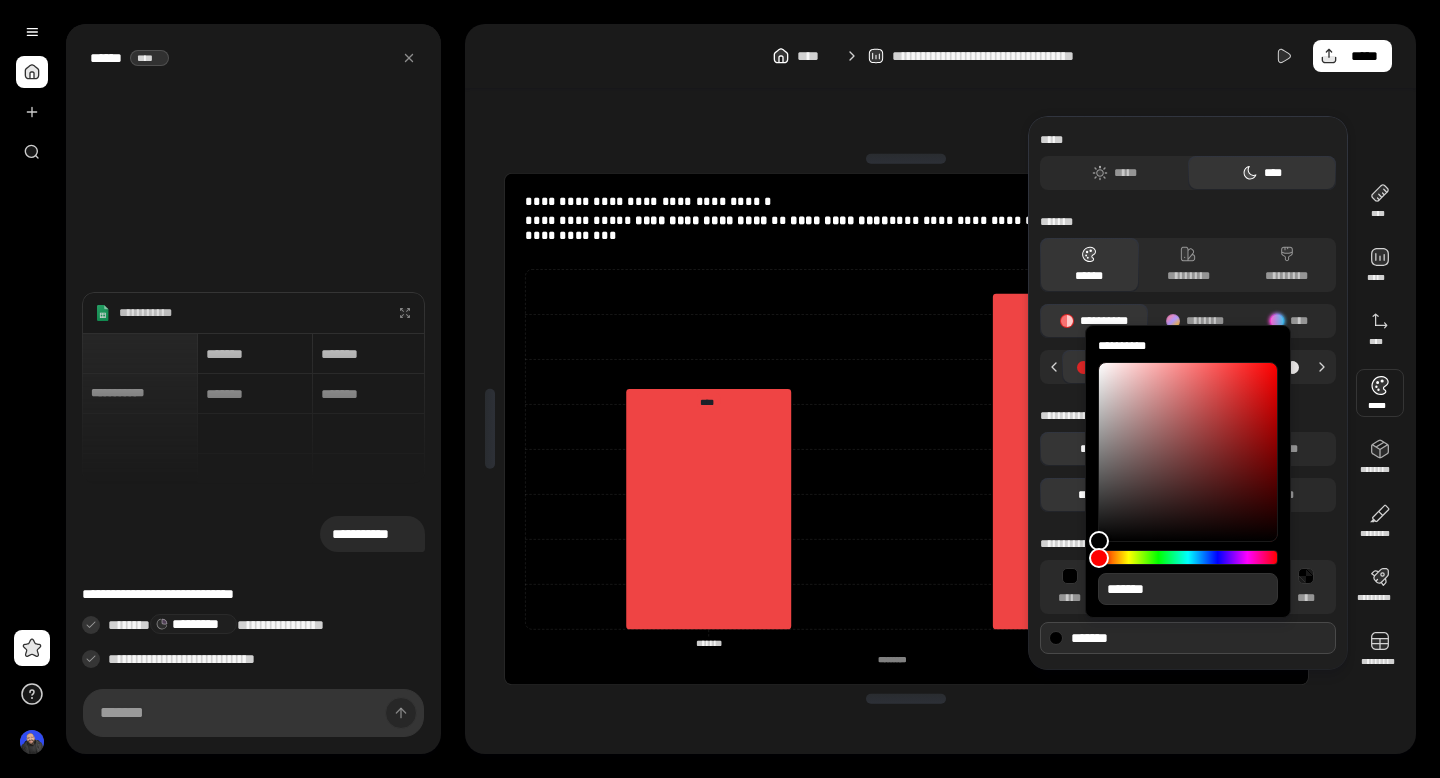 drag, startPoint x: 1183, startPoint y: 588, endPoint x: 1126, endPoint y: 589, distance: 57.00877 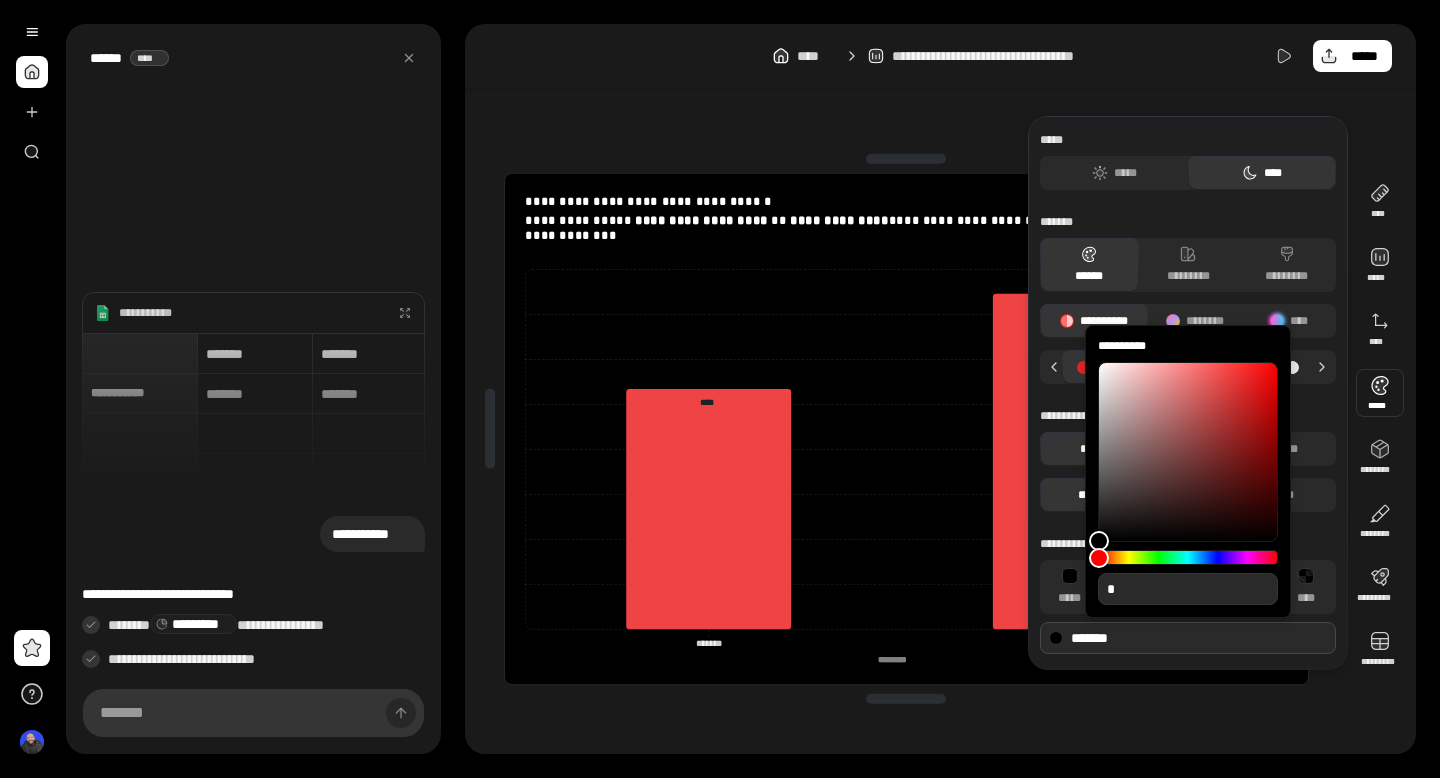 type on "**" 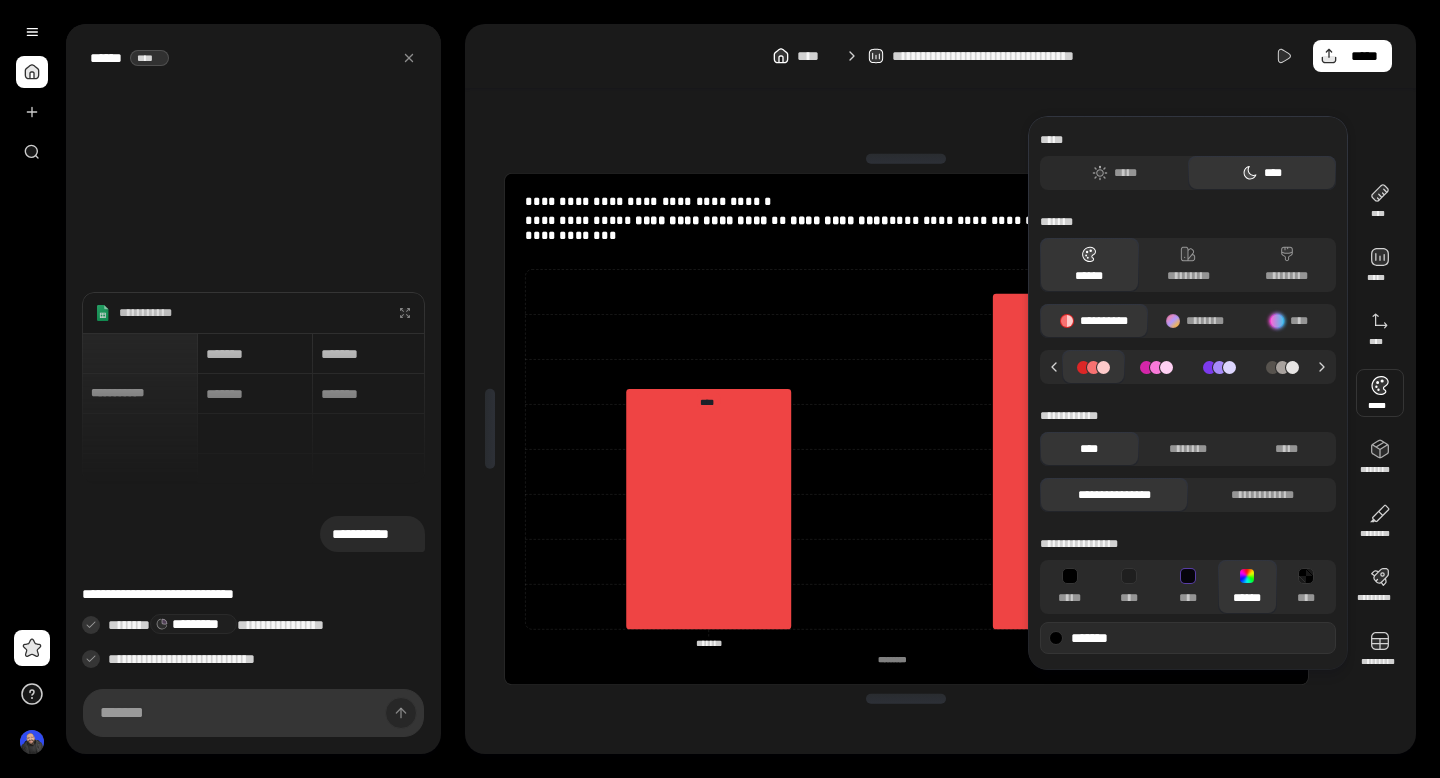 click on "******" at bounding box center [1247, 587] 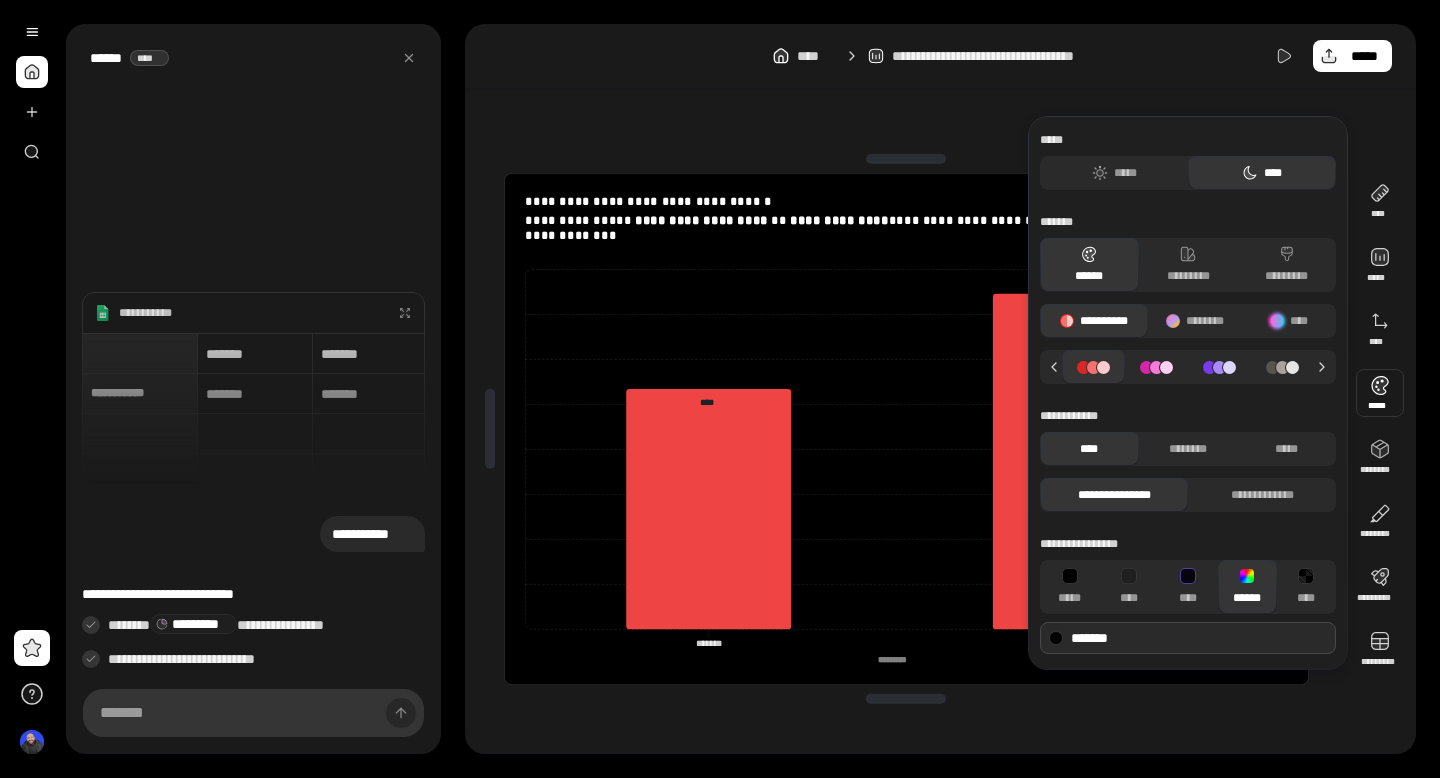 click on "*******" at bounding box center [1188, 638] 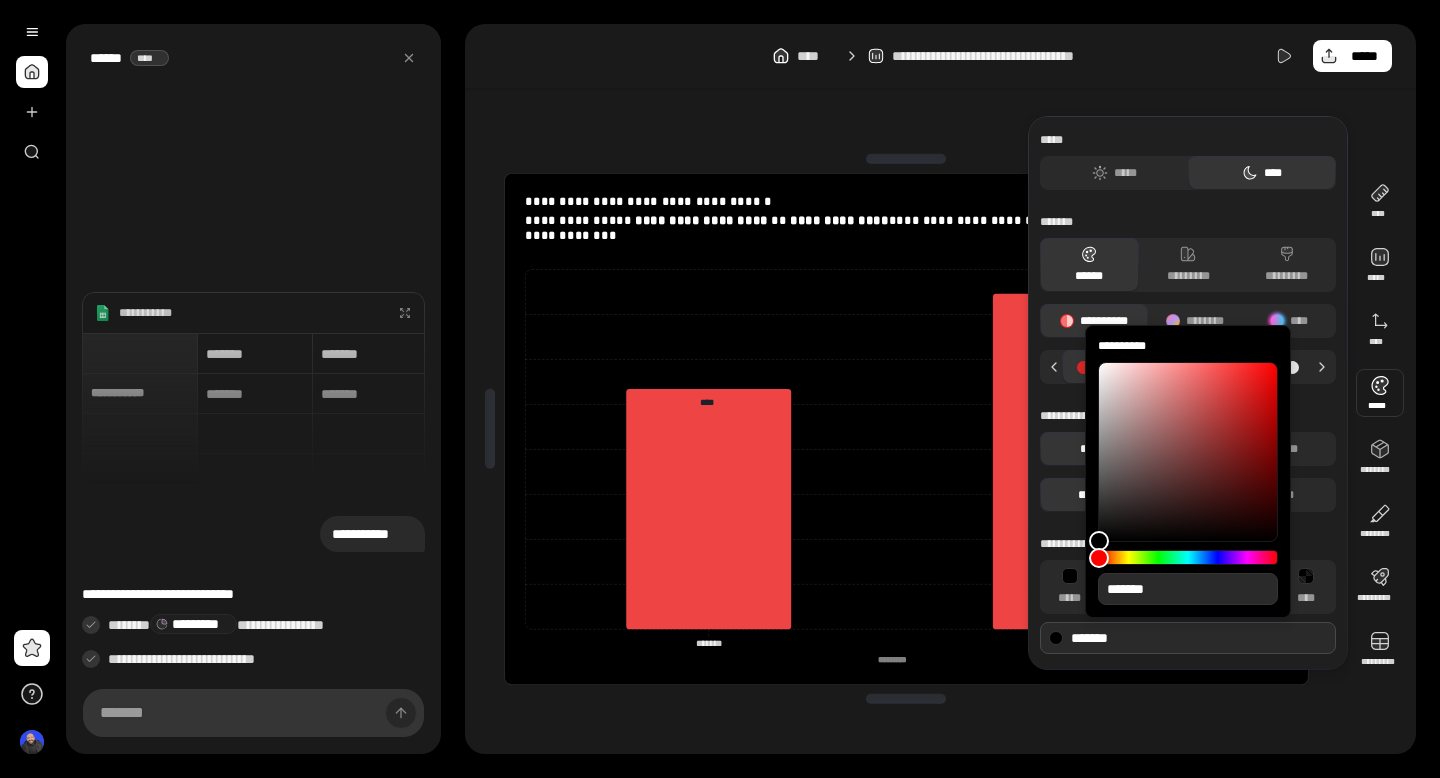 drag, startPoint x: 1174, startPoint y: 597, endPoint x: 1131, endPoint y: 597, distance: 43 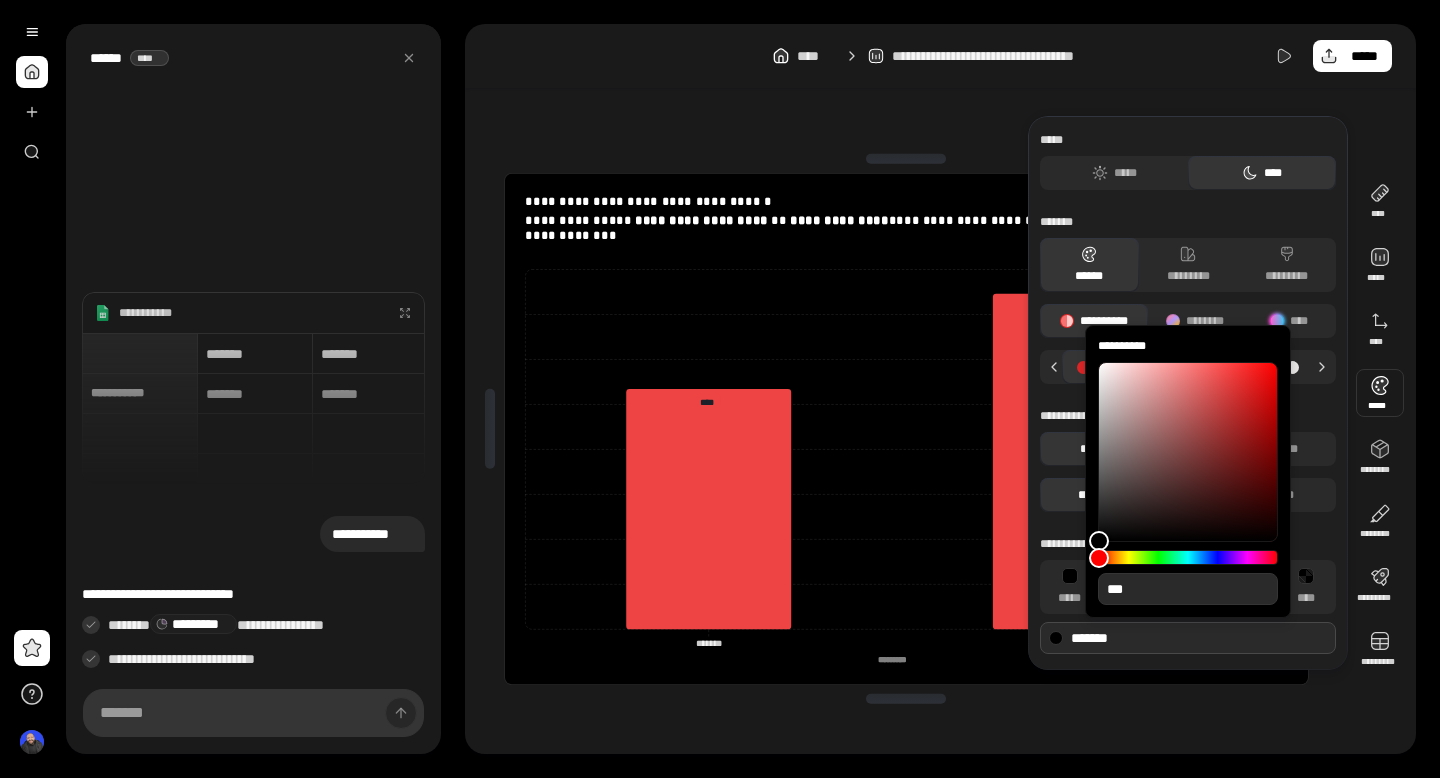type on "****" 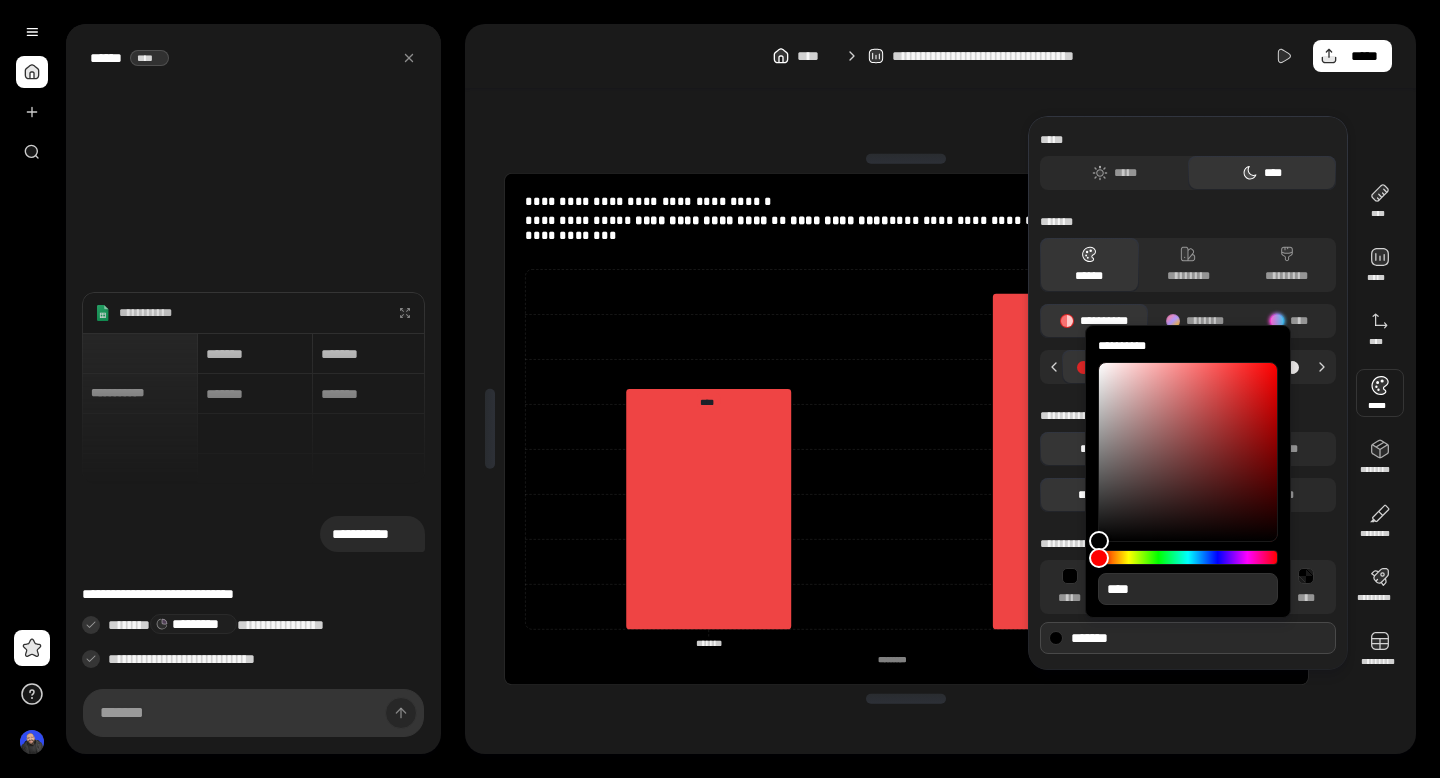 type on "***" 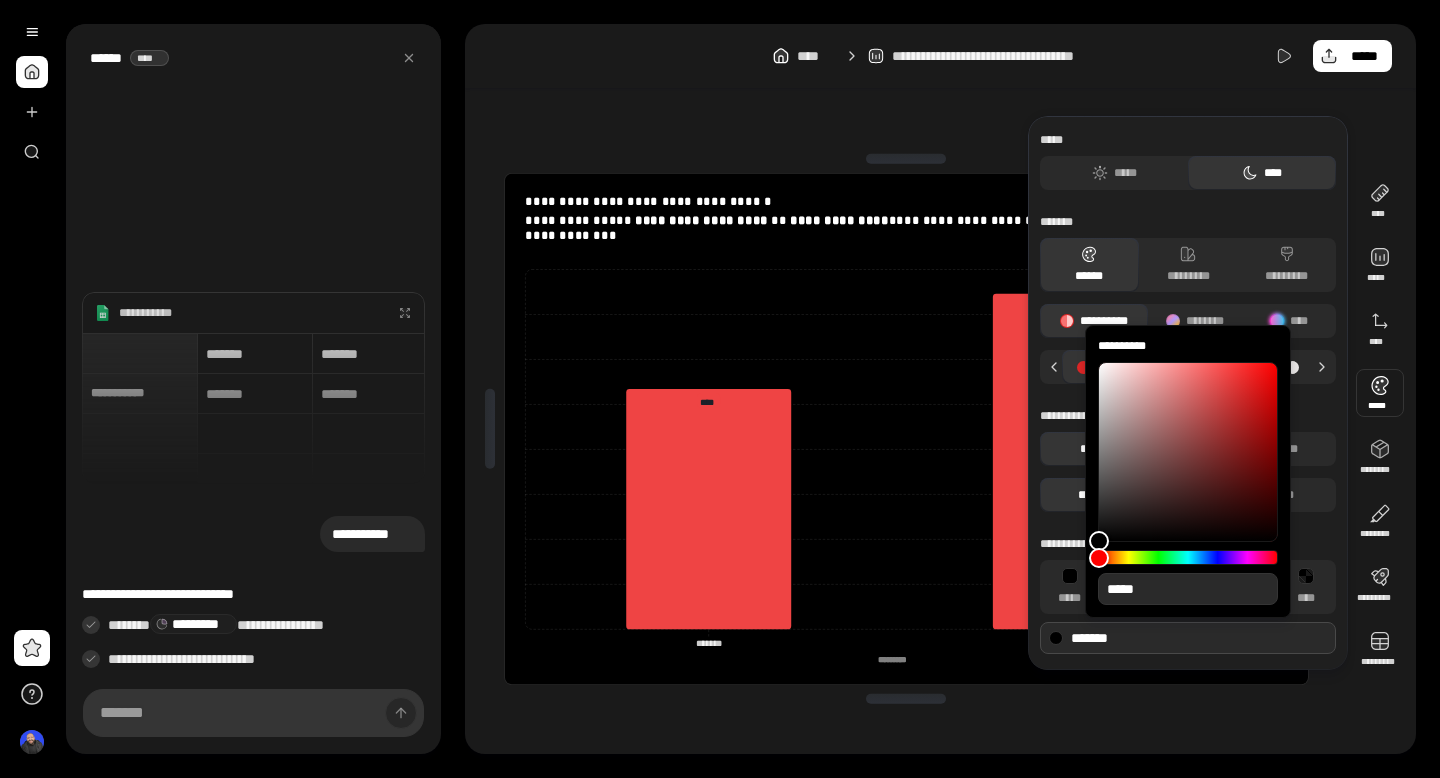 type on "******" 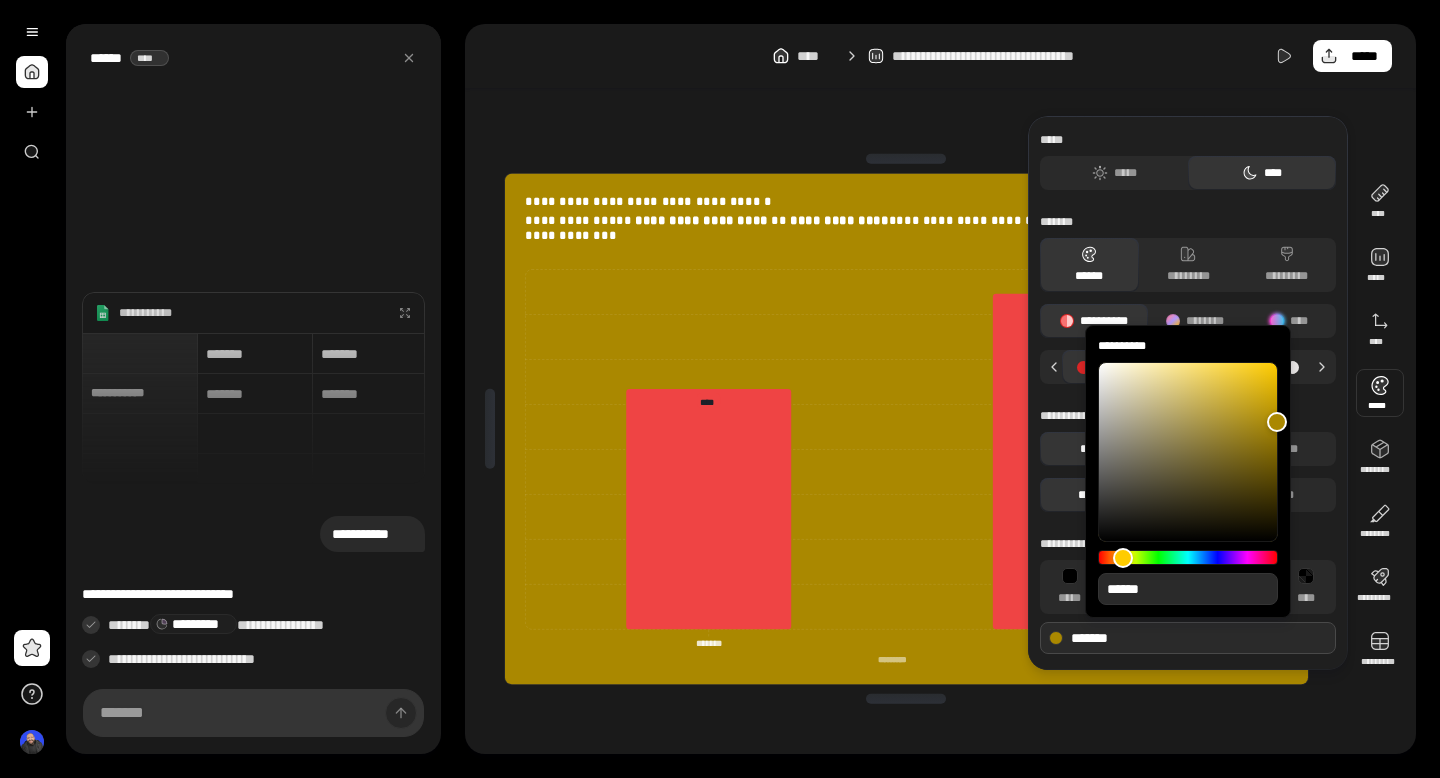 type on "**" 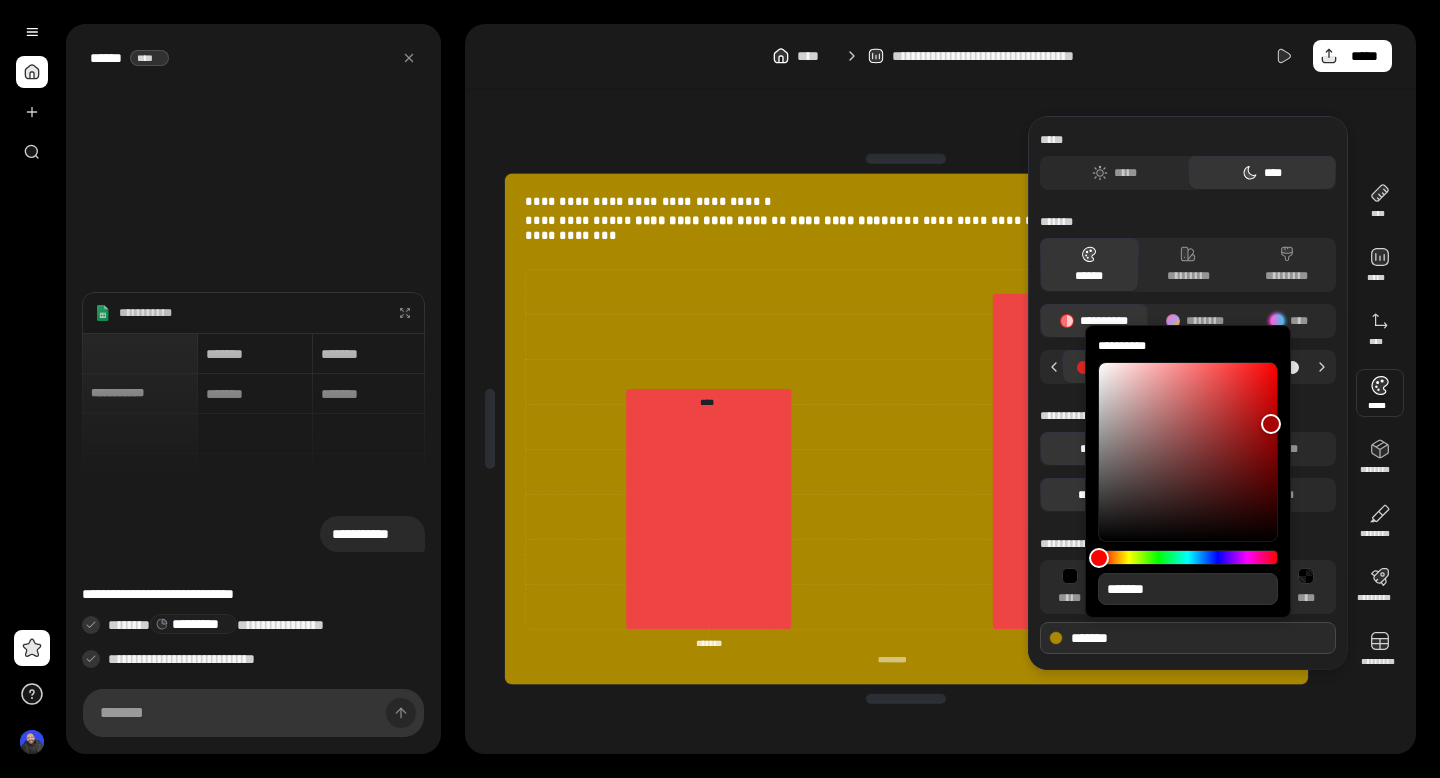 type on "**" 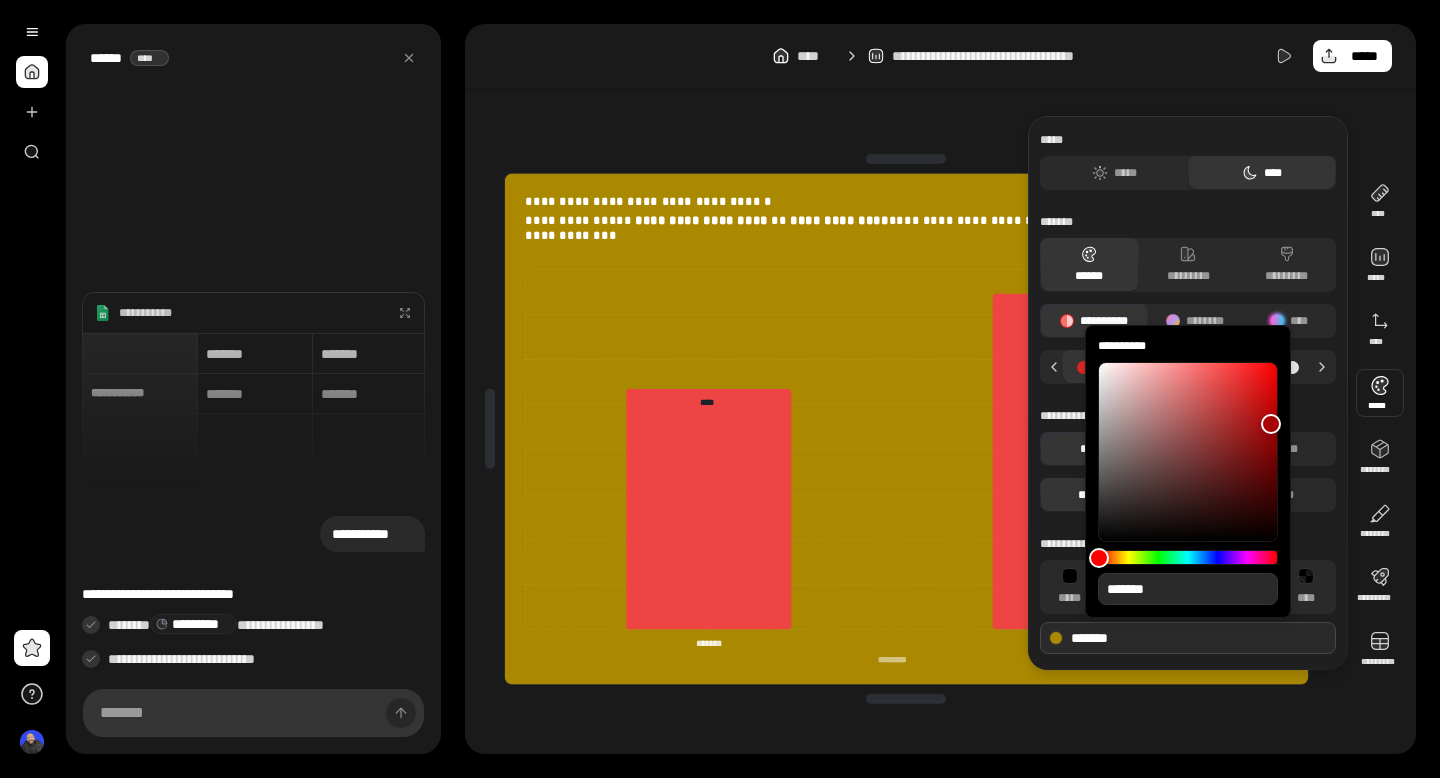 type on "**" 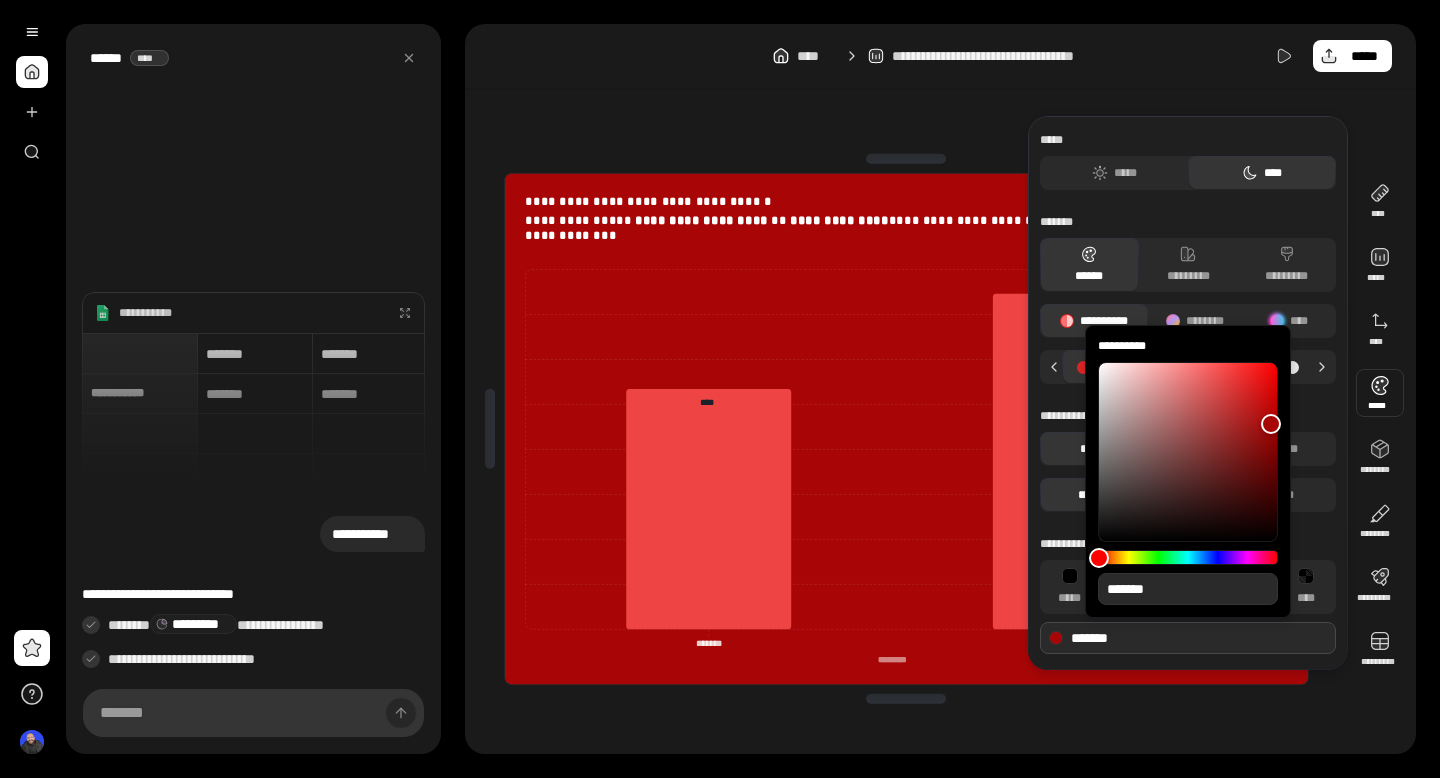 type on "**" 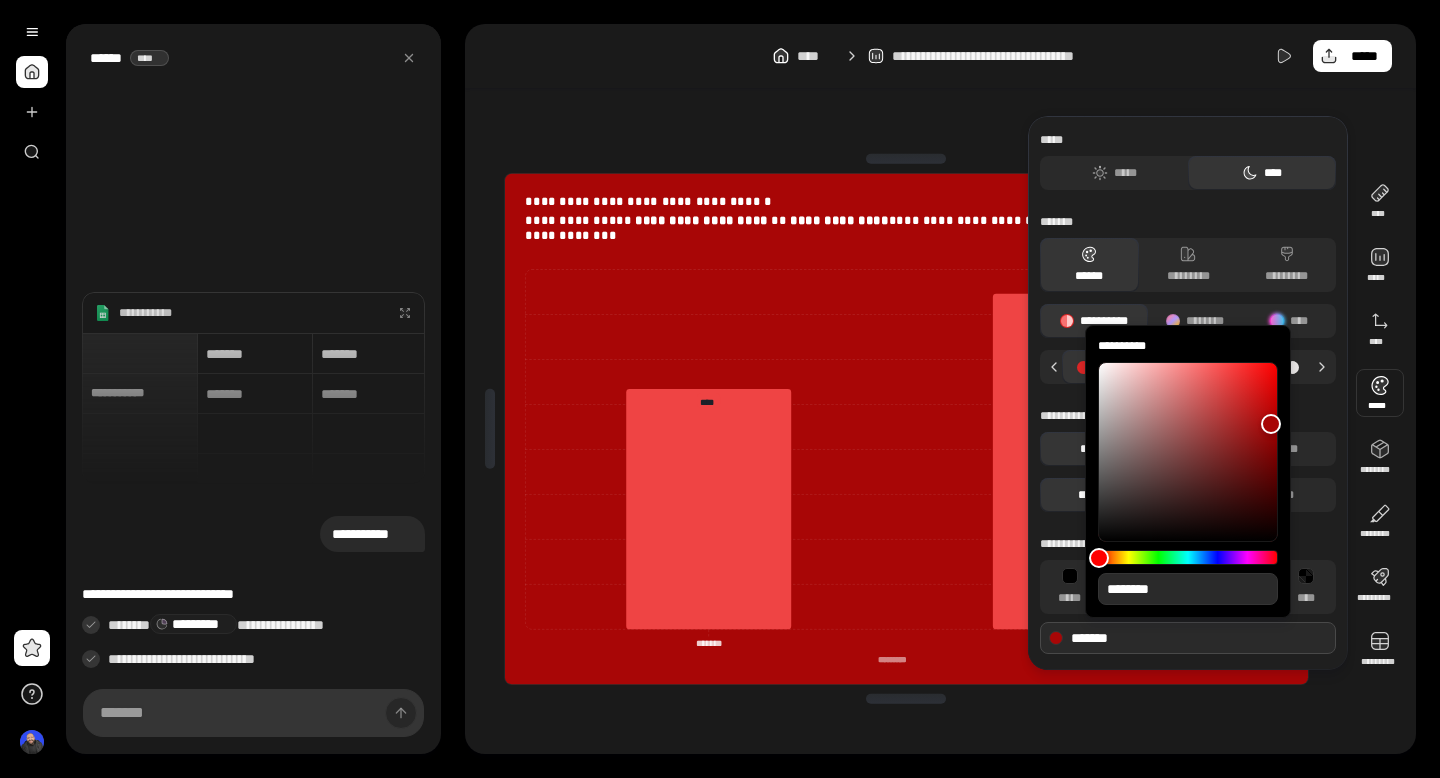 type on "**" 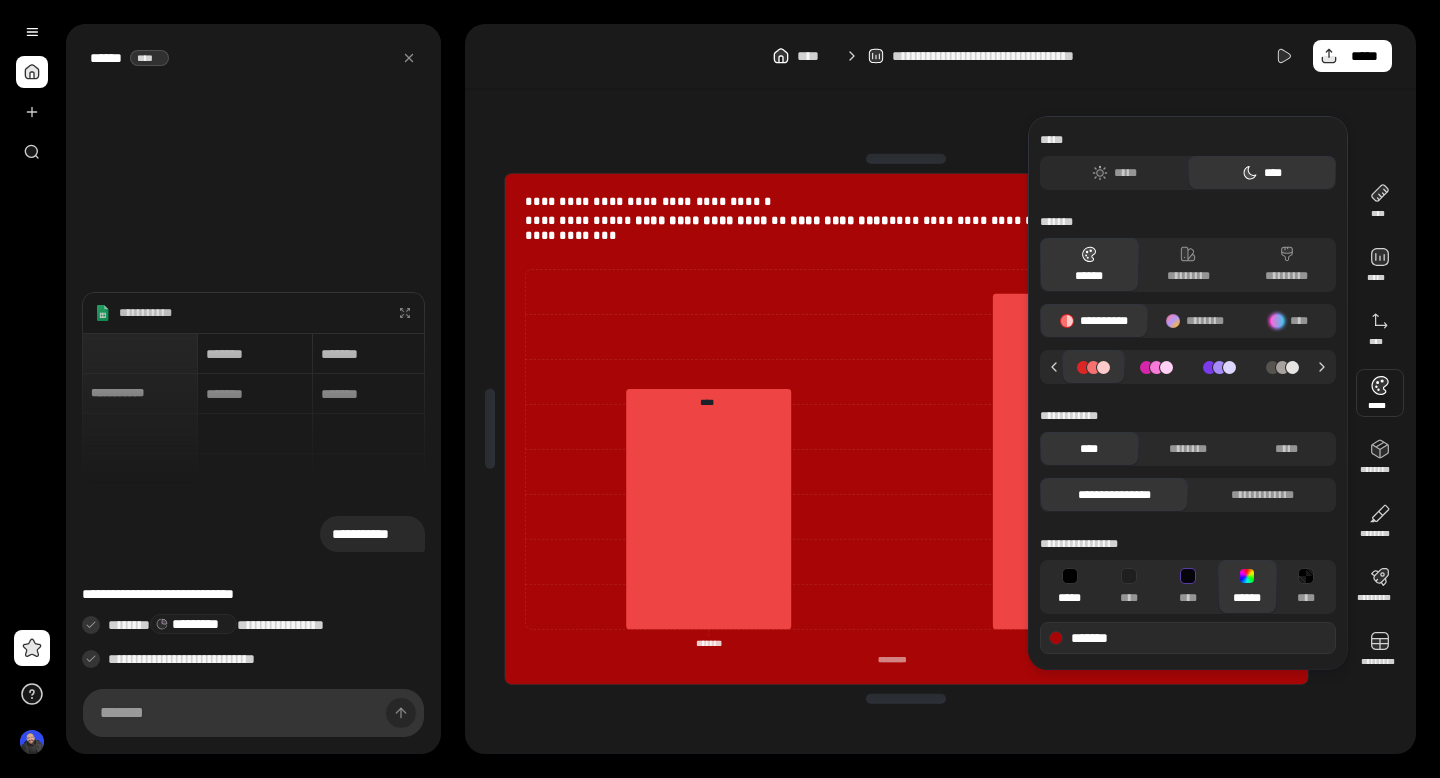click on "*****" at bounding box center (1069, 587) 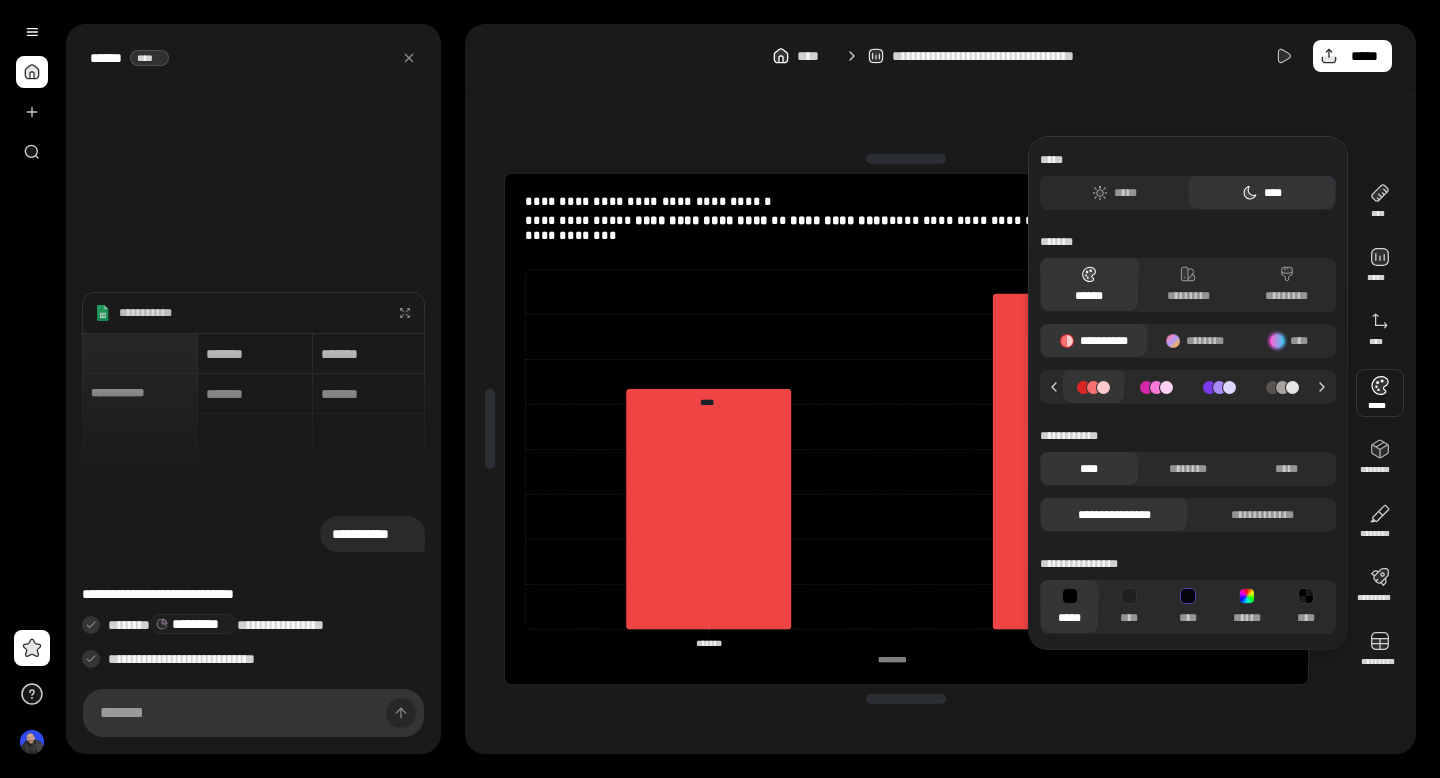 click on "**********" at bounding box center (1188, 564) 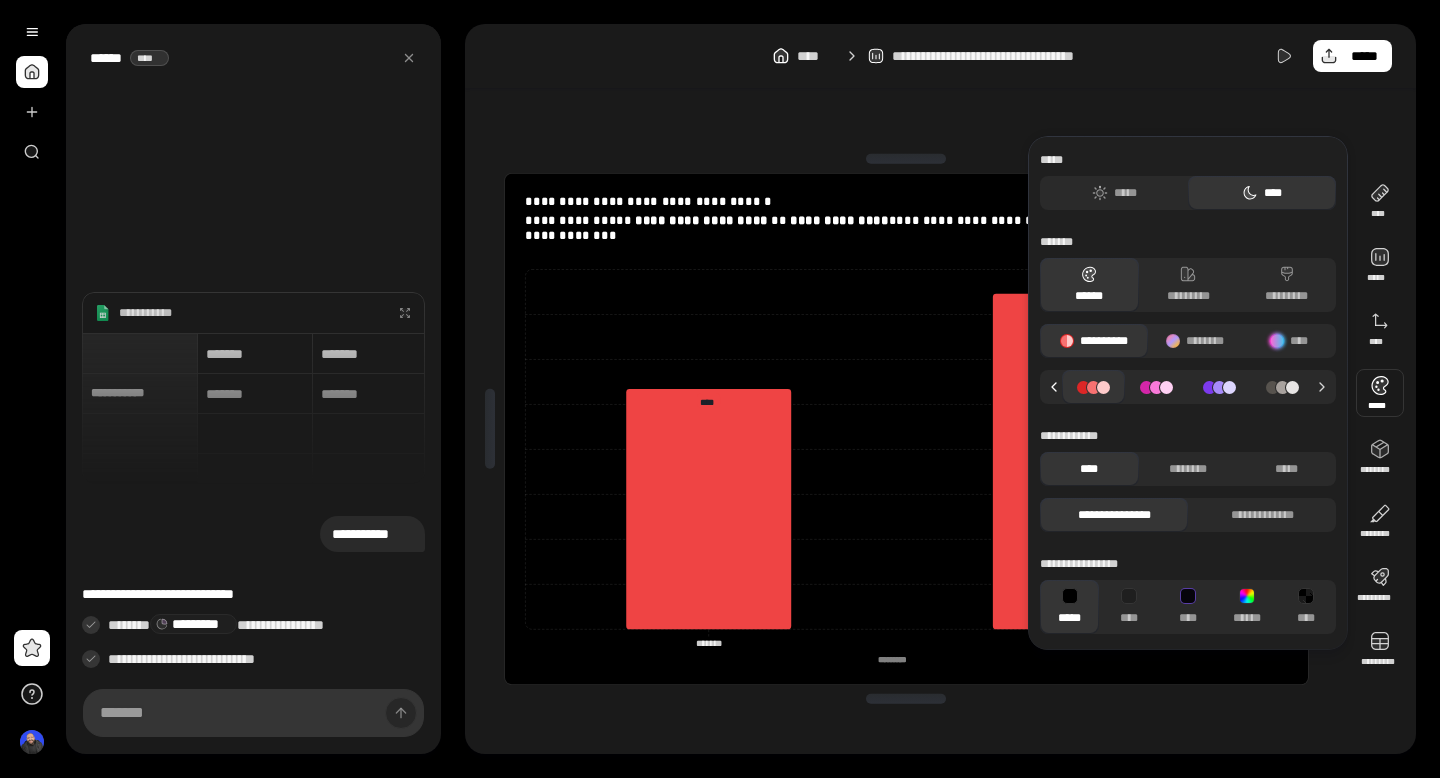 click at bounding box center [1051, 387] 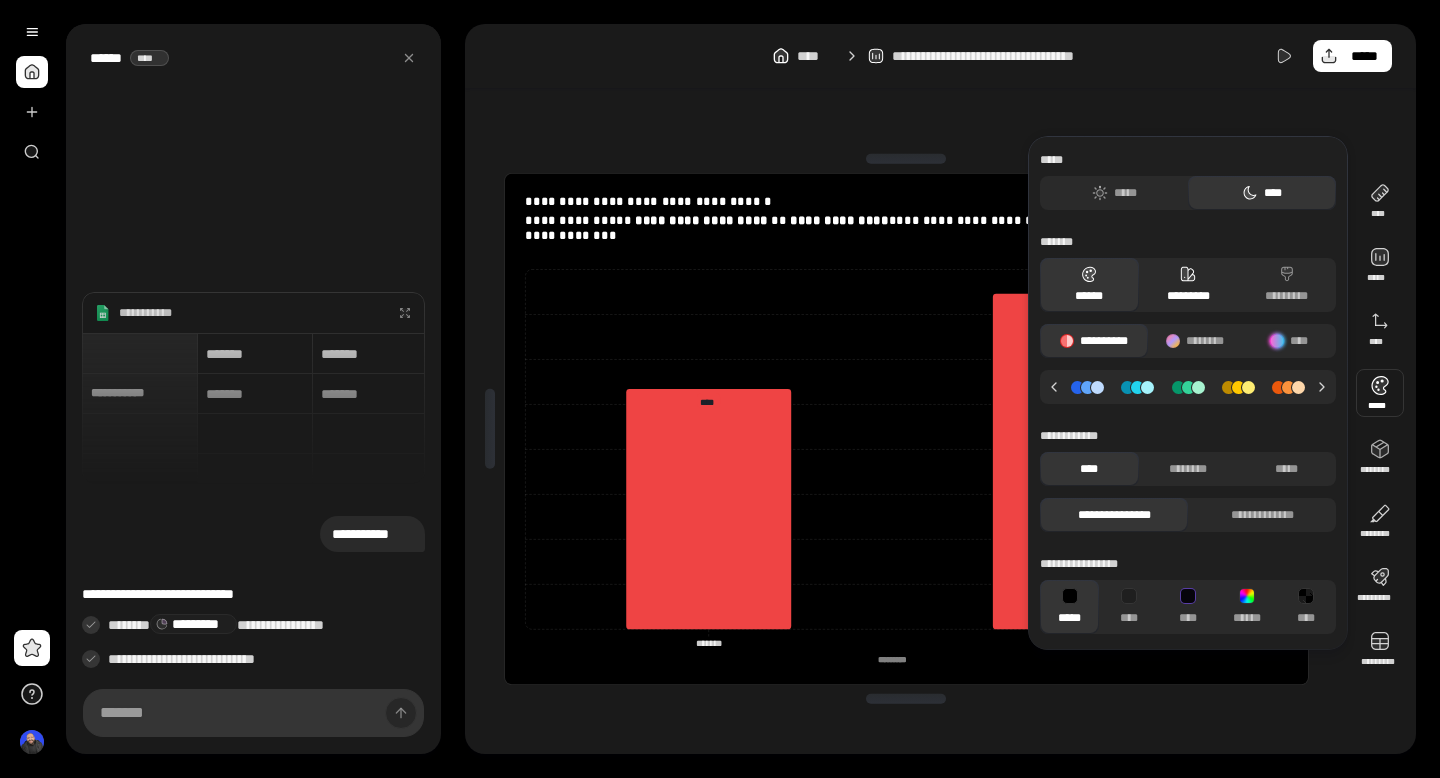 click on "*********" at bounding box center [1188, 285] 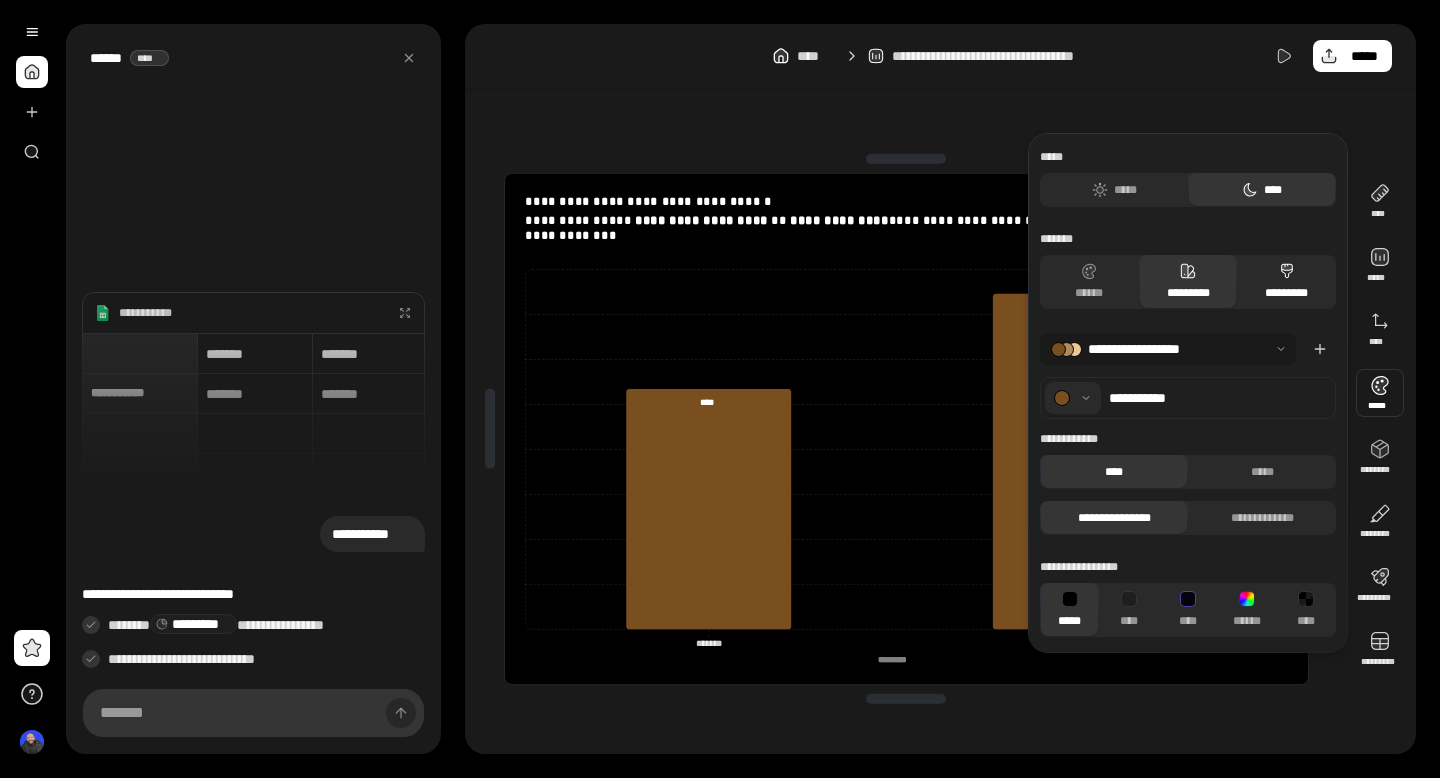 click on "*********" at bounding box center [1286, 282] 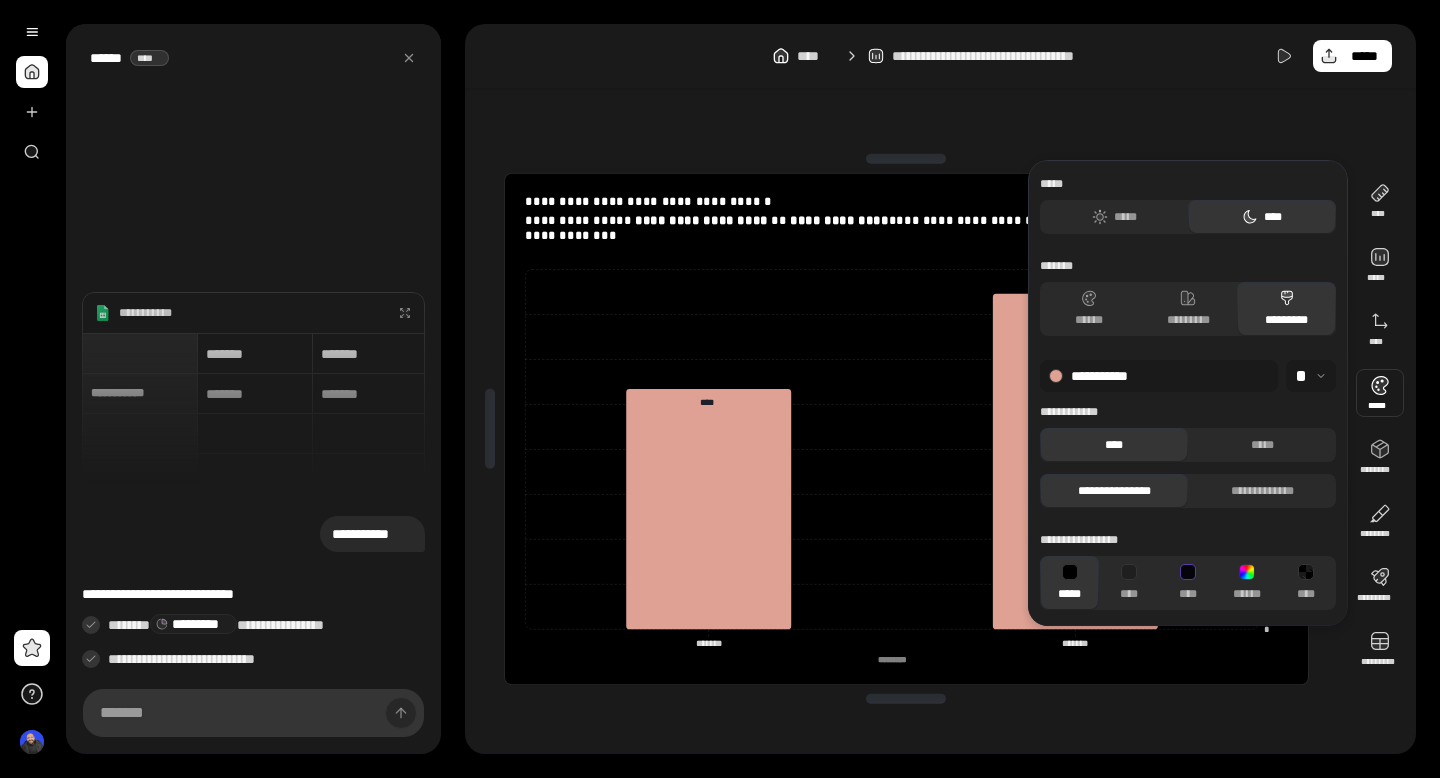 click at bounding box center (1311, 376) 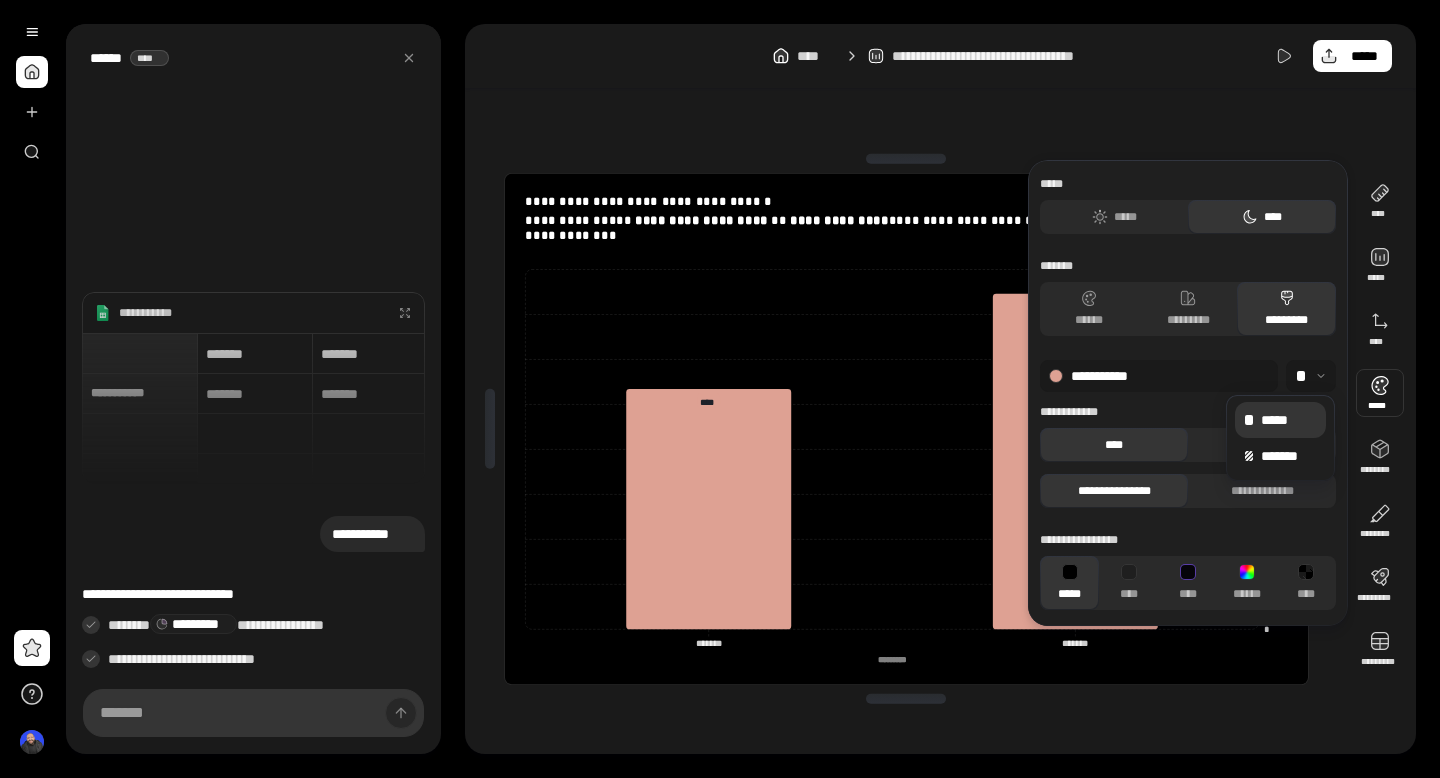 click on "**********" at bounding box center [1159, 376] 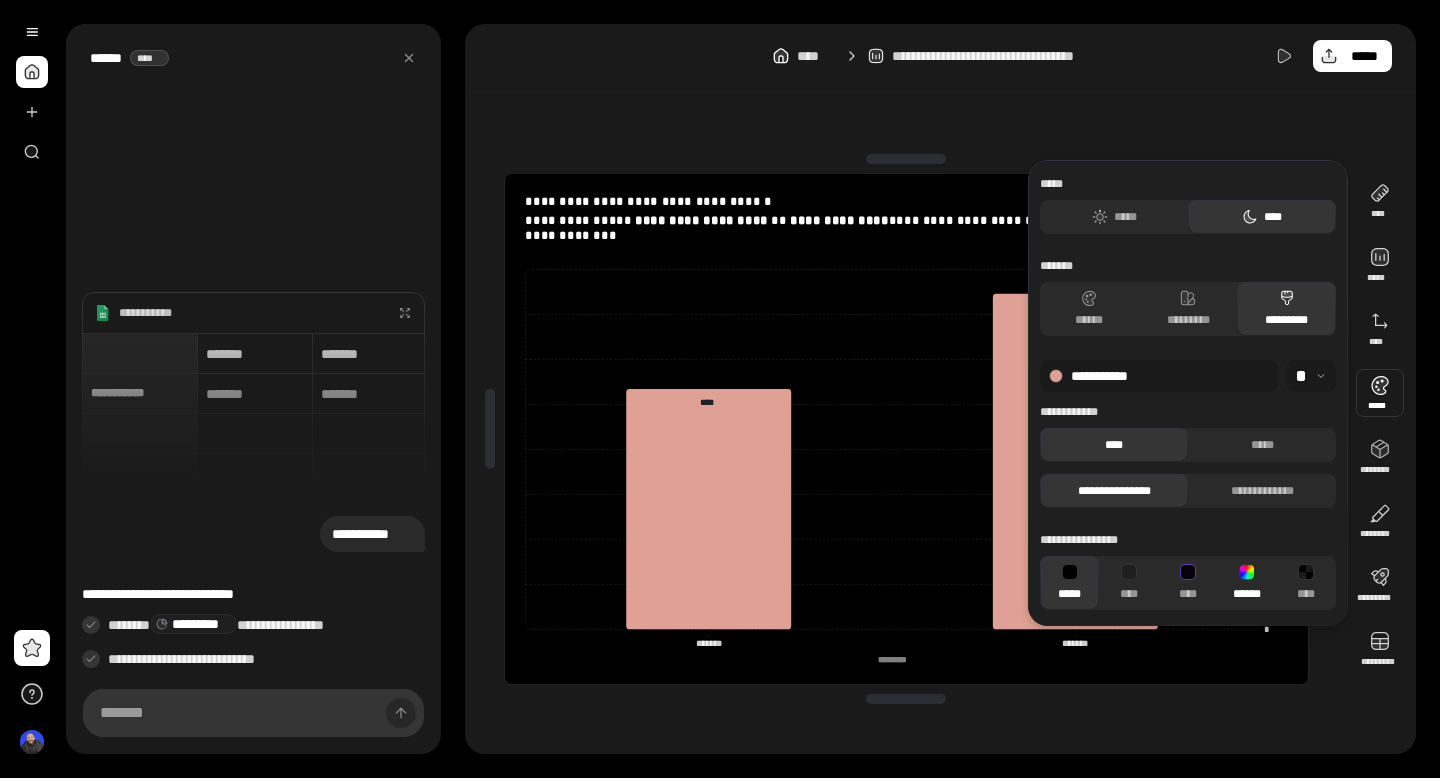 click on "******" at bounding box center [1247, 583] 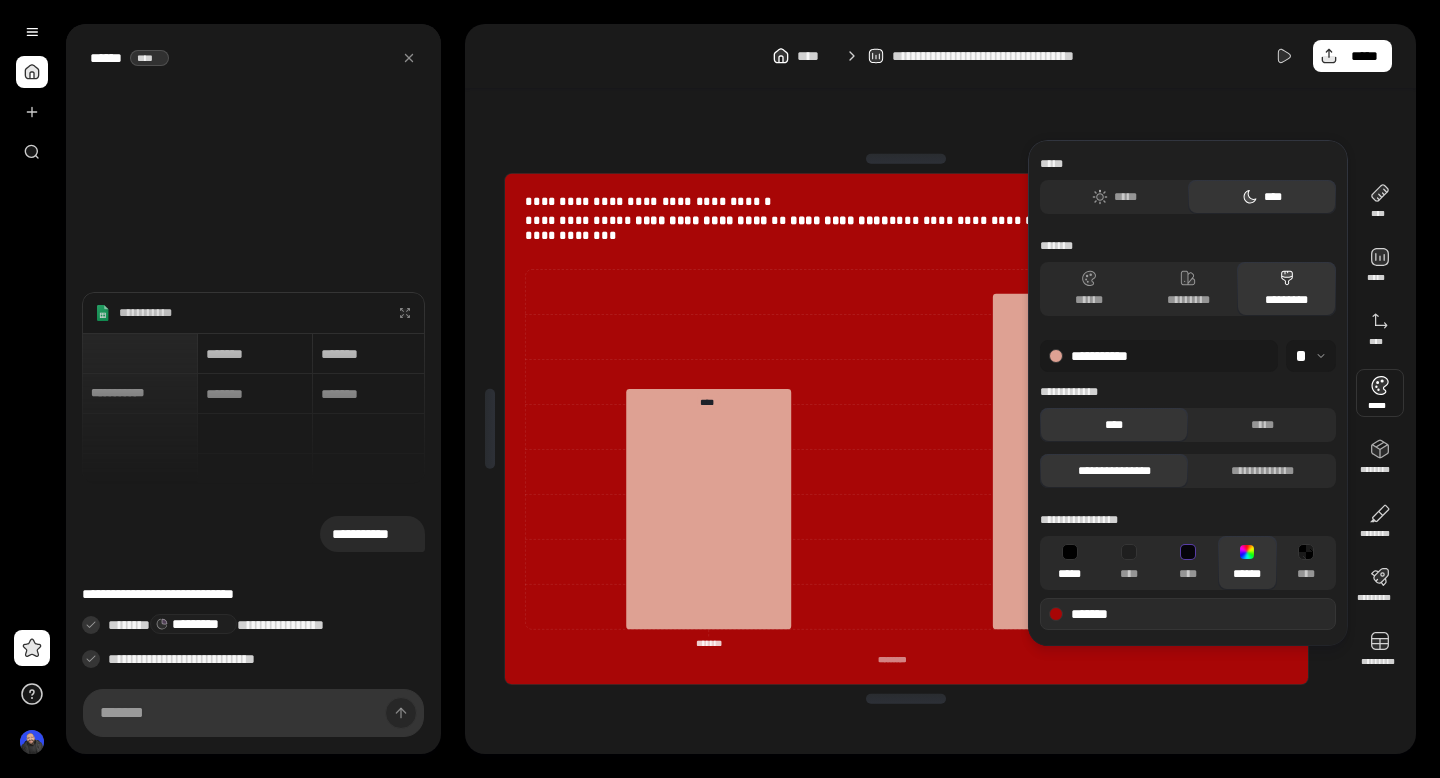 click at bounding box center [1070, 552] 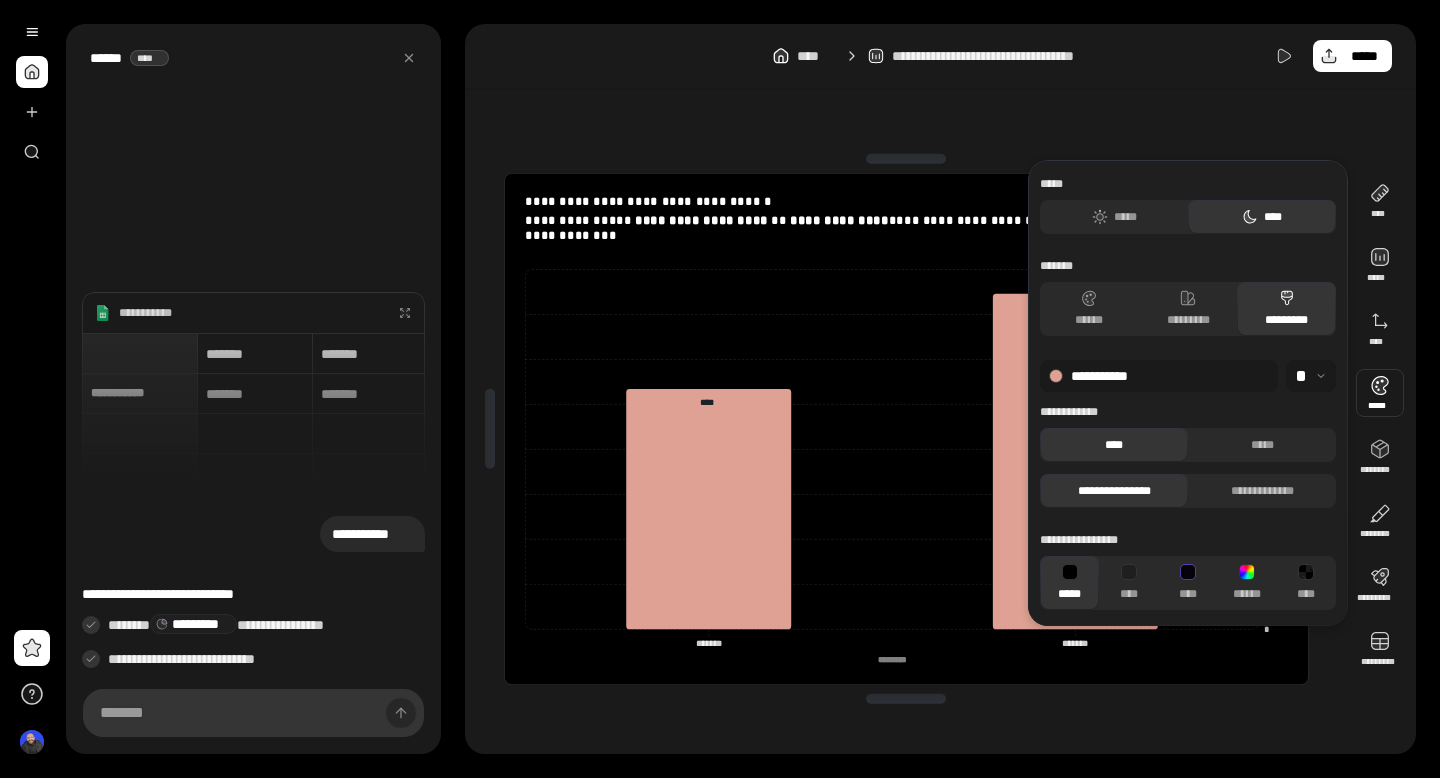 click on "**********" at bounding box center (1188, 393) 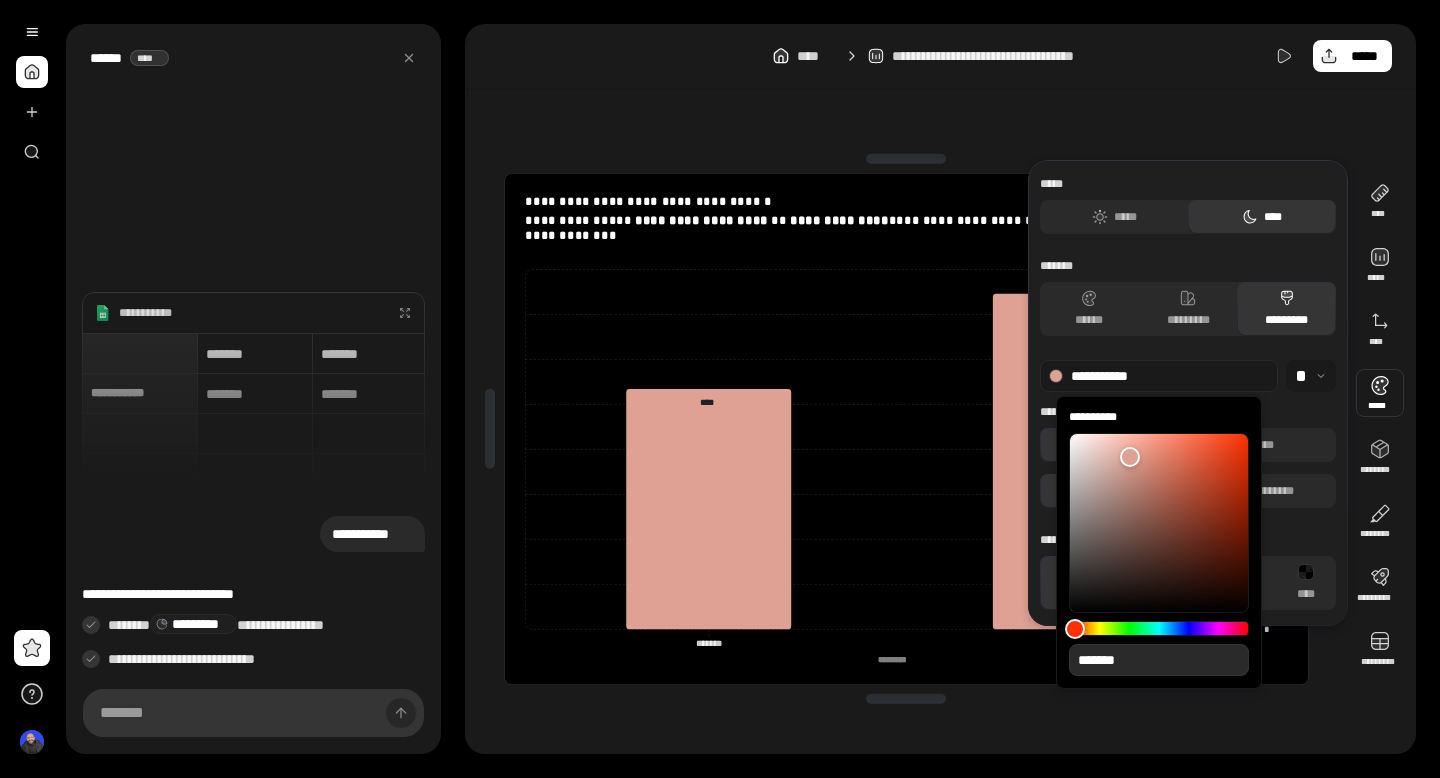 type on "**" 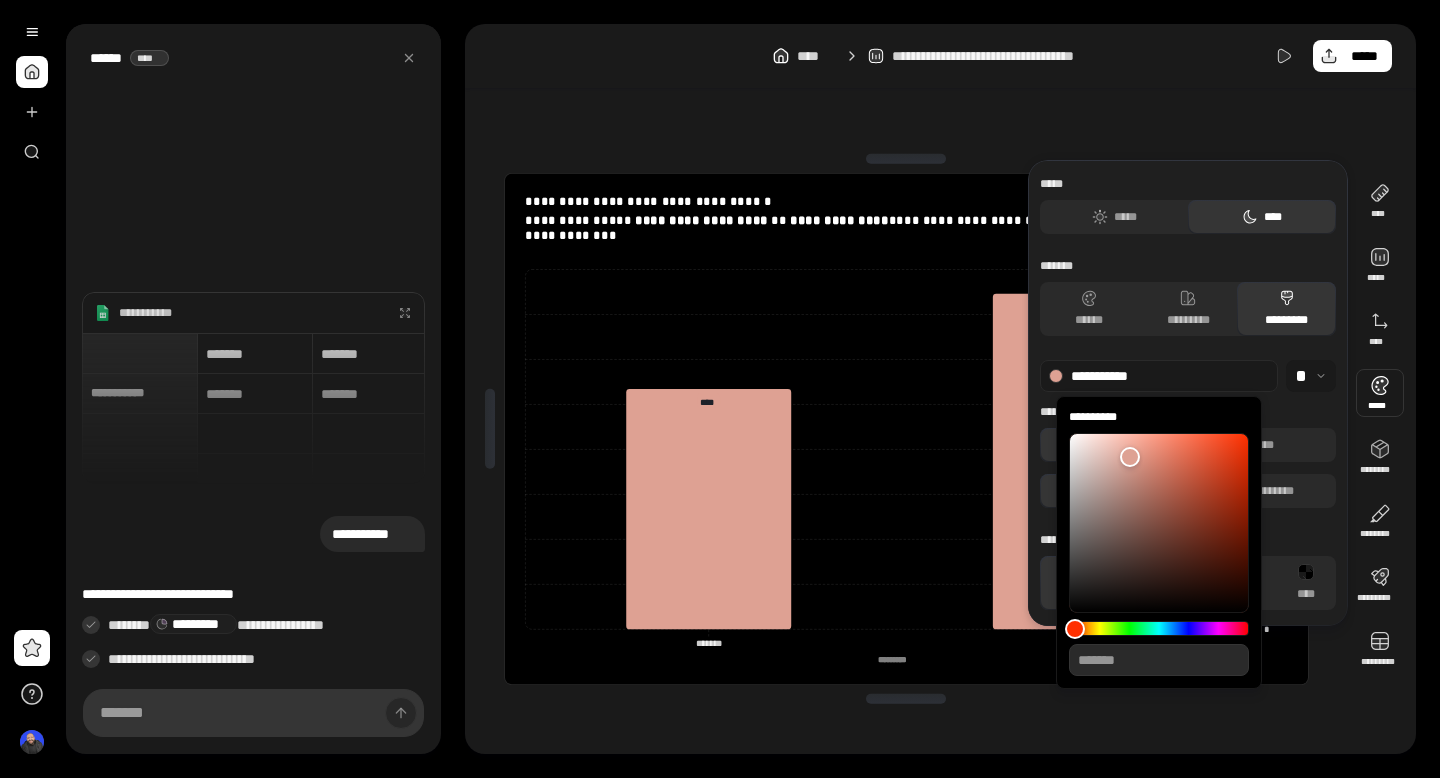 type on "**" 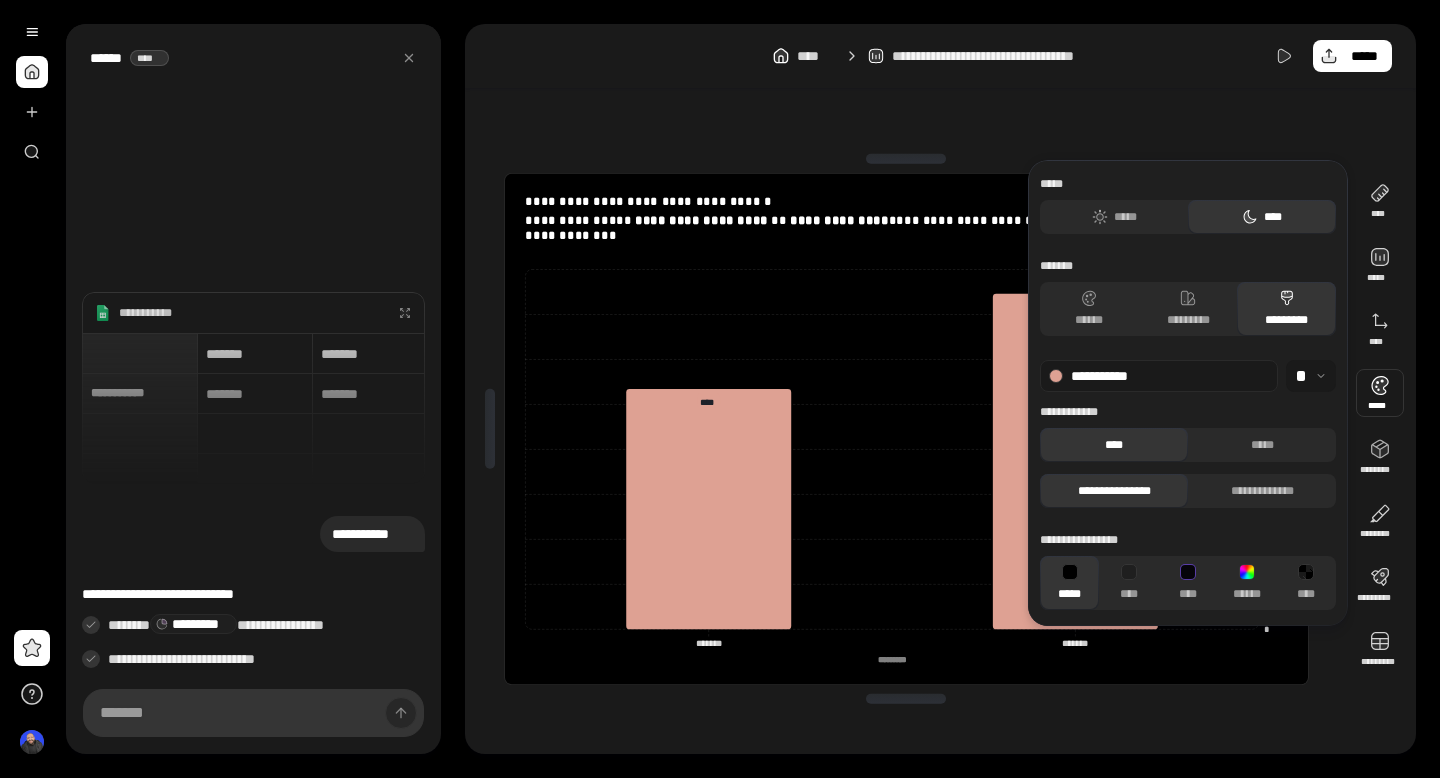 click on "**********" at bounding box center [1159, 376] 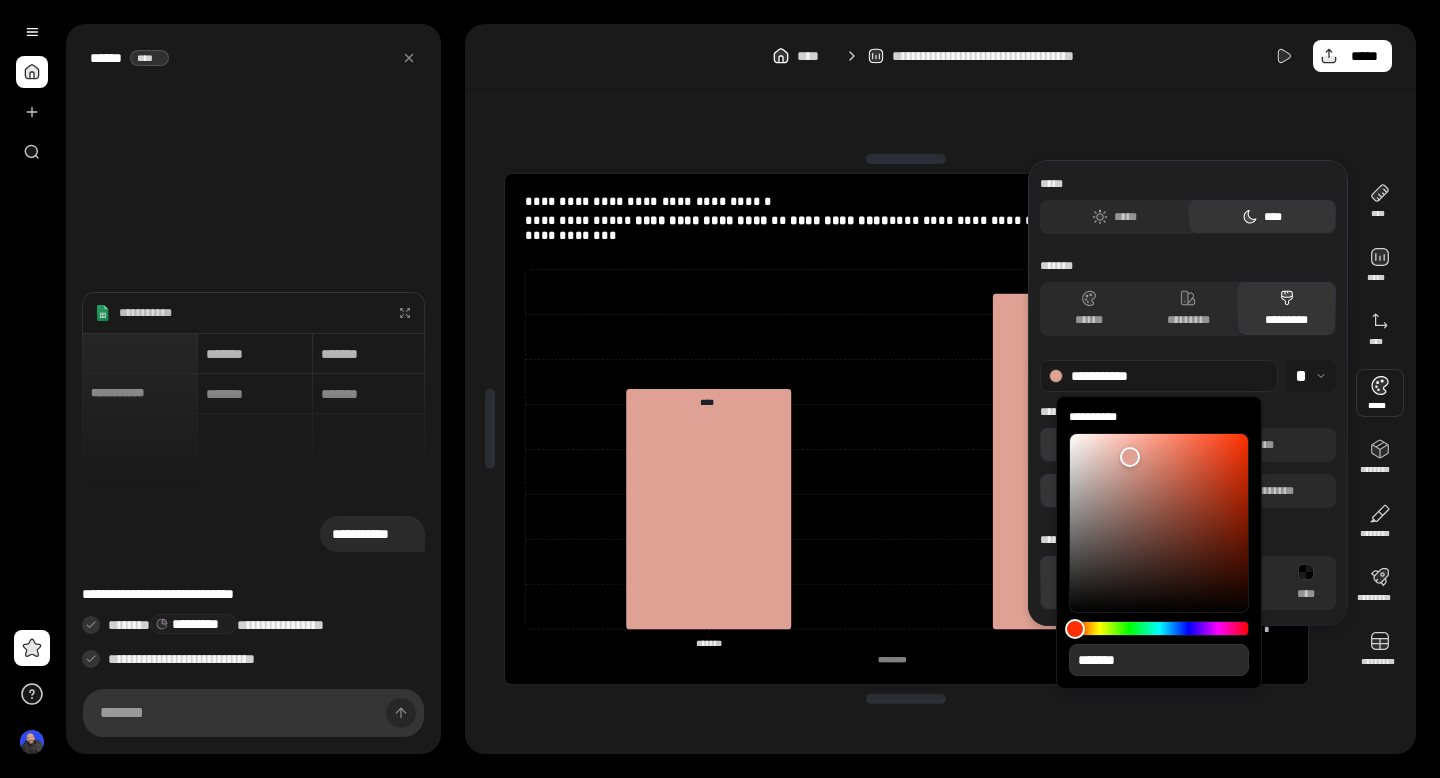 click on "*******" at bounding box center (1159, 660) 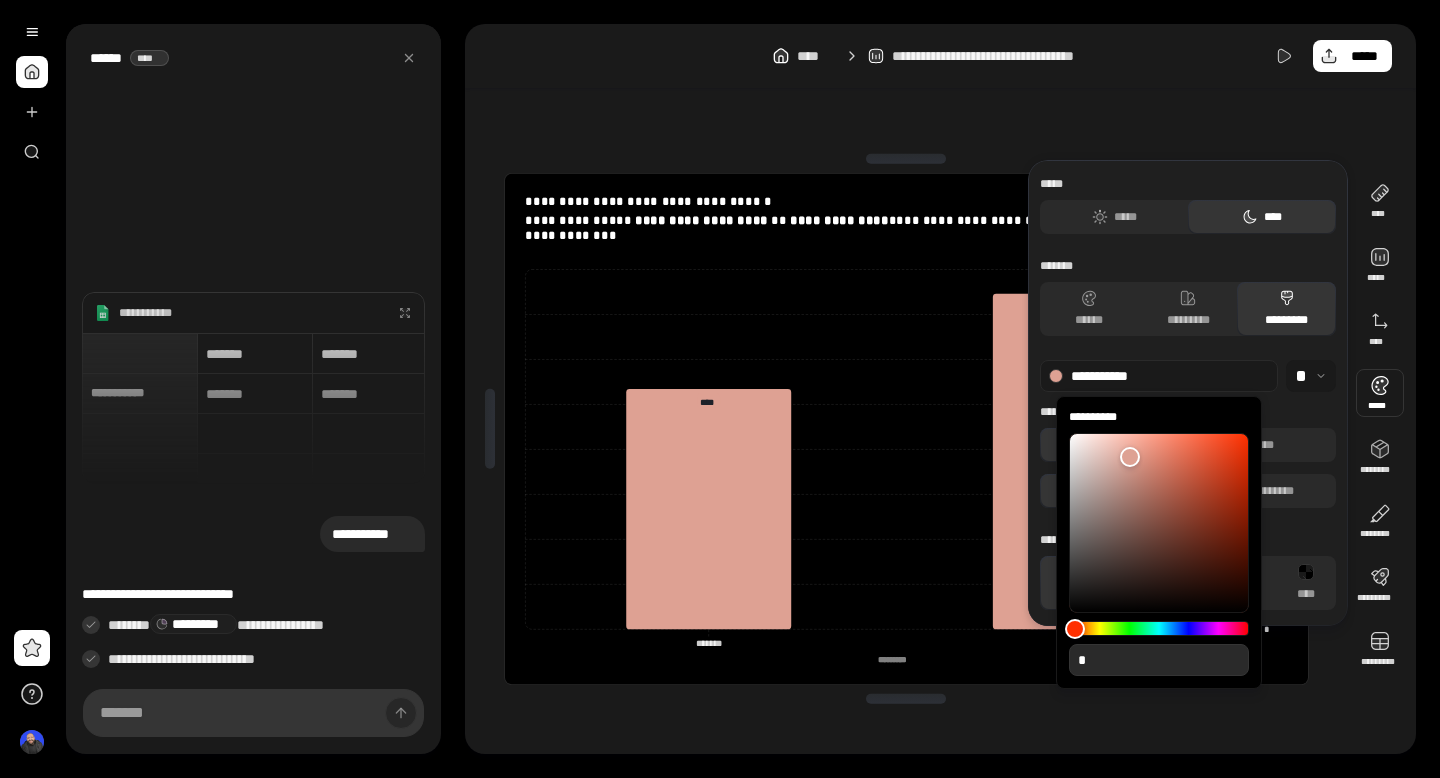 type on "**" 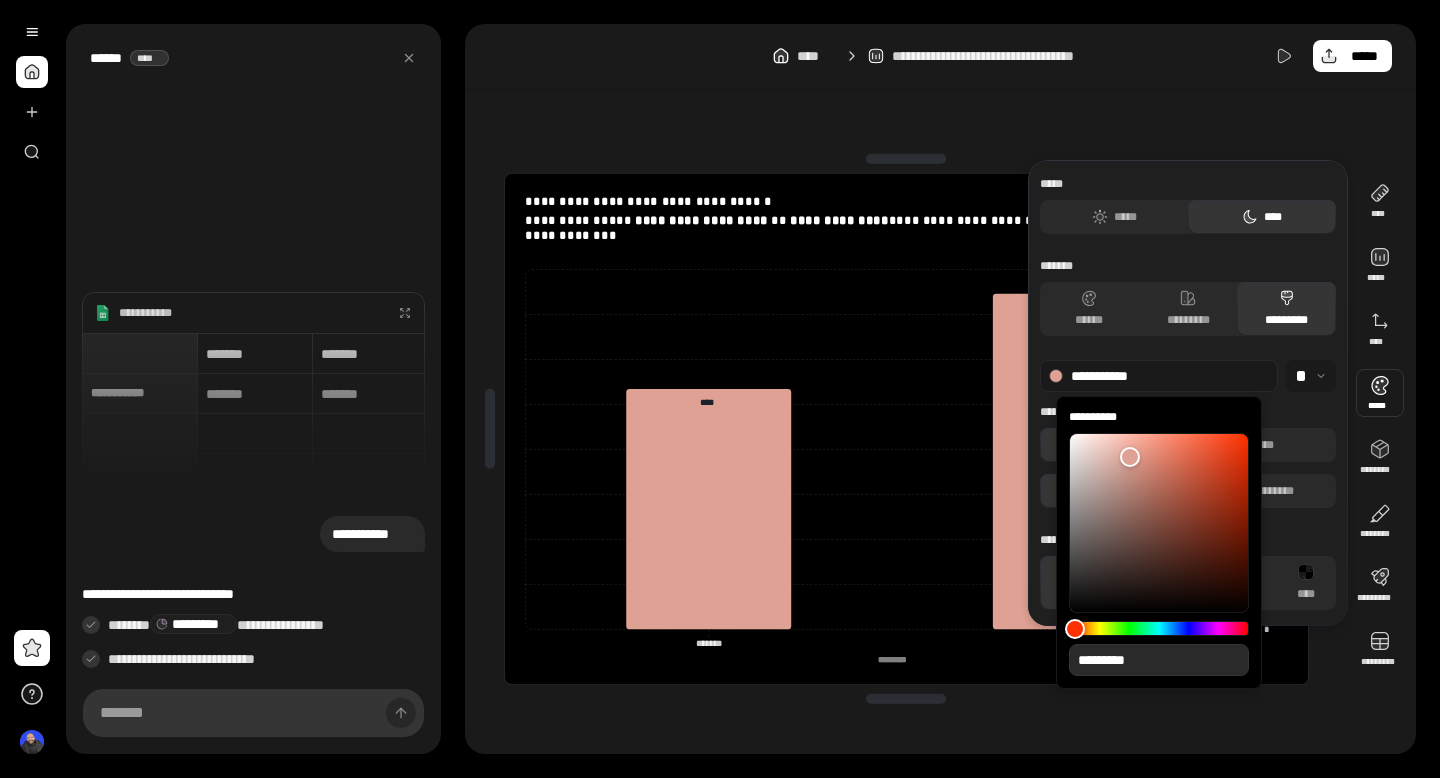 click on "*********" at bounding box center (1159, 660) 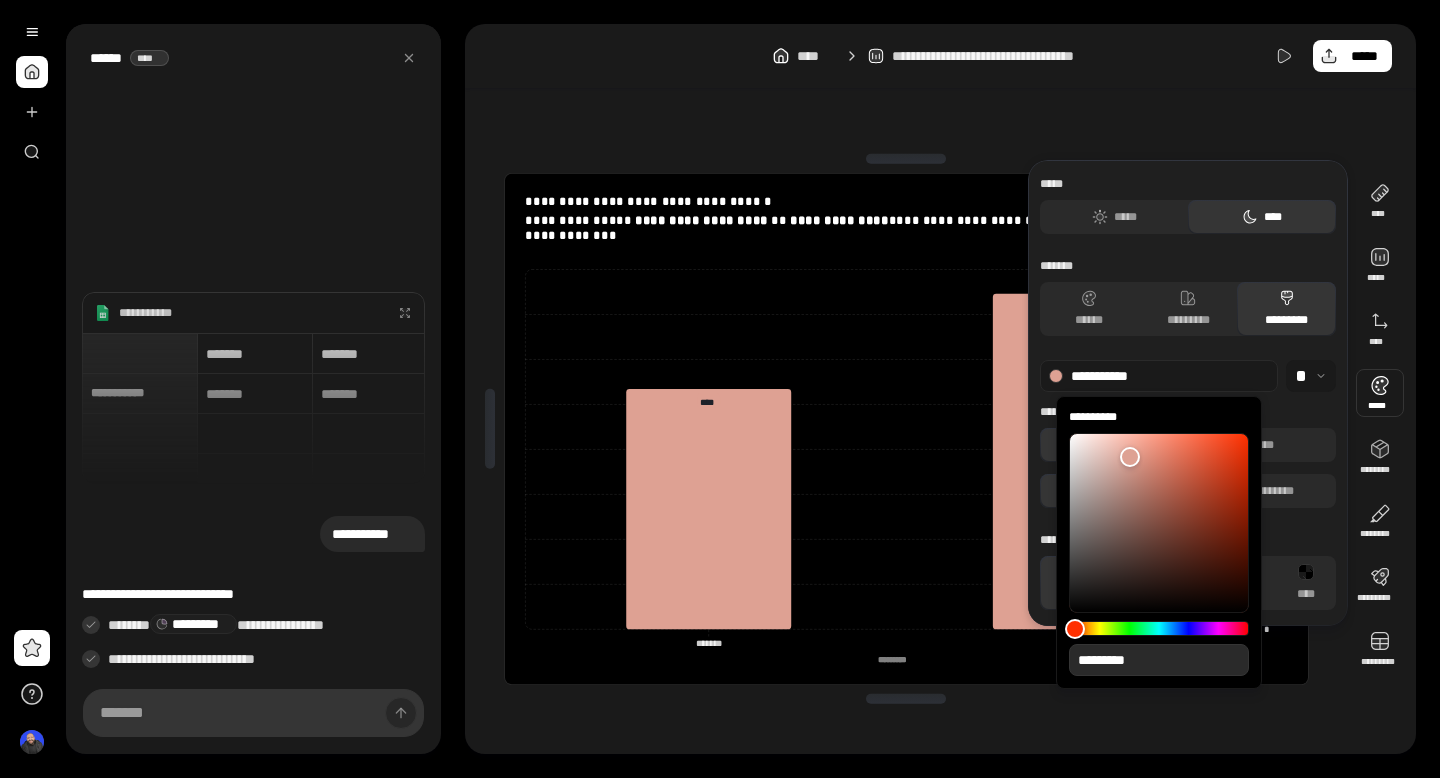 type on "**" 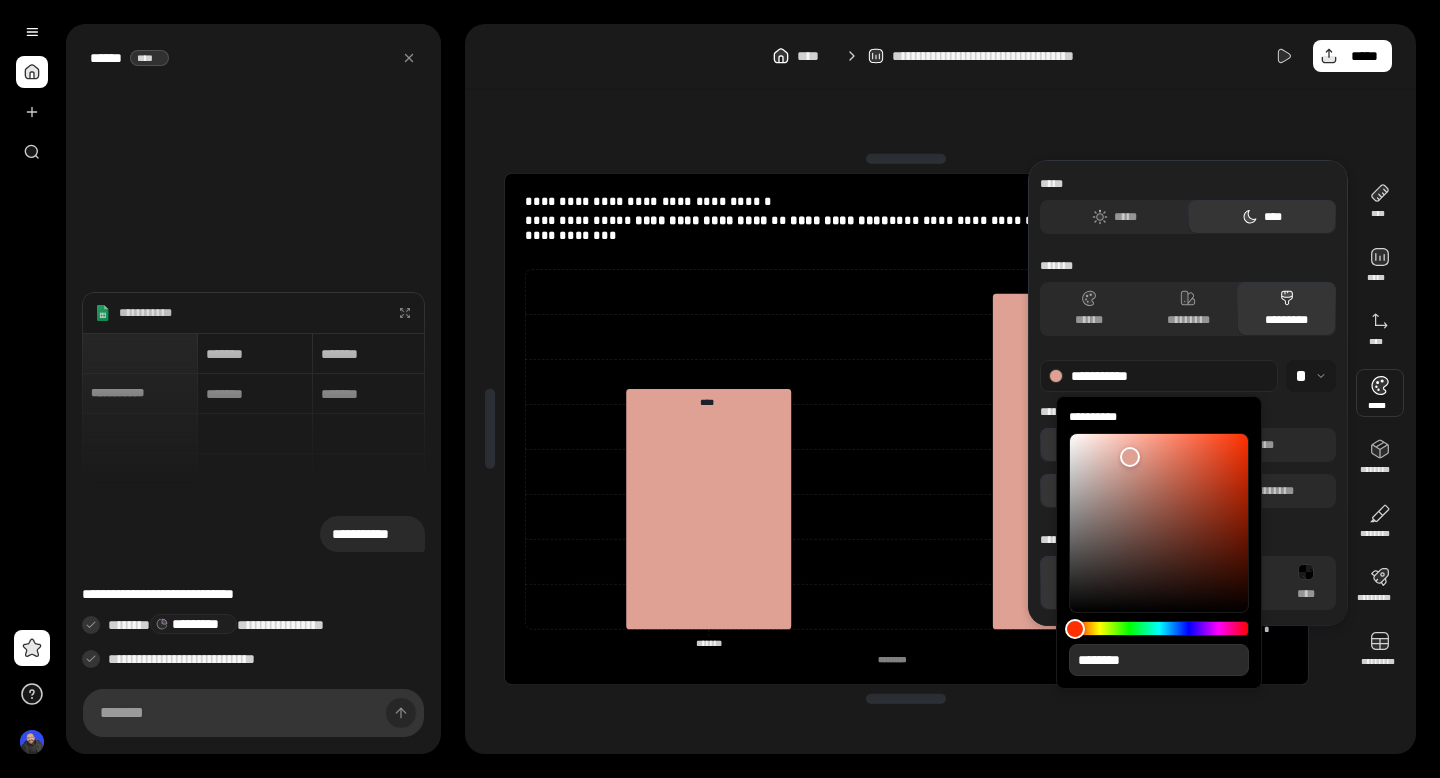 click on "********" at bounding box center [1159, 660] 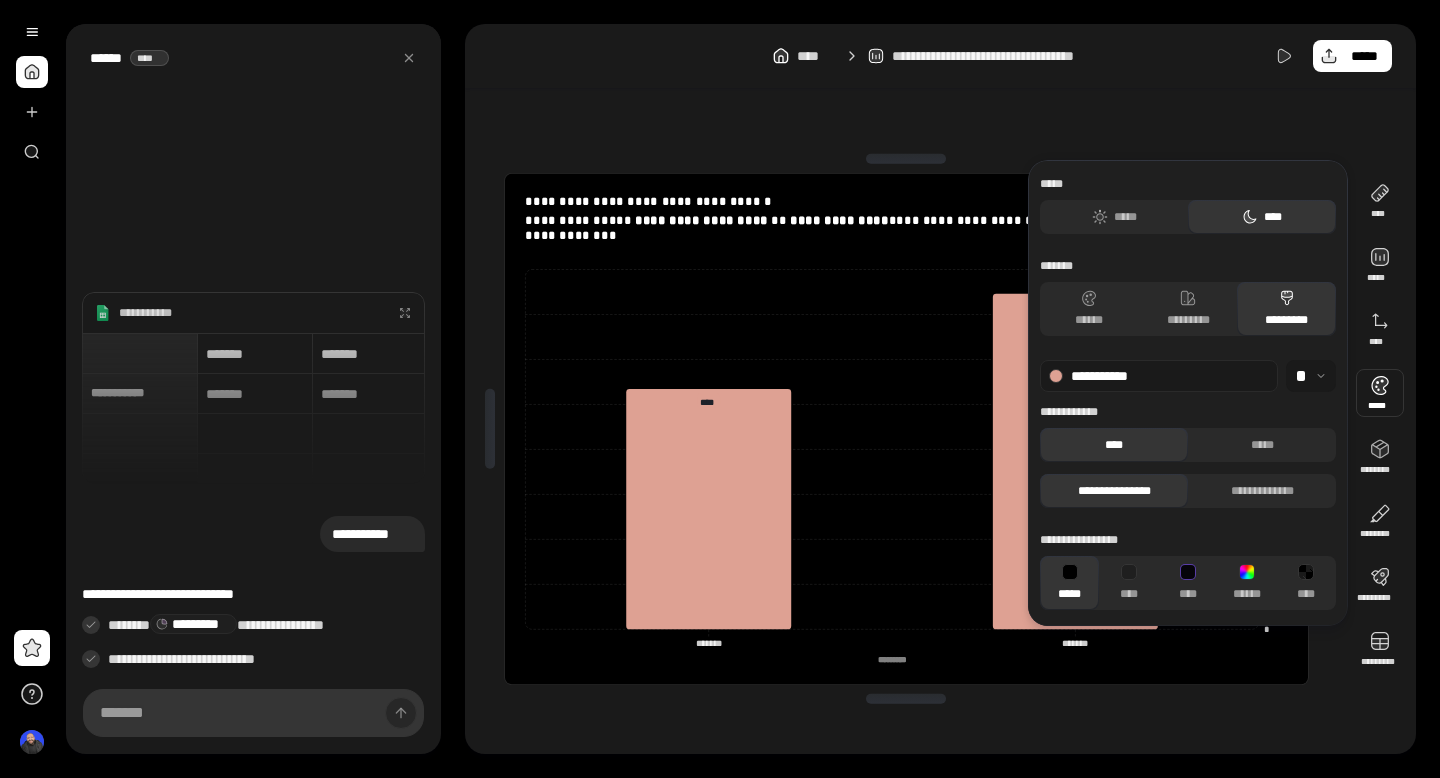 click on "**********" at bounding box center [1159, 376] 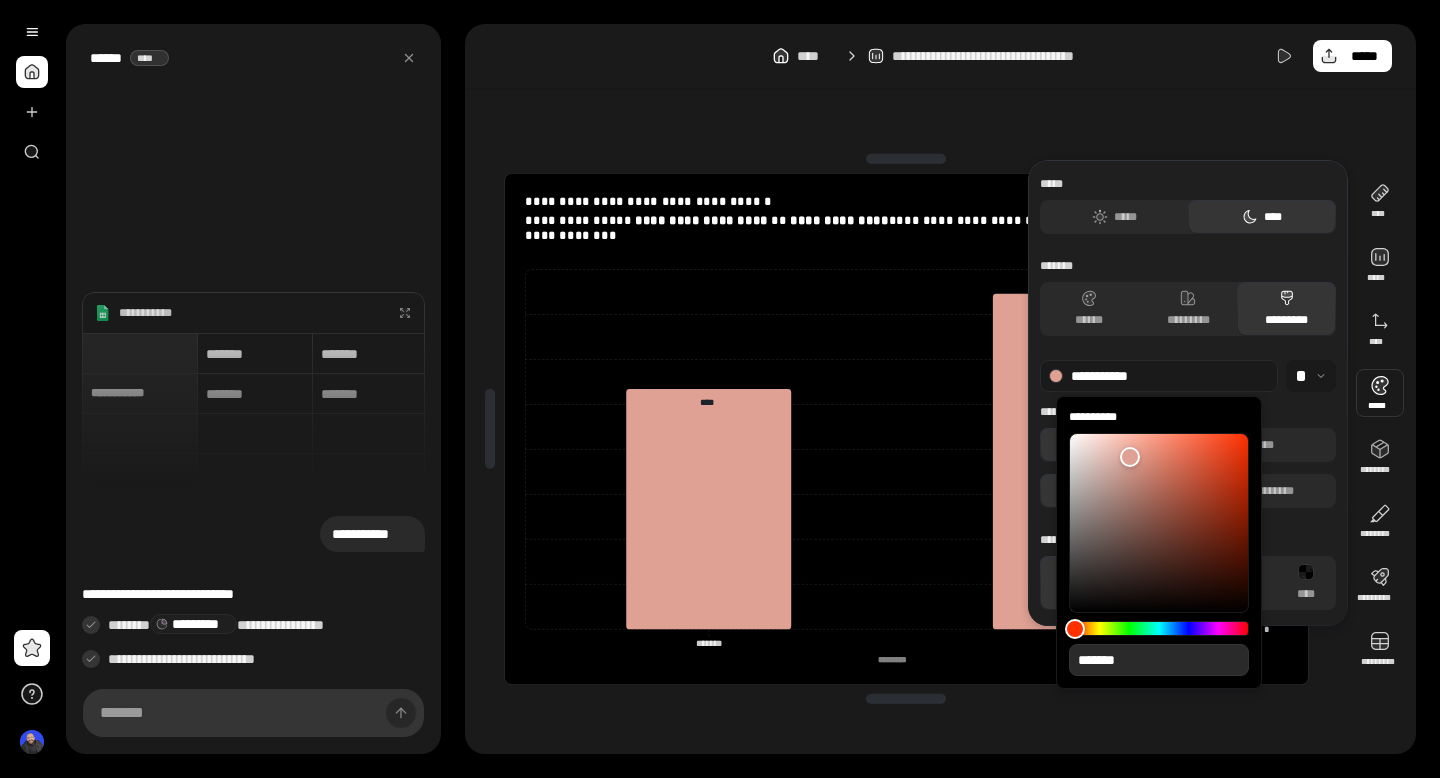 type on "**" 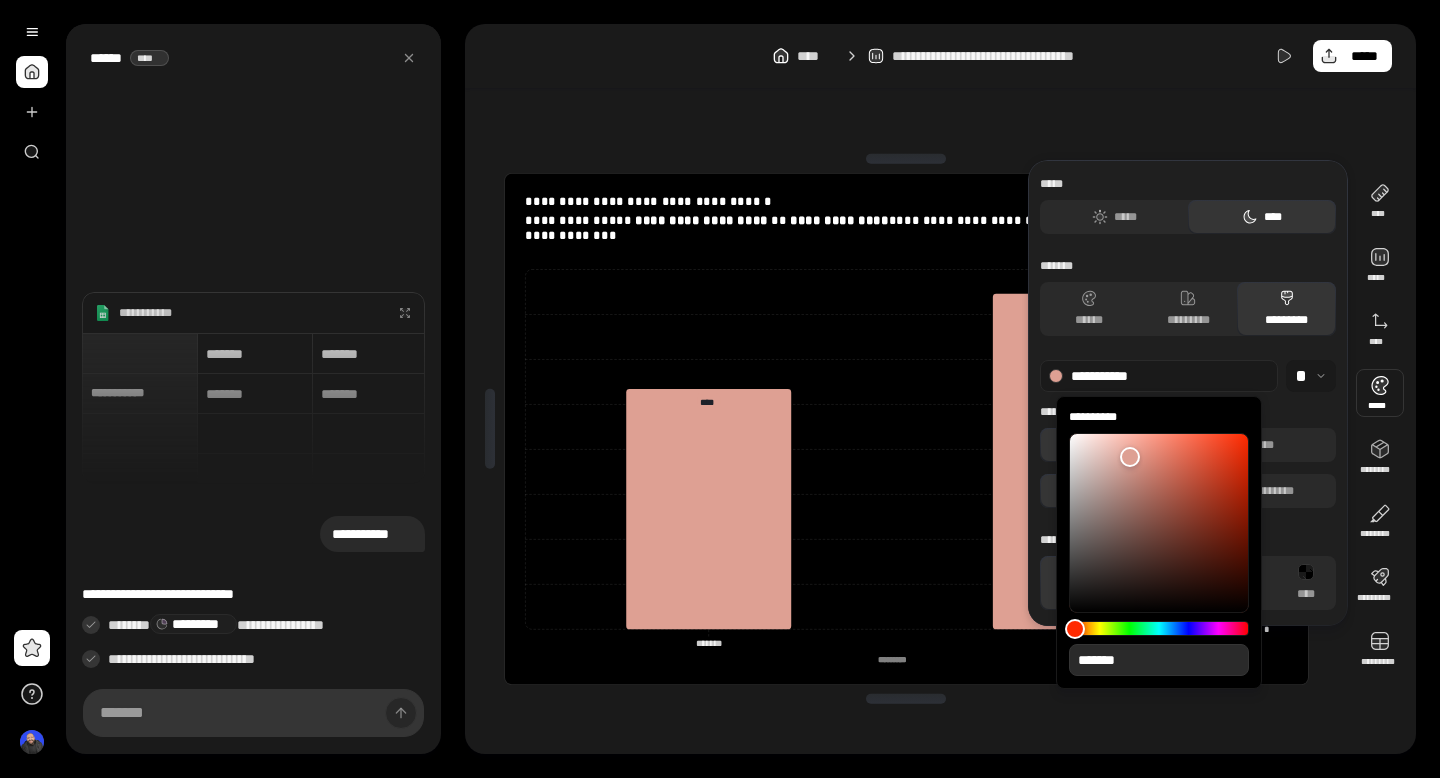 type on "**" 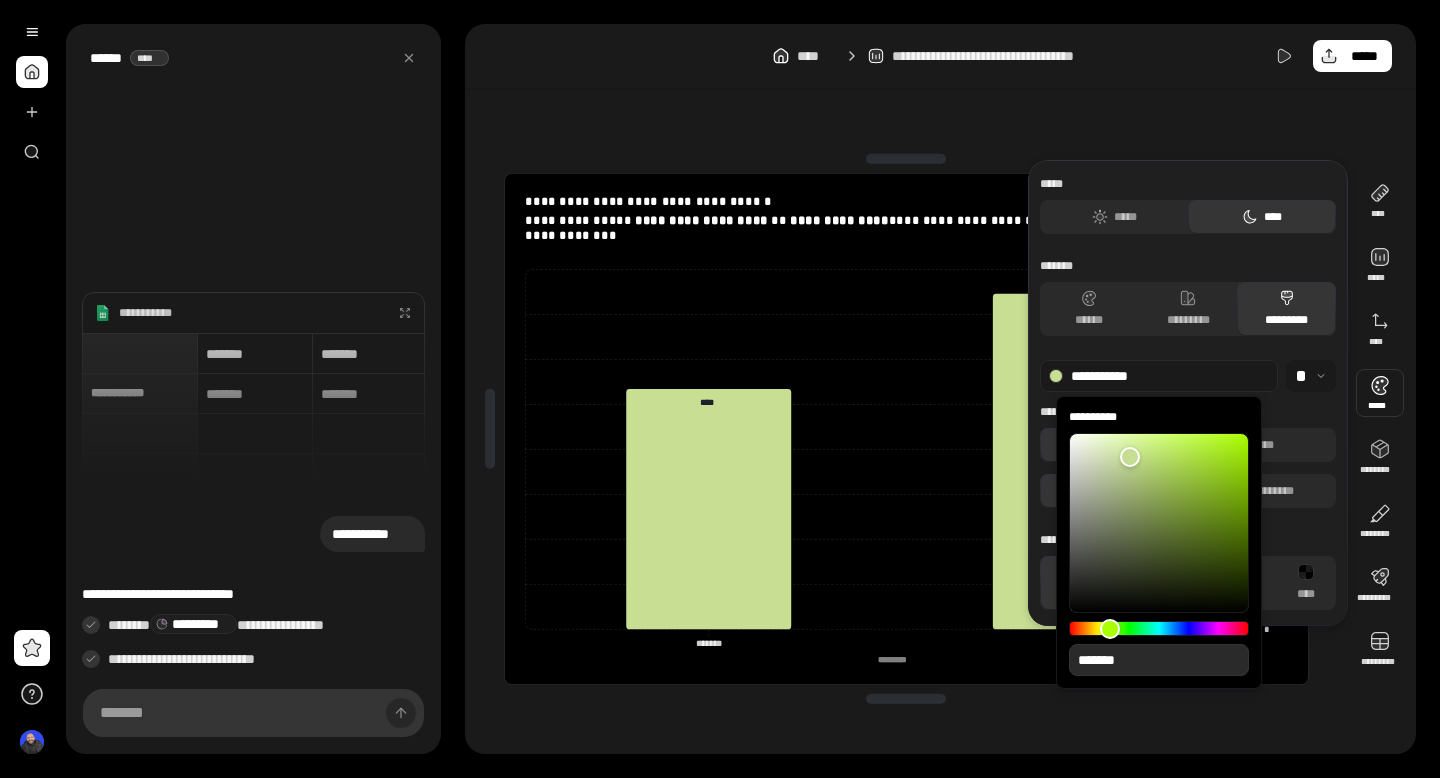 type on "**" 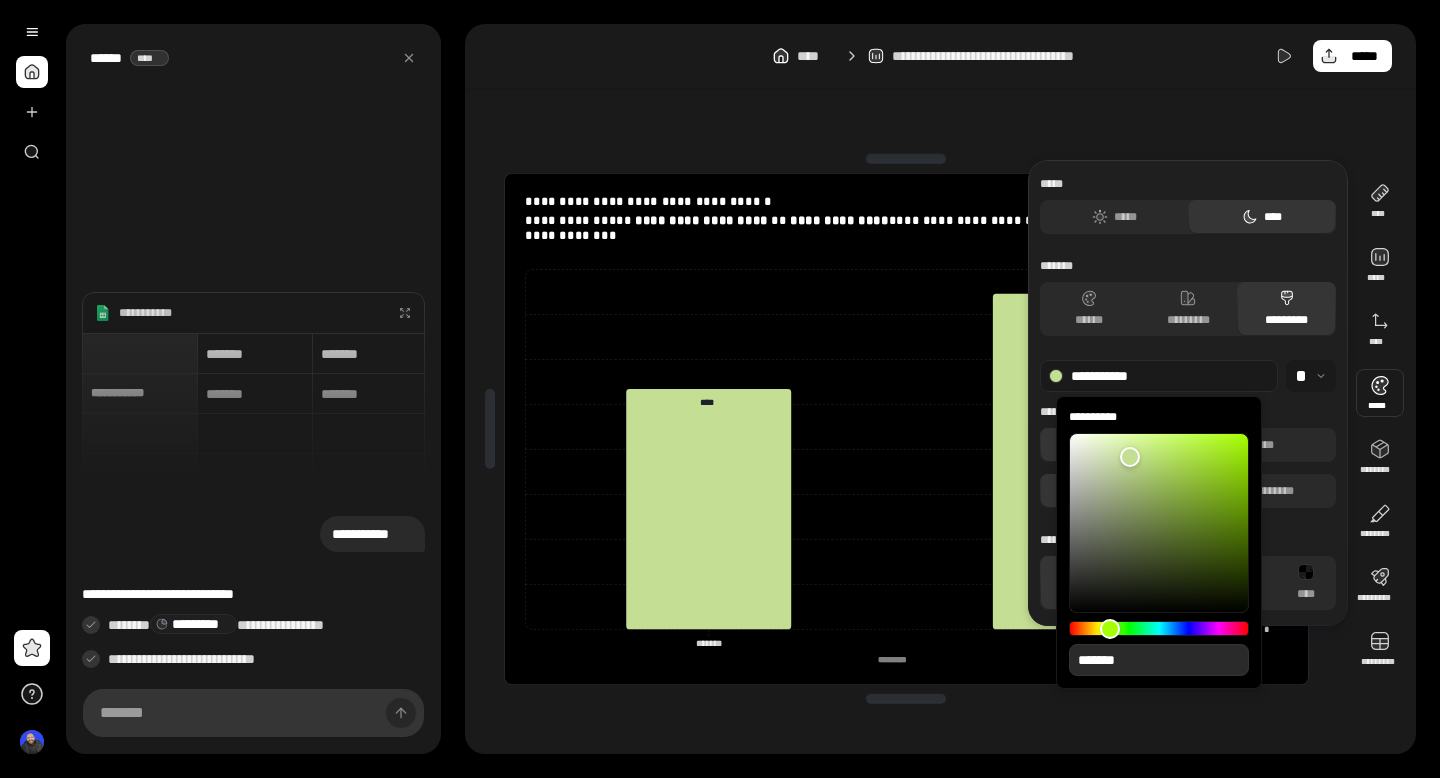type on "**" 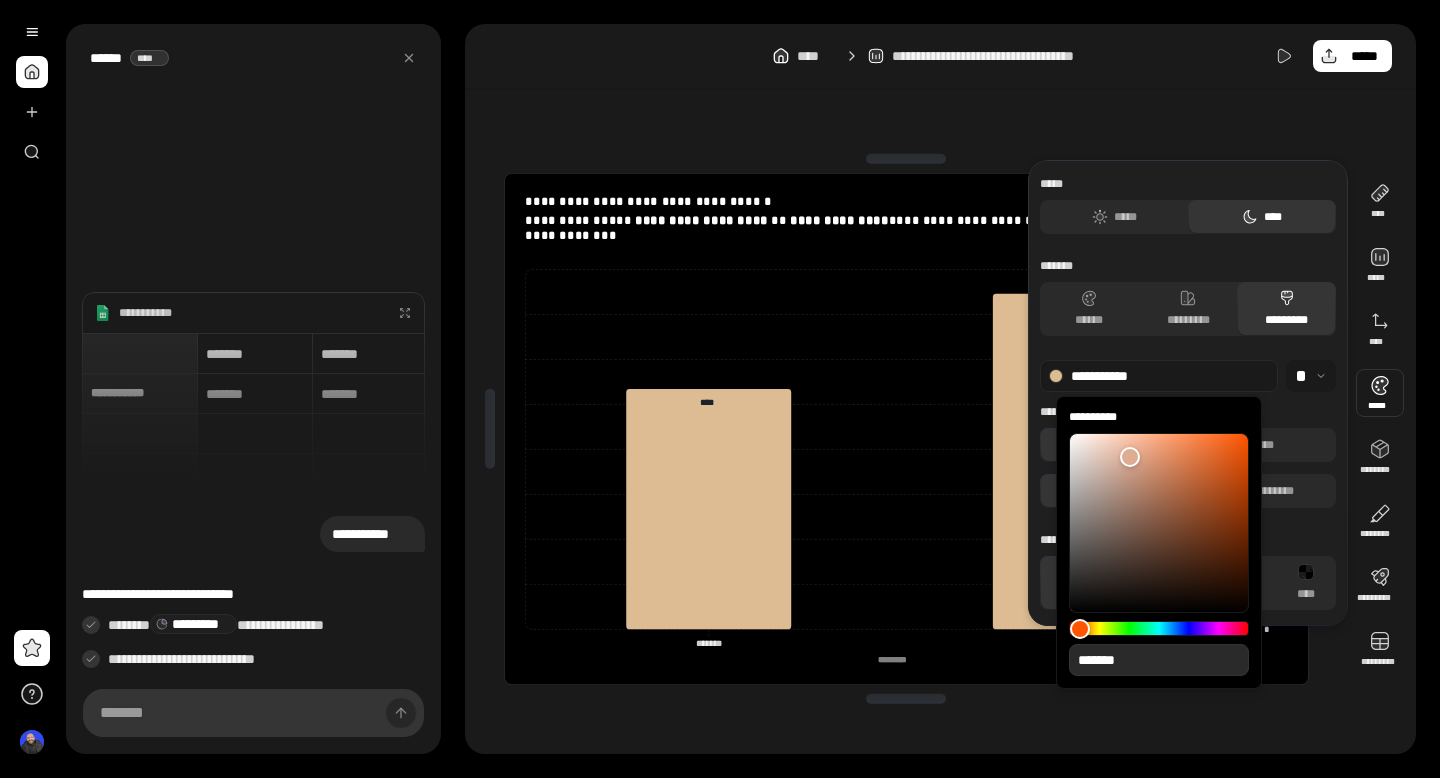 type on "**" 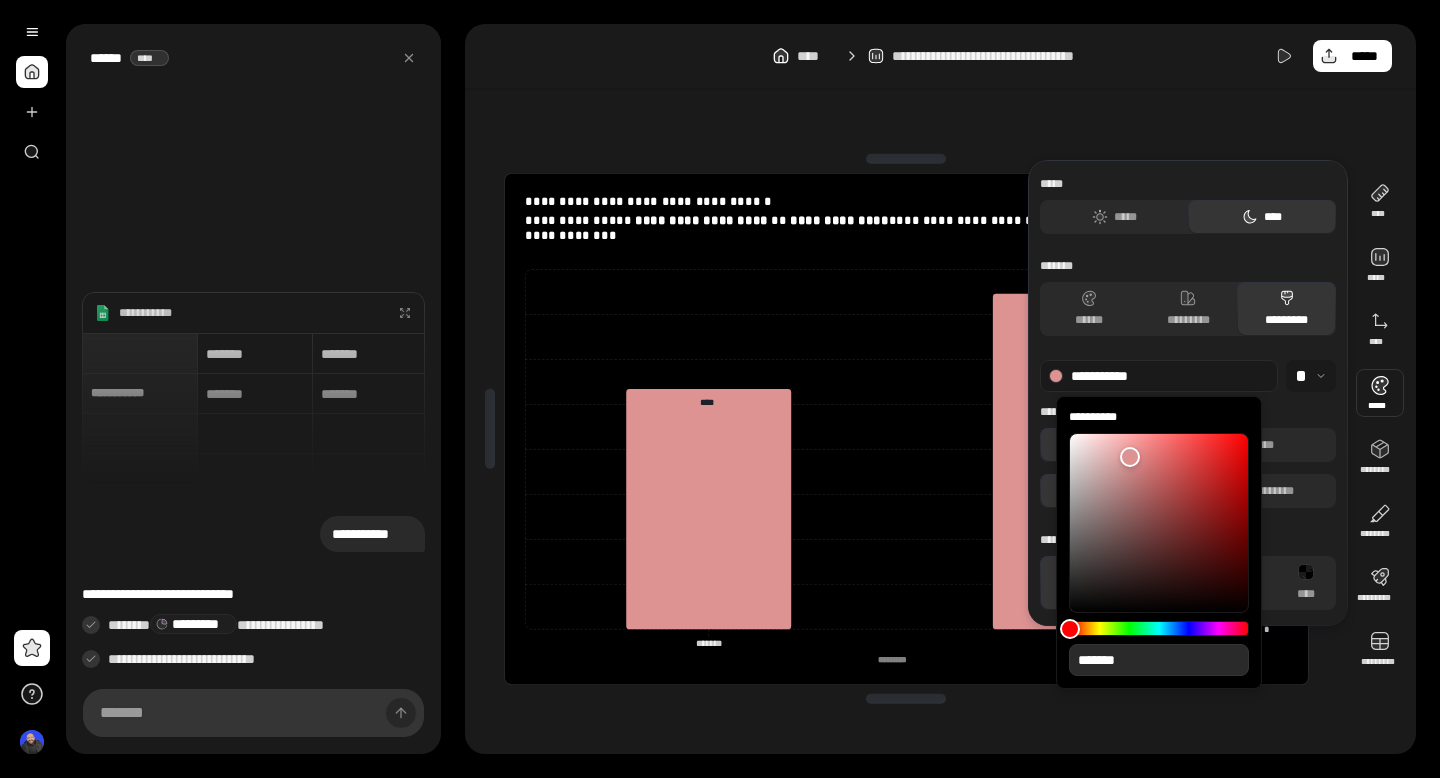 click at bounding box center [1070, 629] 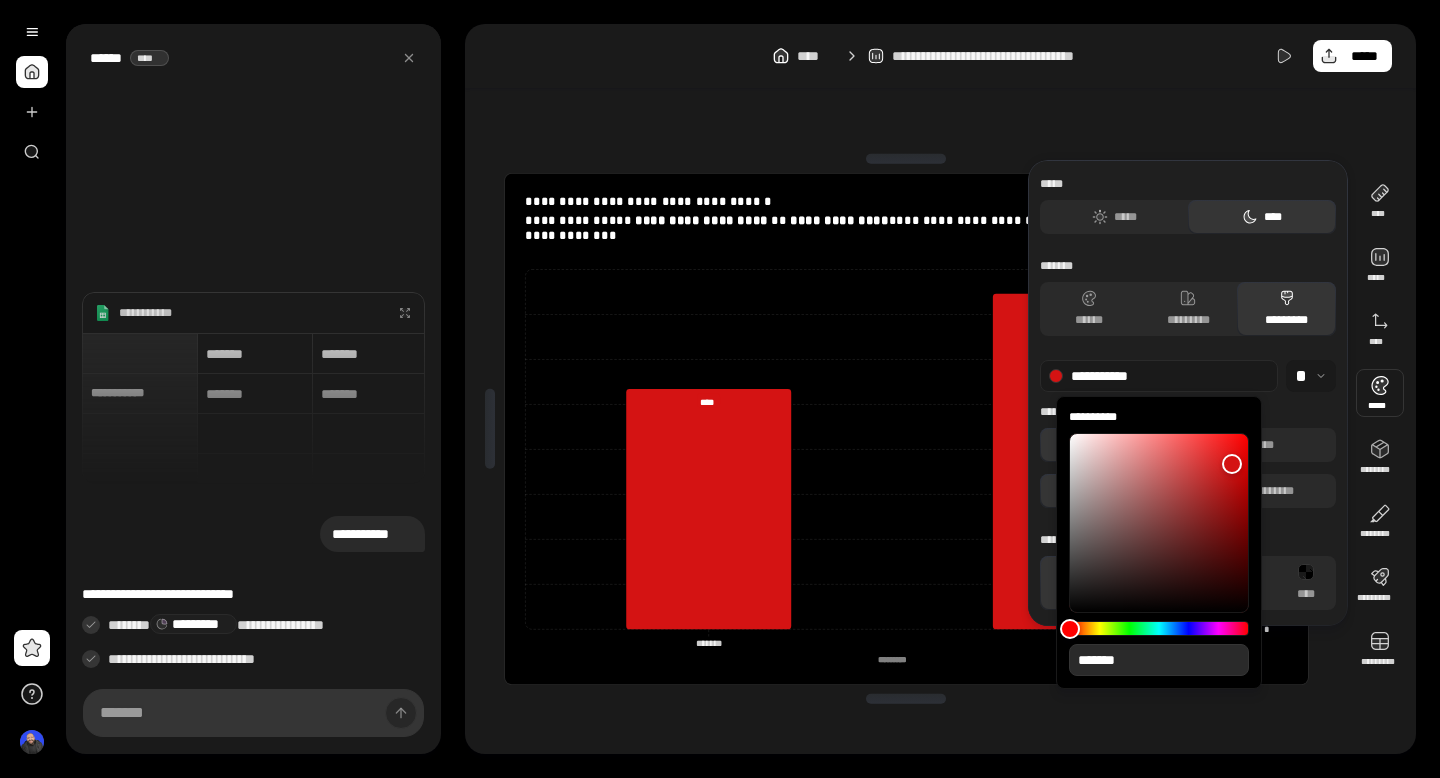 type on "**" 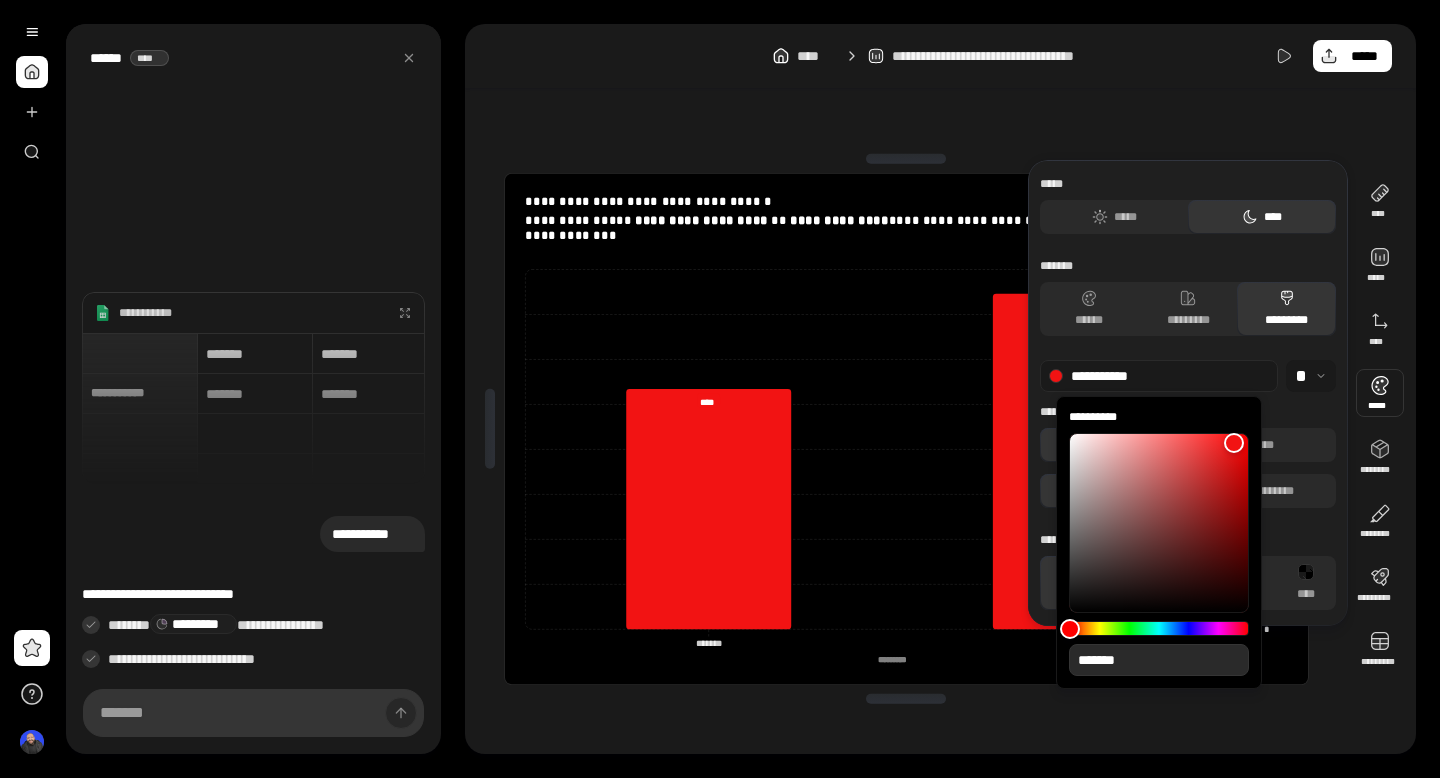 click at bounding box center (1234, 443) 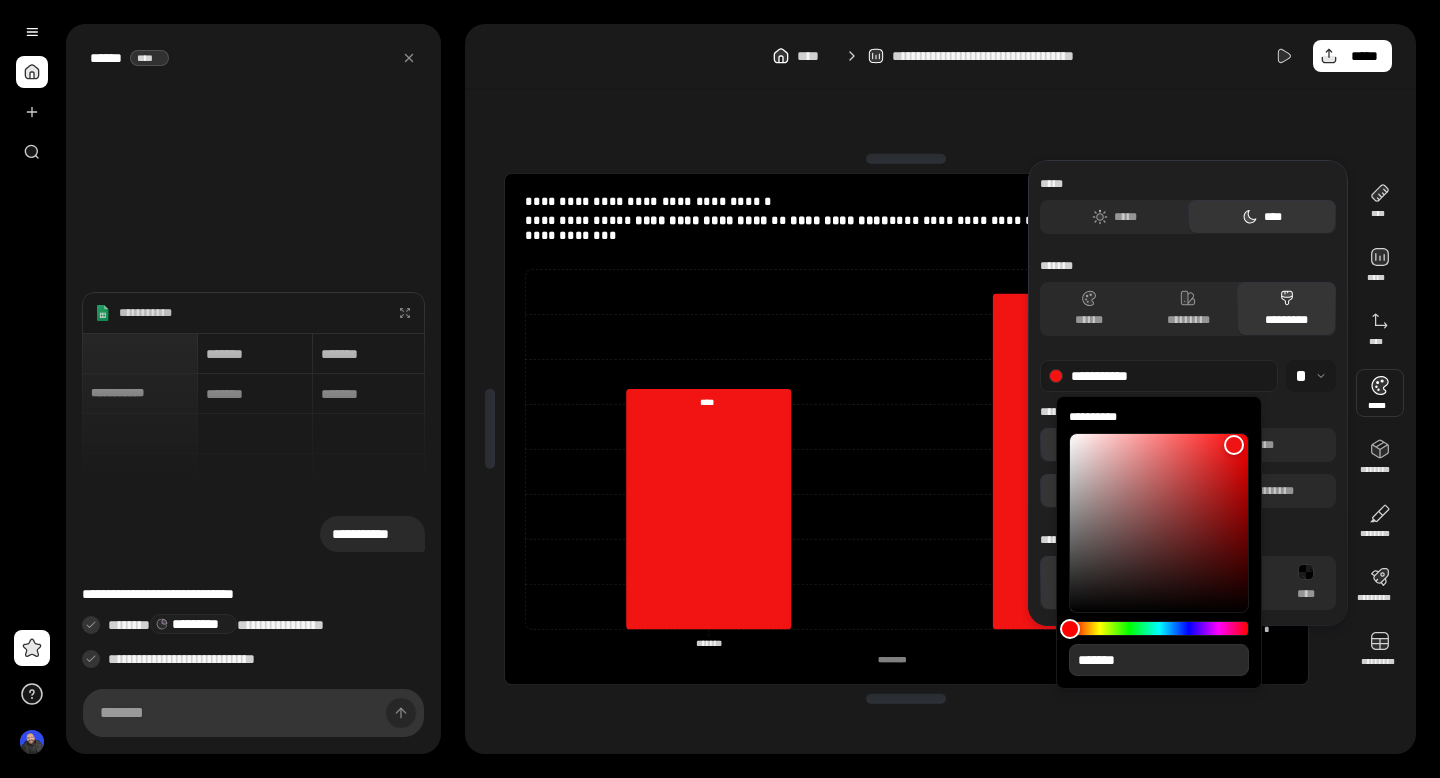 type on "**" 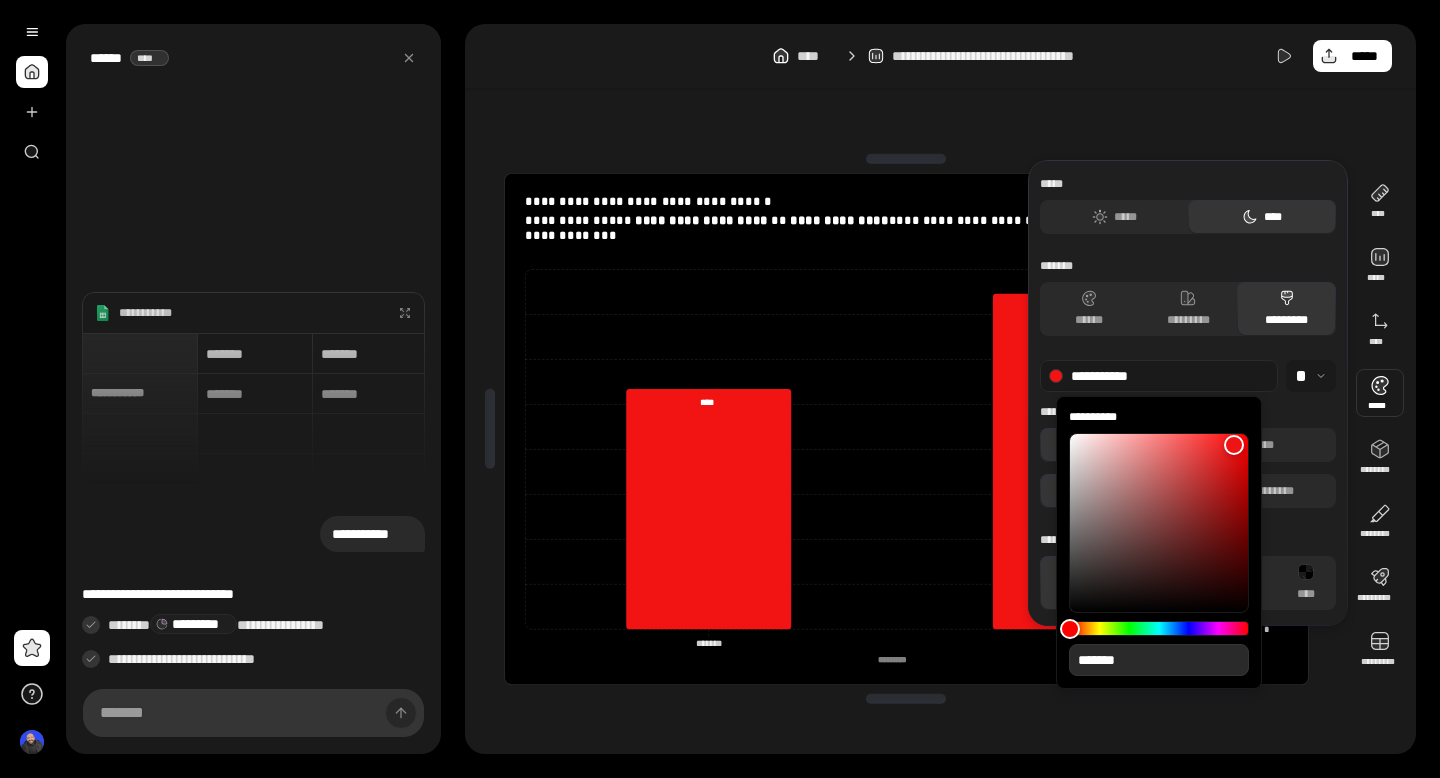 type on "*******" 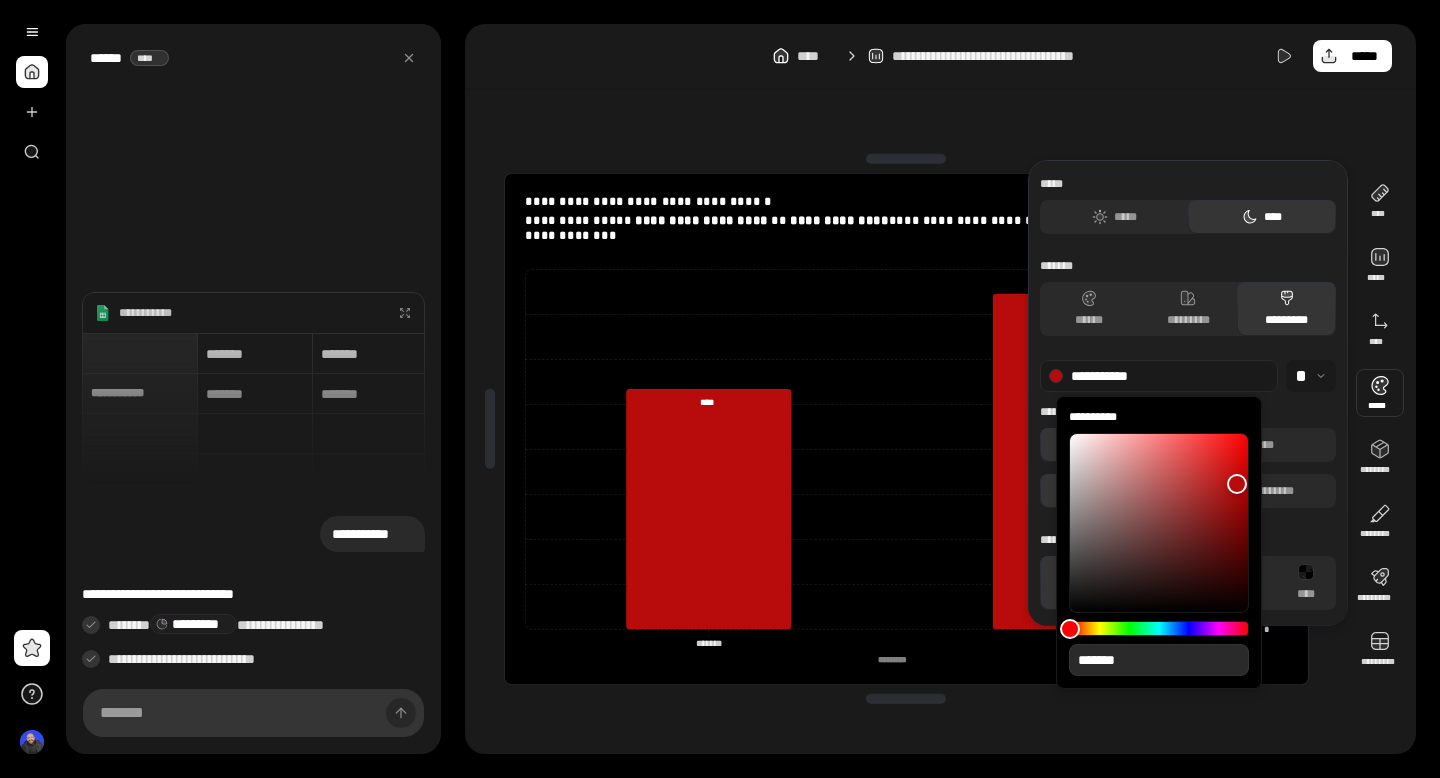 type on "**" 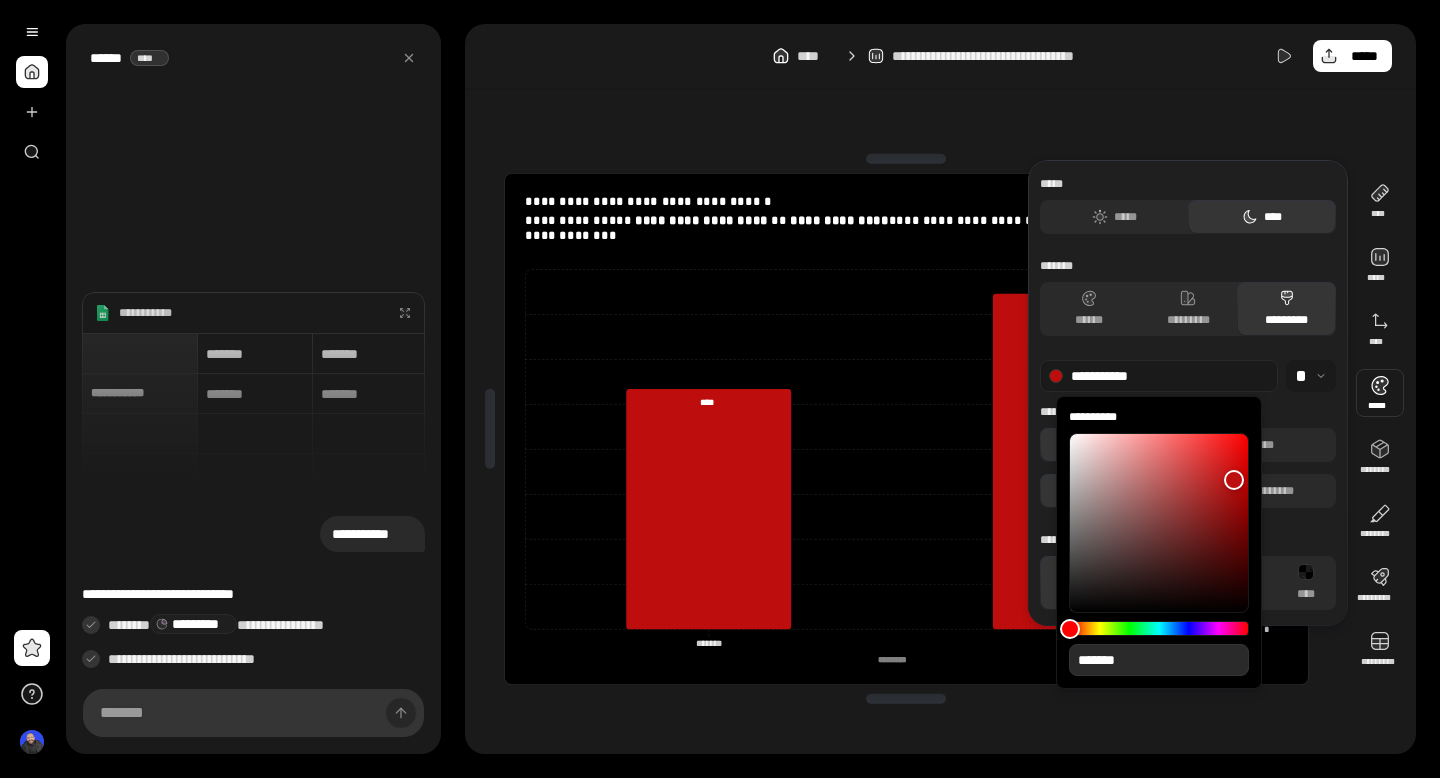 type on "**" 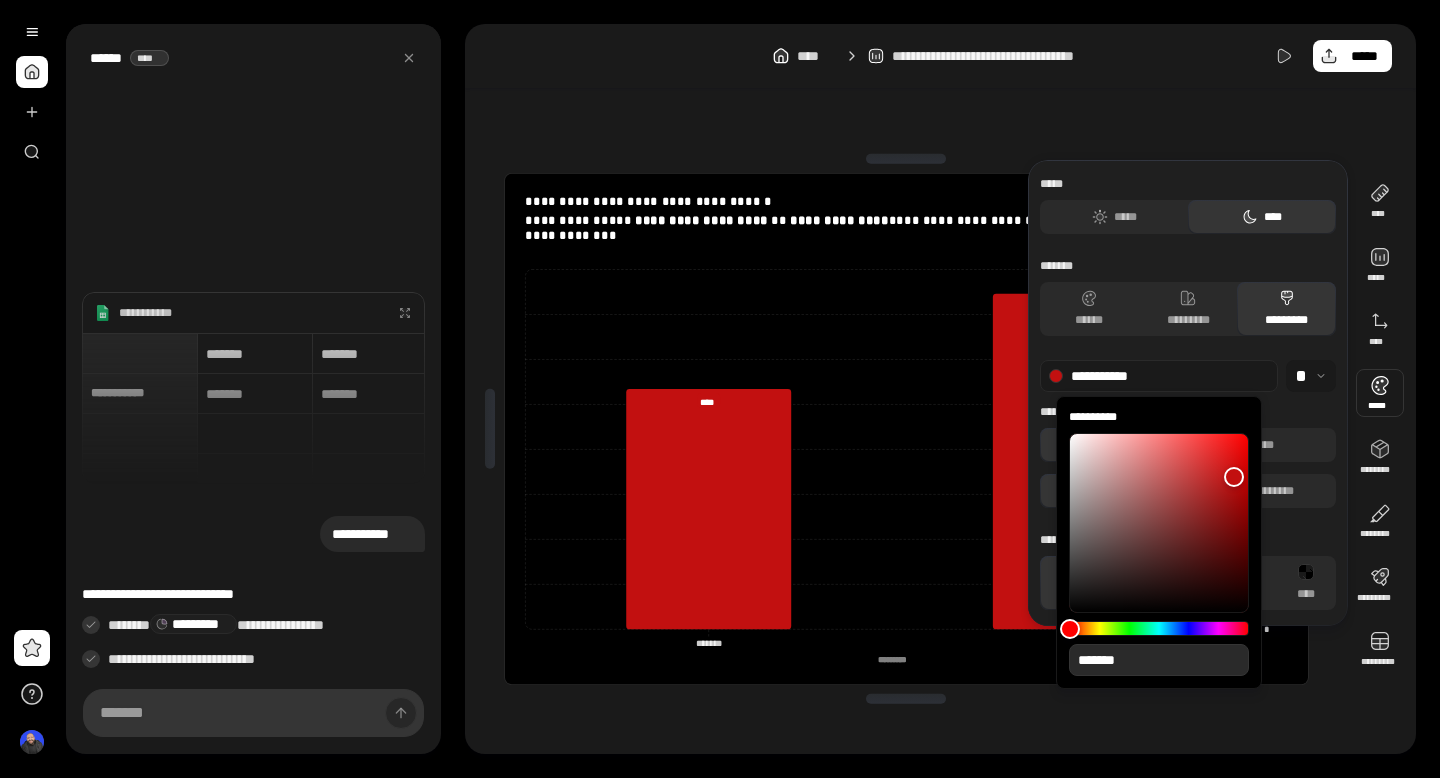 type on "**" 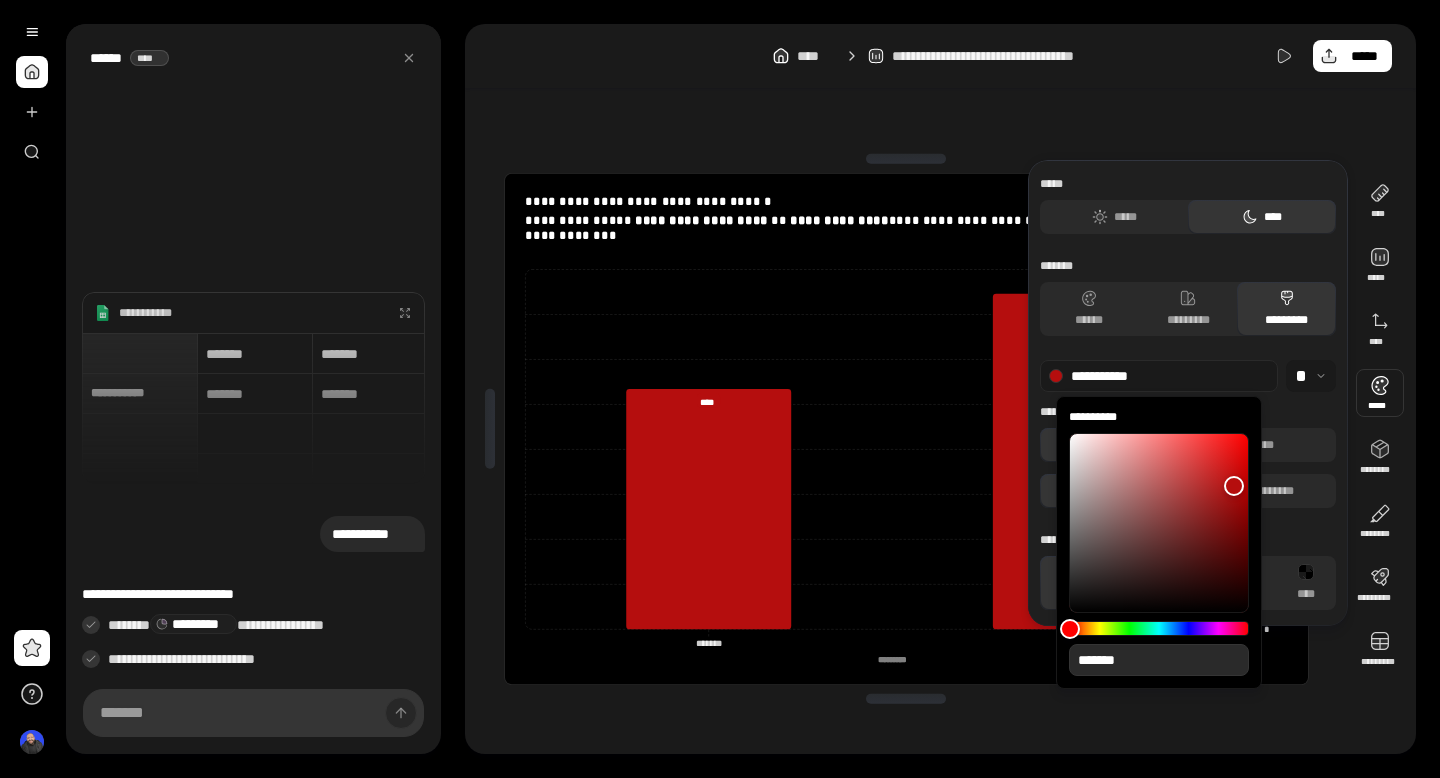 type on "**" 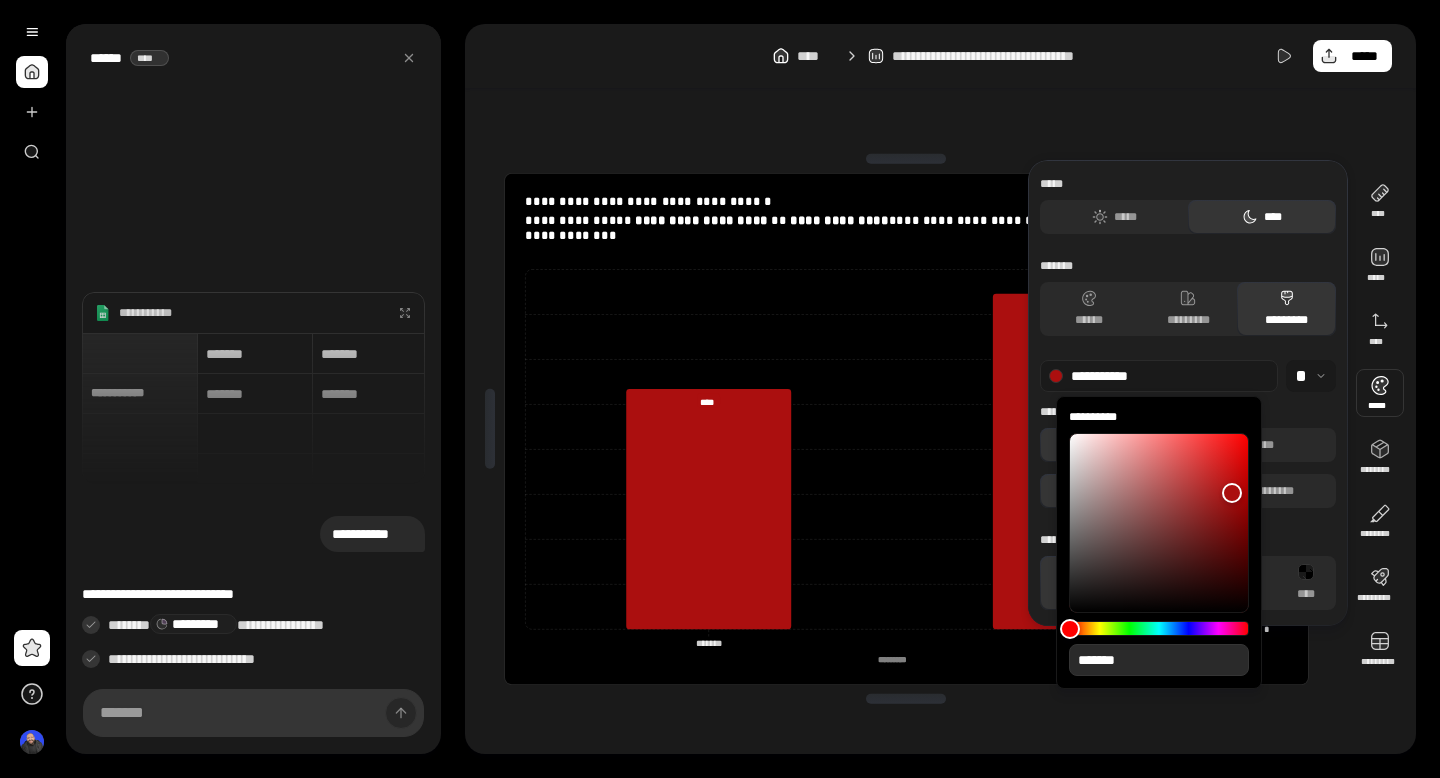 type on "**" 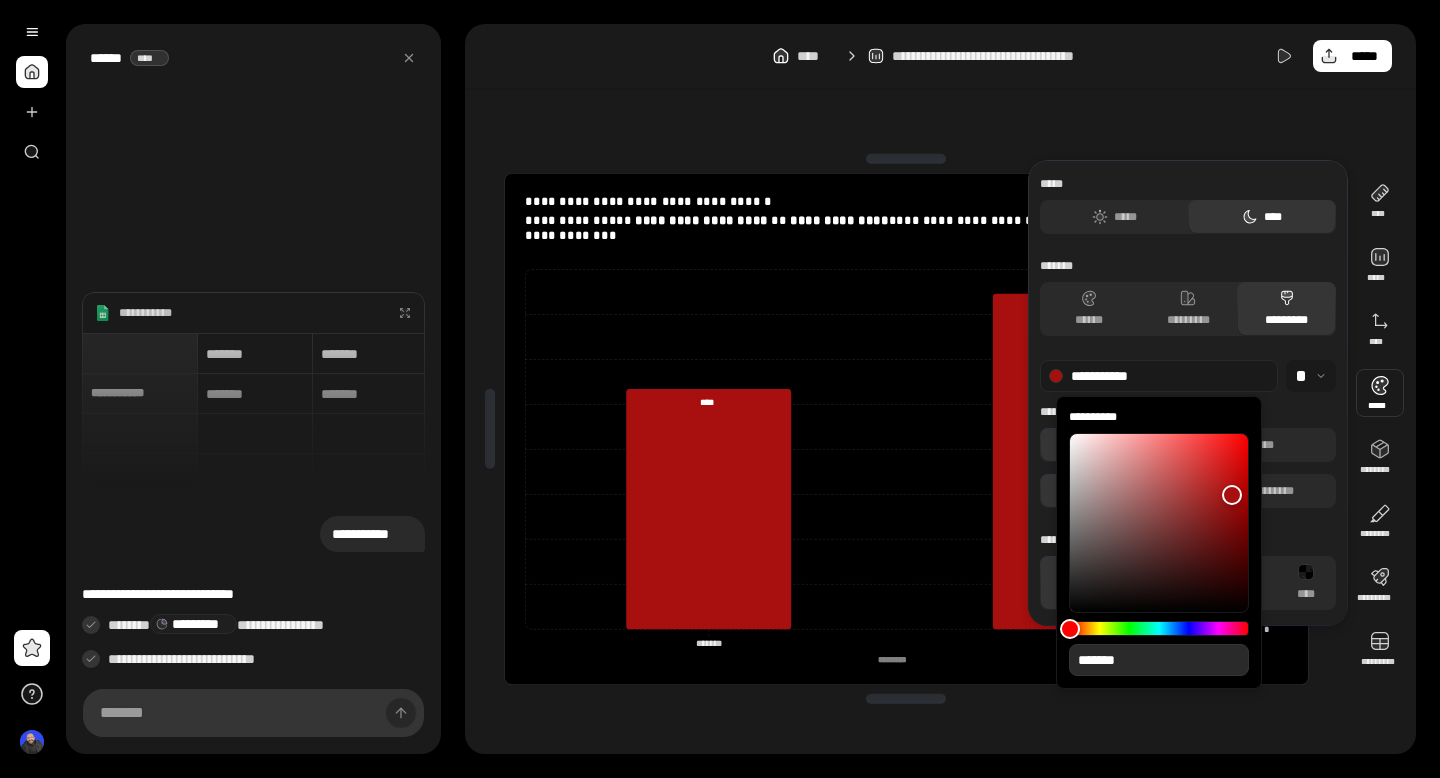 click at bounding box center [1232, 495] 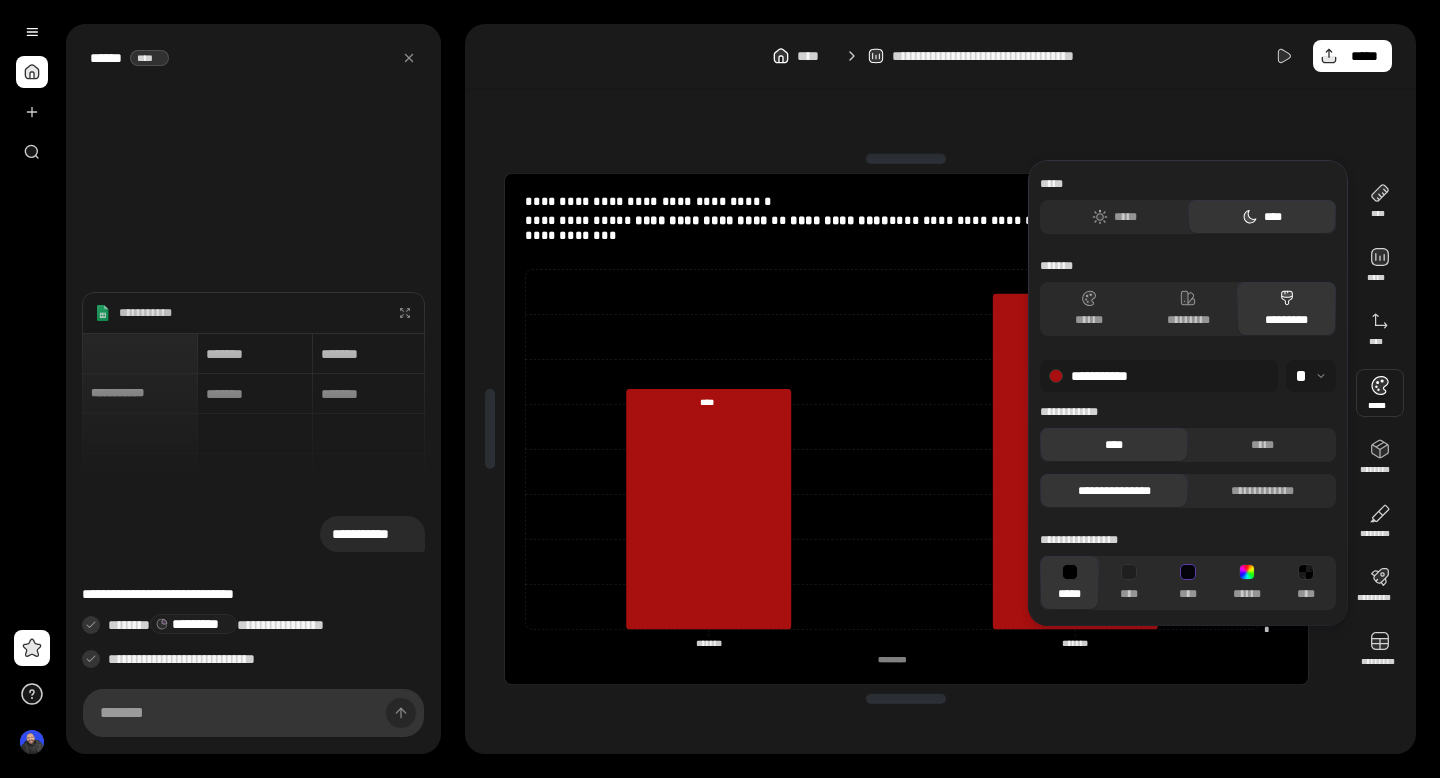 click on "**********" at bounding box center [1188, 393] 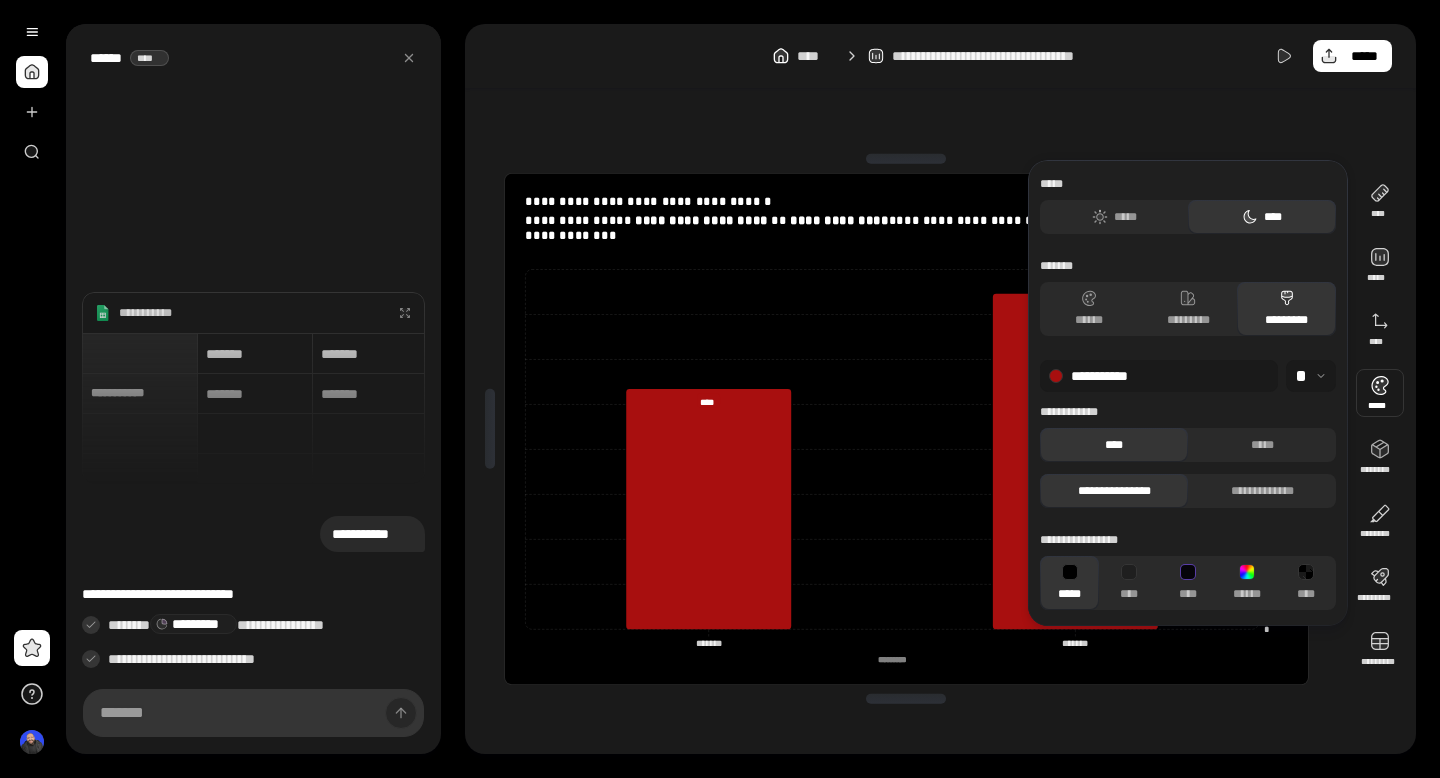click at bounding box center (1311, 376) 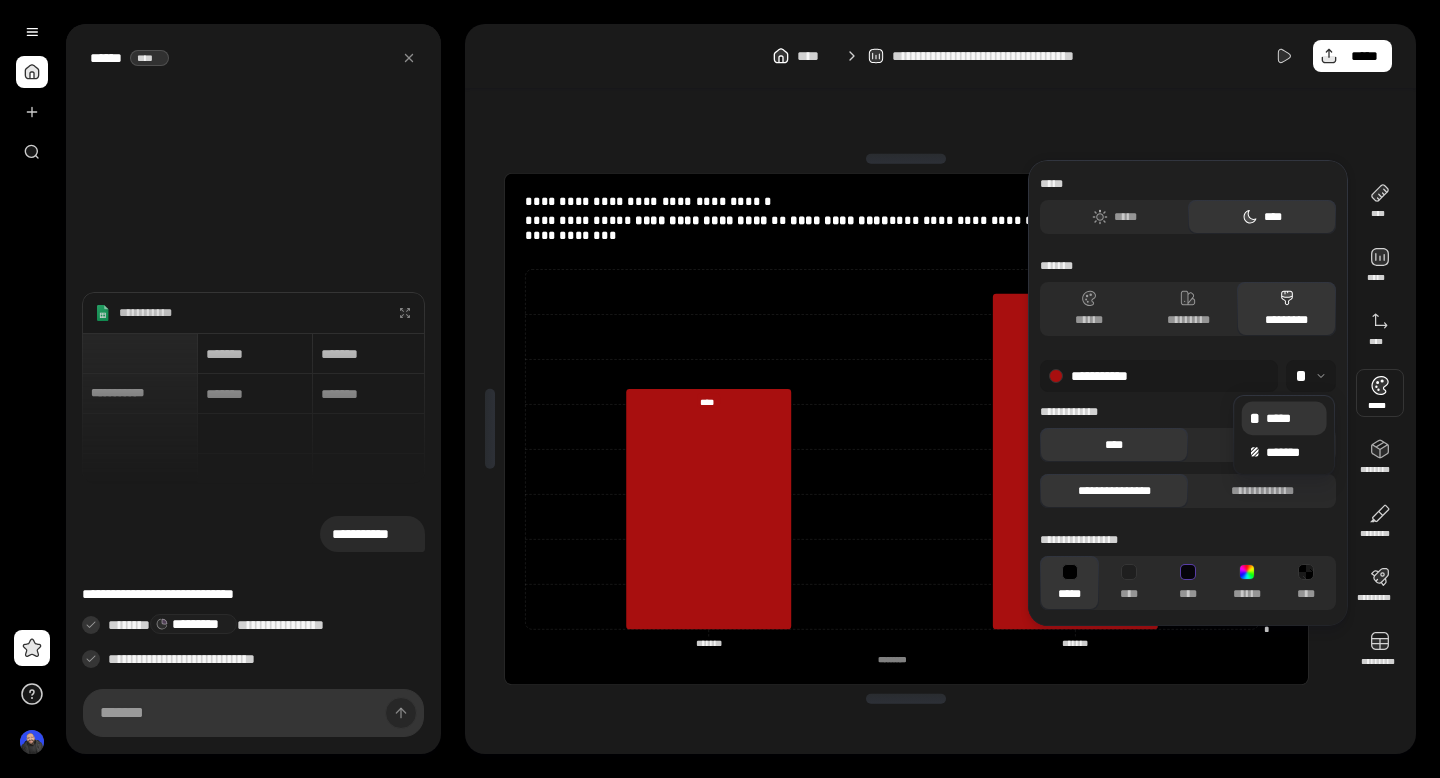 click on "**********" at bounding box center [1188, 393] 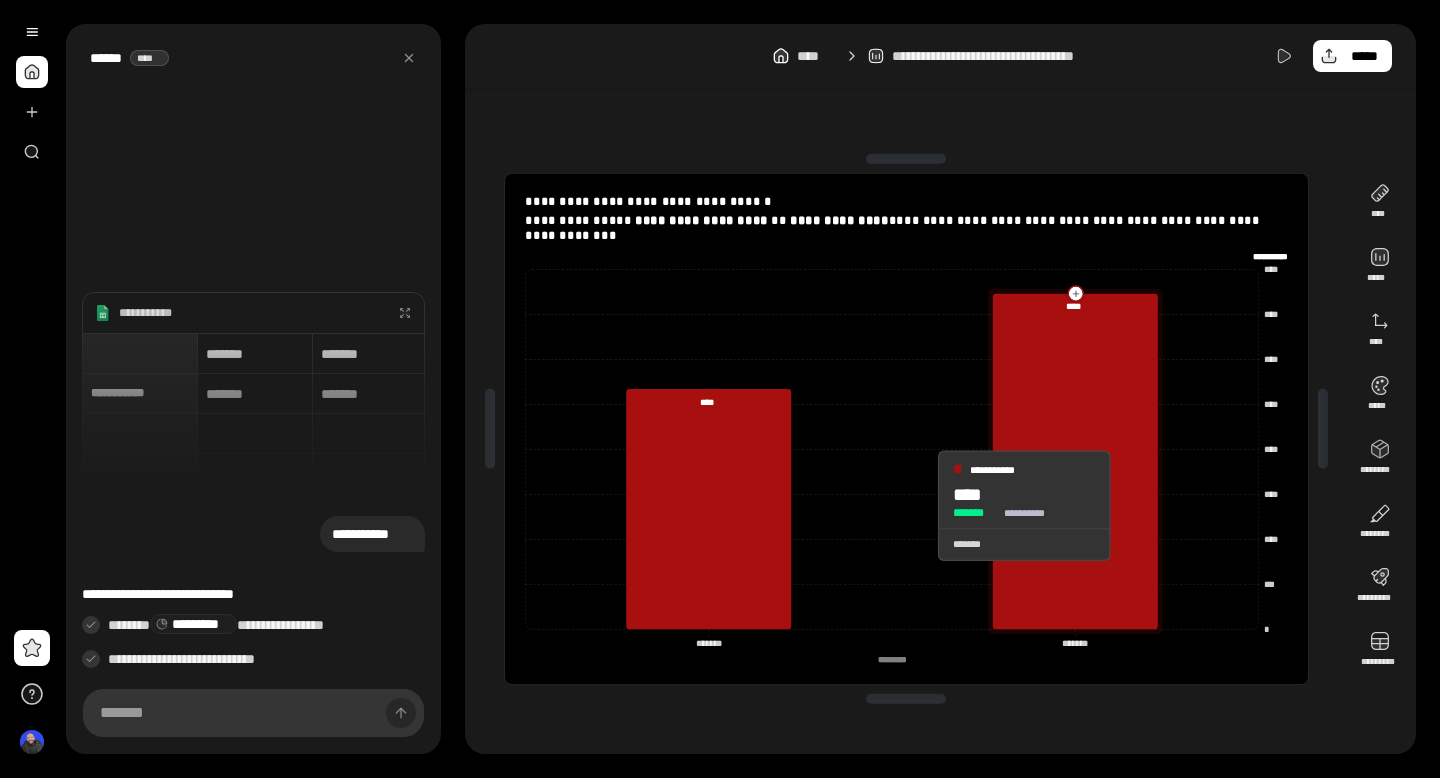 click 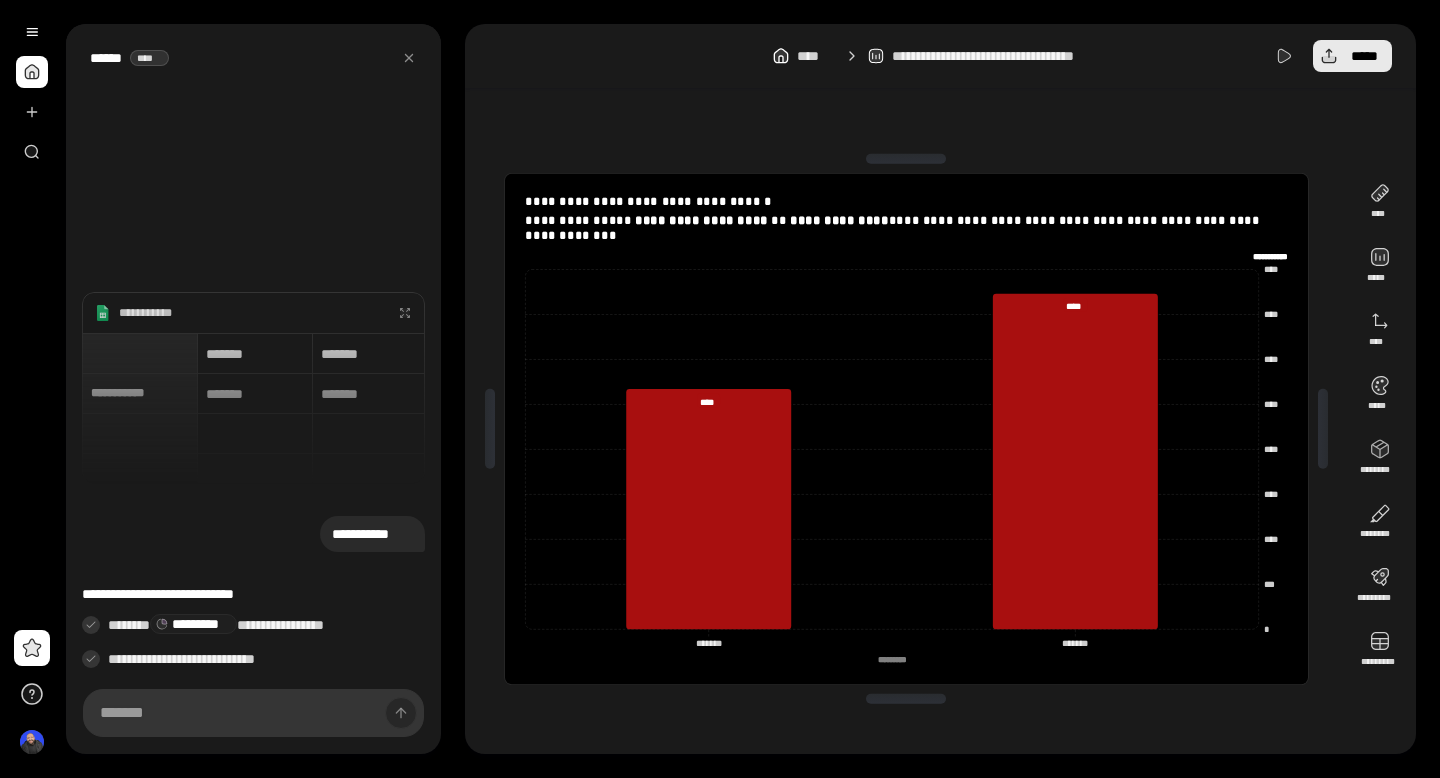 click on "*****" at bounding box center (1352, 56) 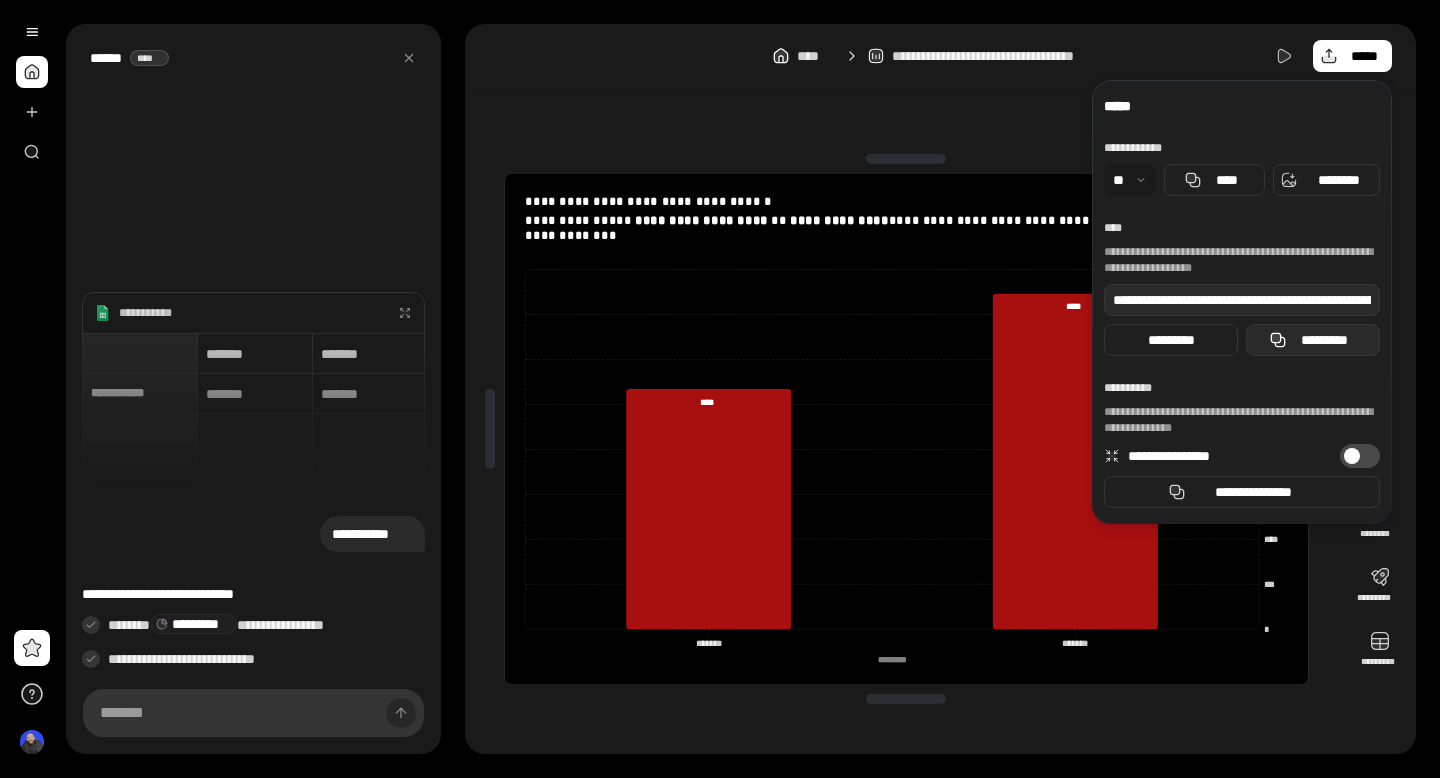 click on "*********" at bounding box center (1313, 340) 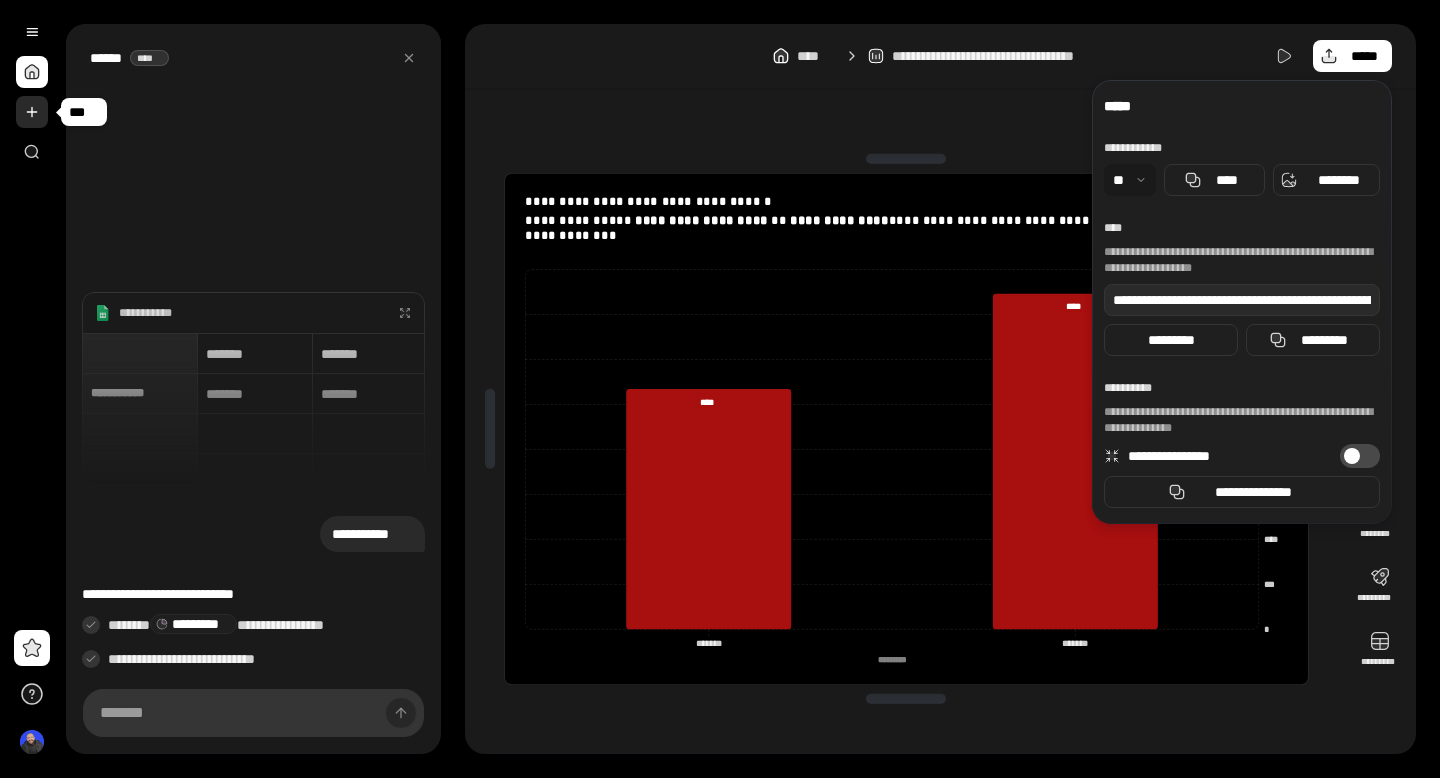click at bounding box center (32, 112) 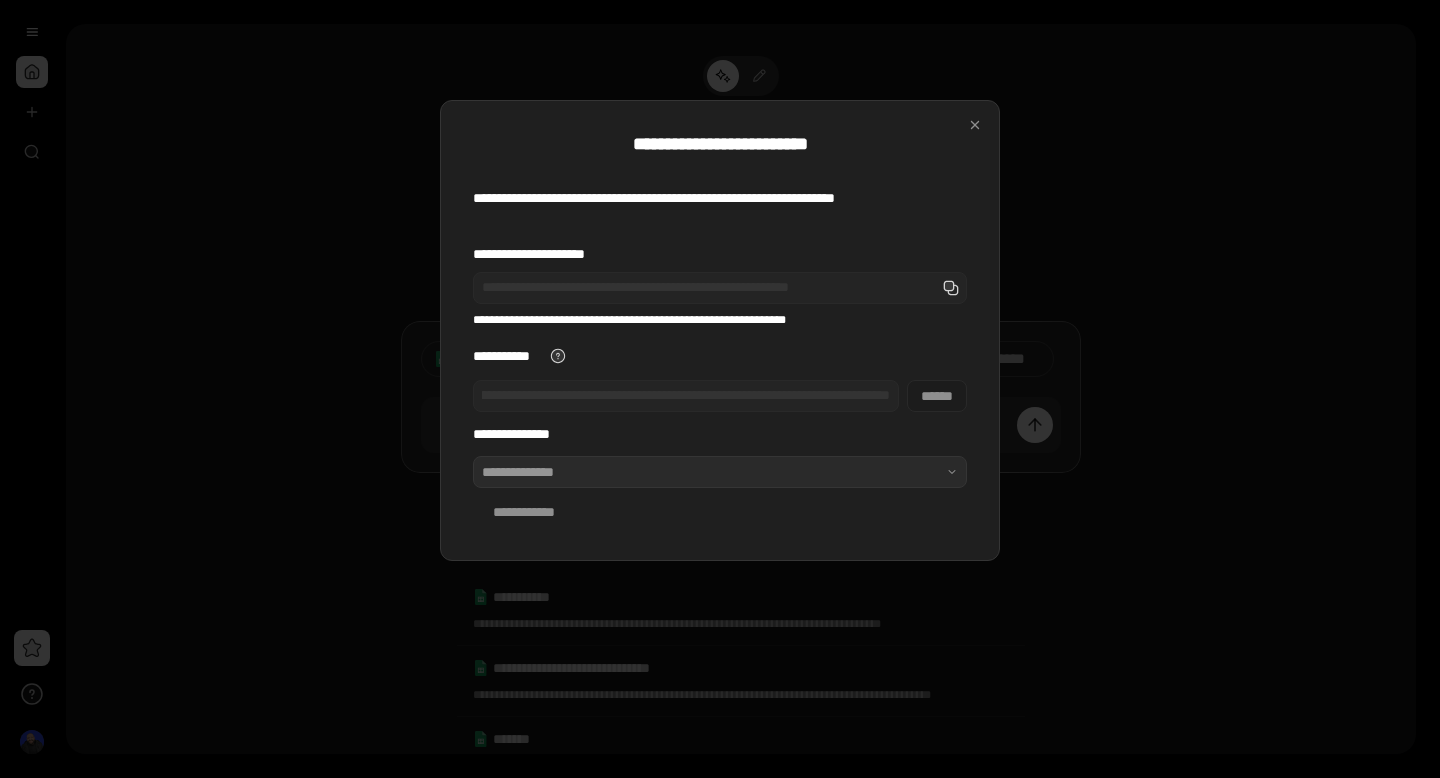 scroll, scrollTop: 0, scrollLeft: 0, axis: both 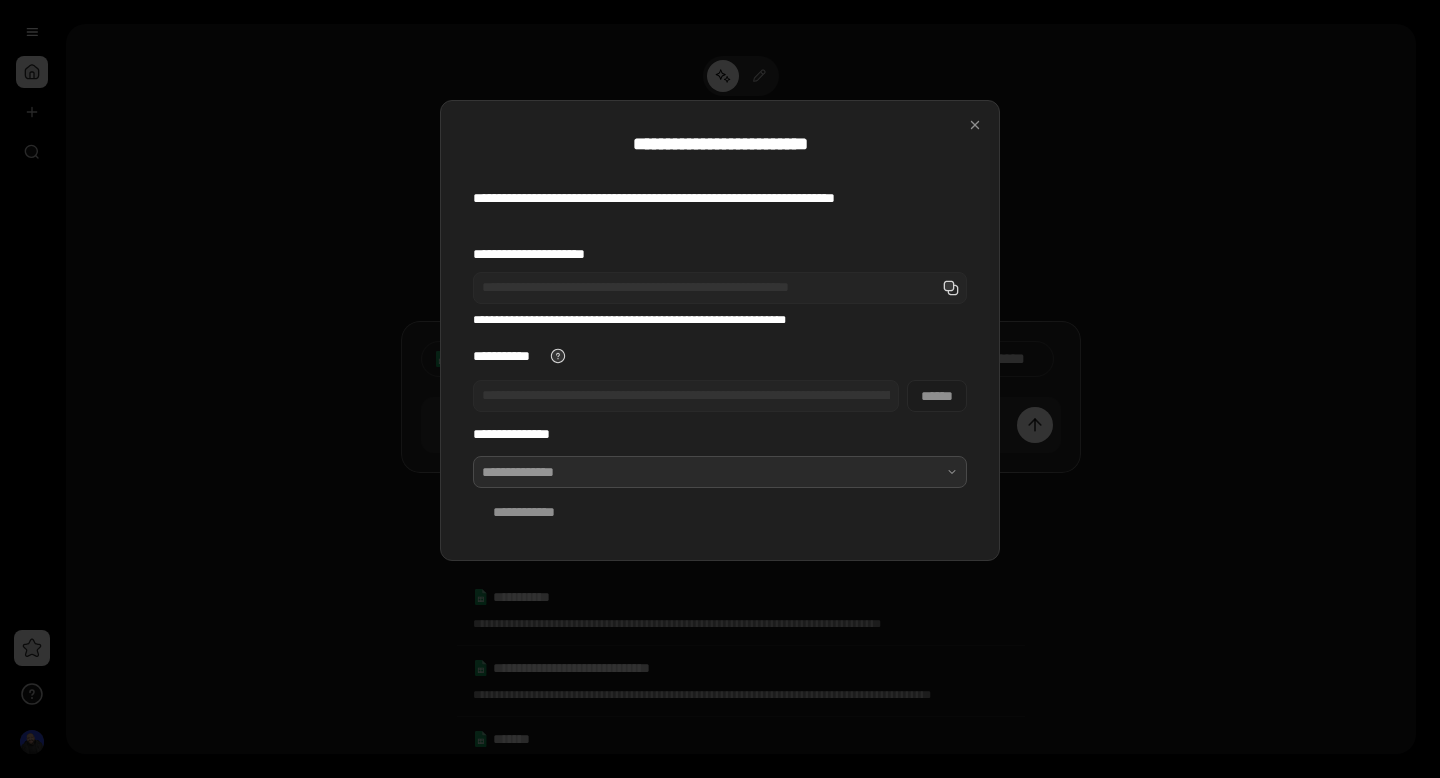 click at bounding box center (720, 472) 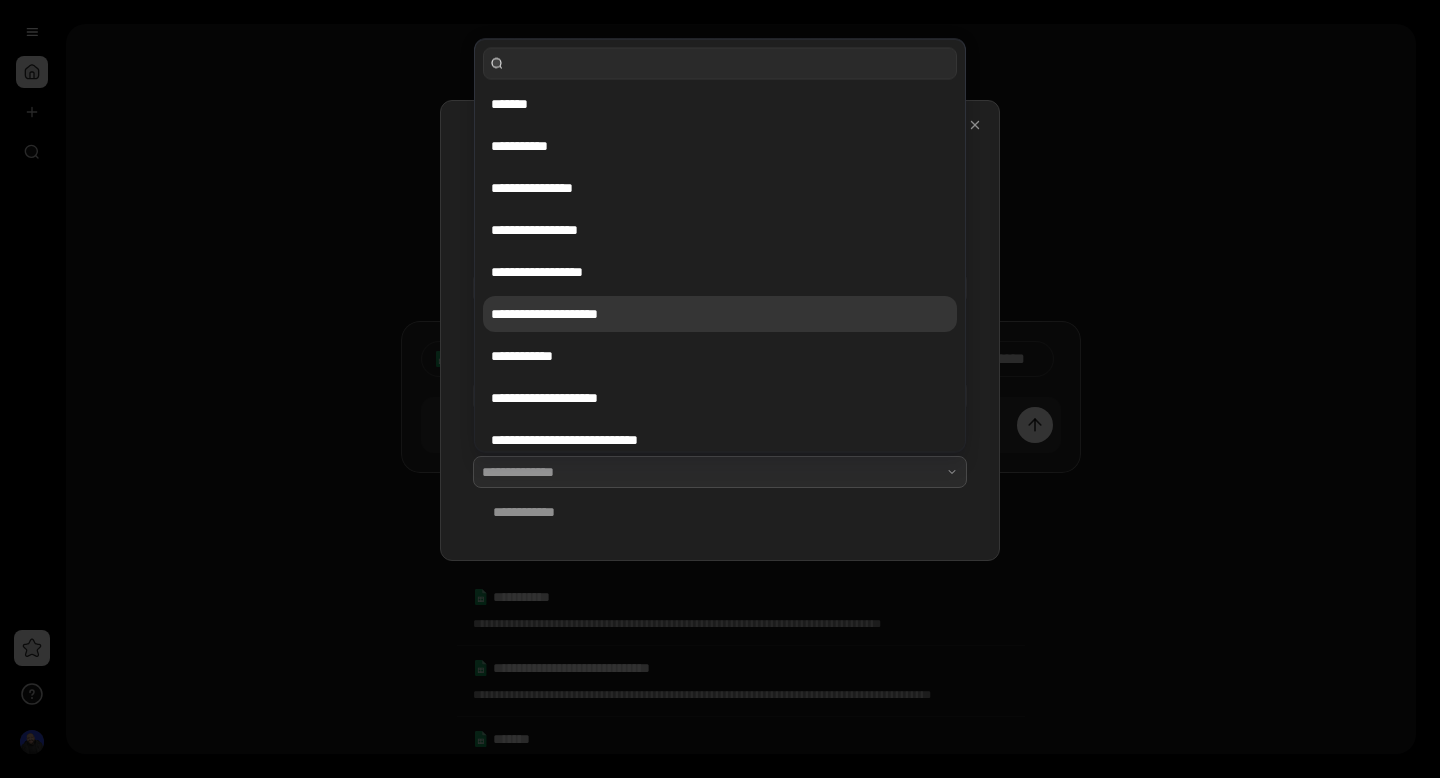 click on "**********" at bounding box center (720, 314) 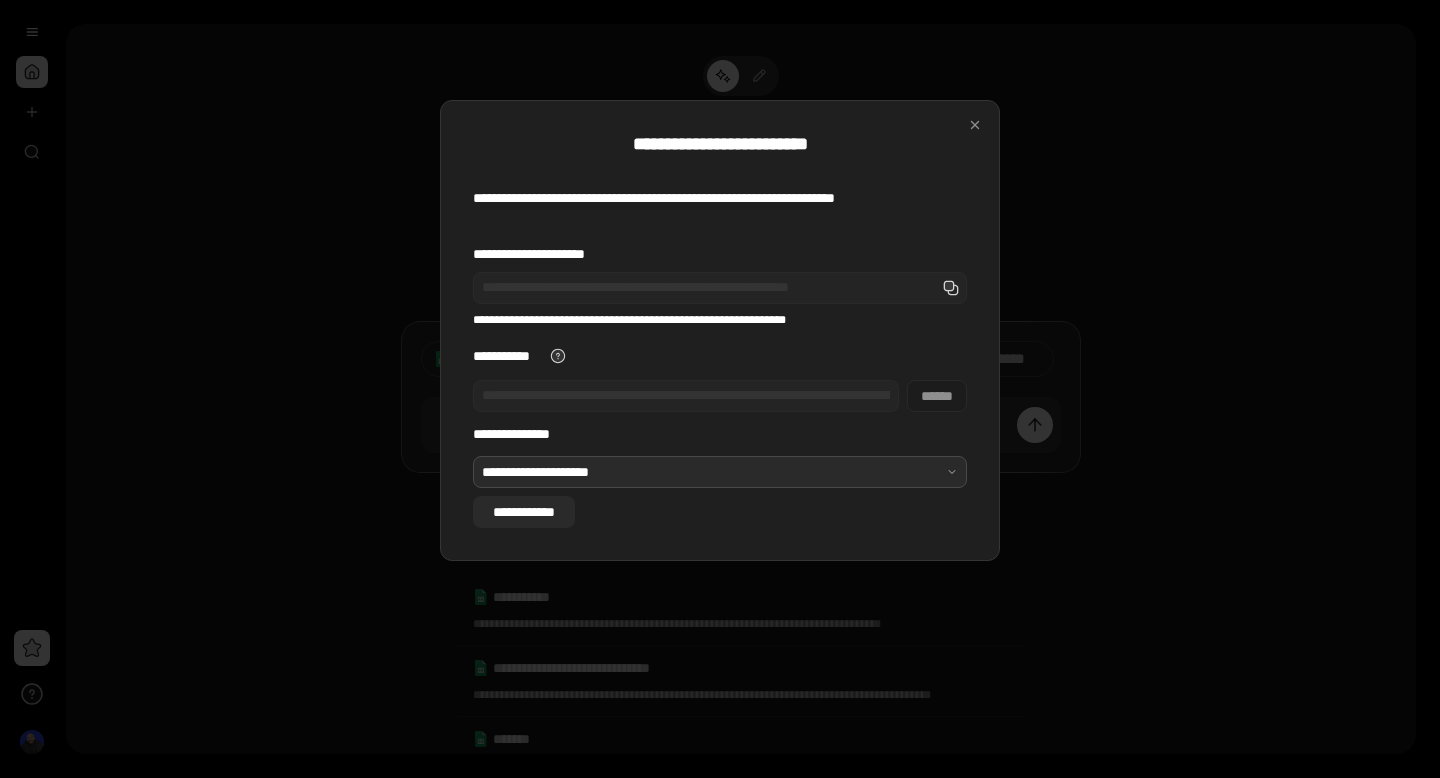 click on "**********" at bounding box center [524, 512] 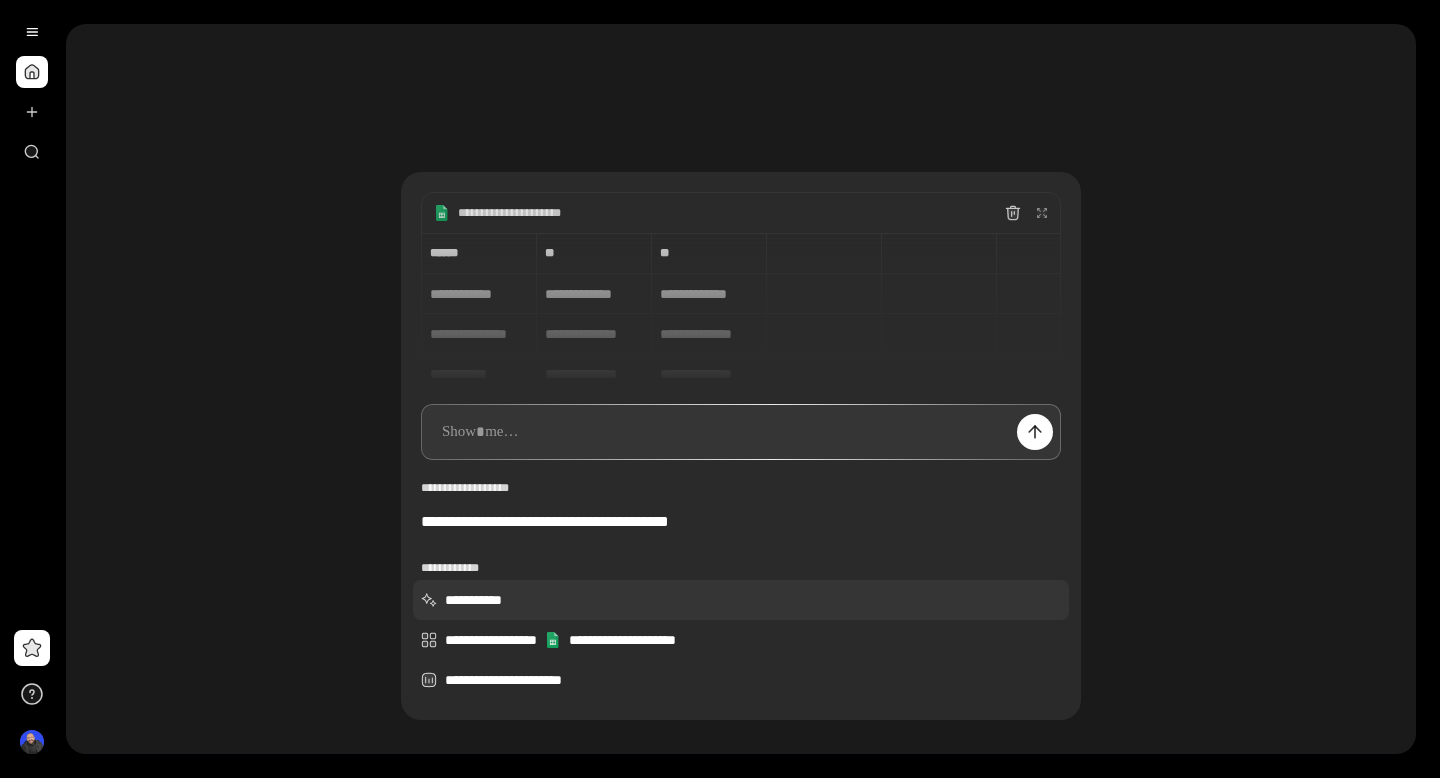 click on "**********" at bounding box center [741, 600] 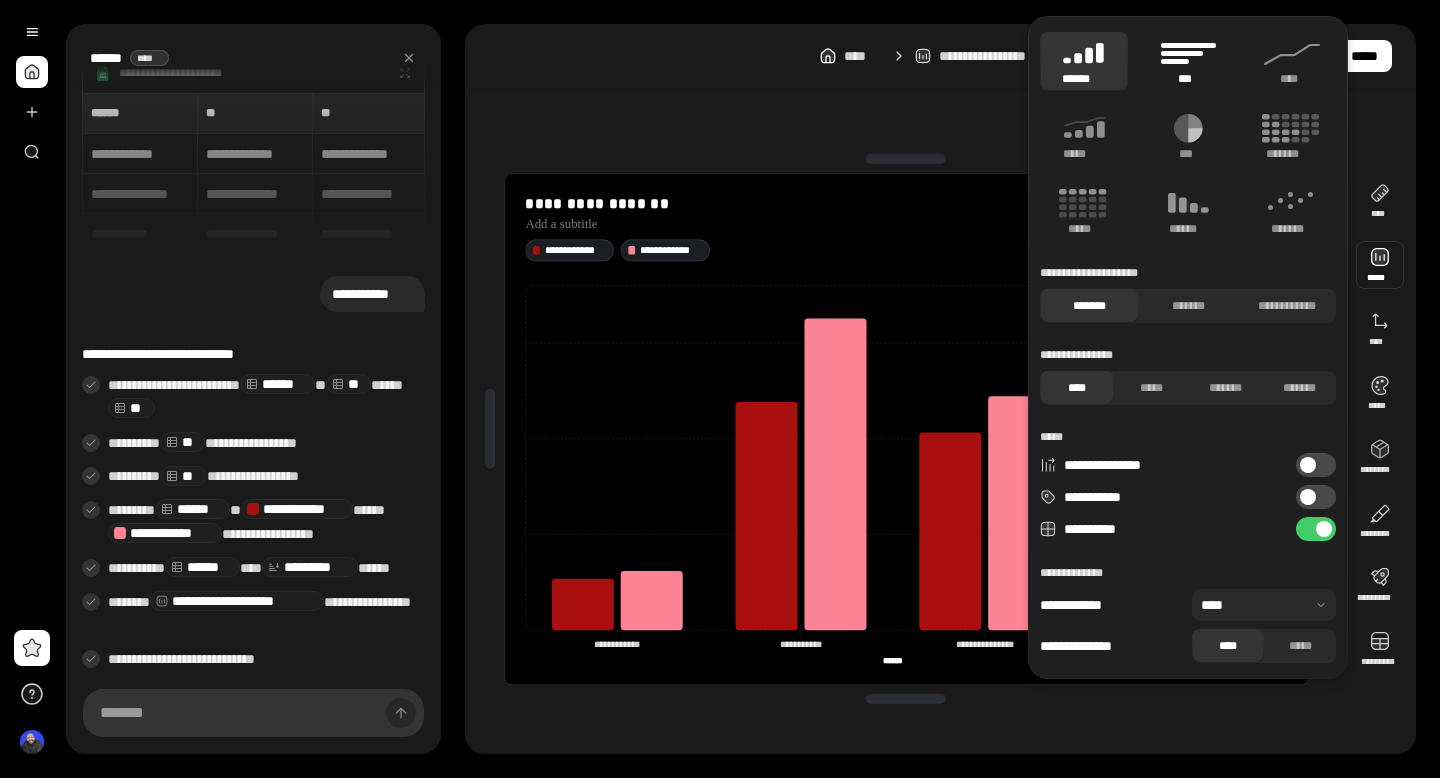 click 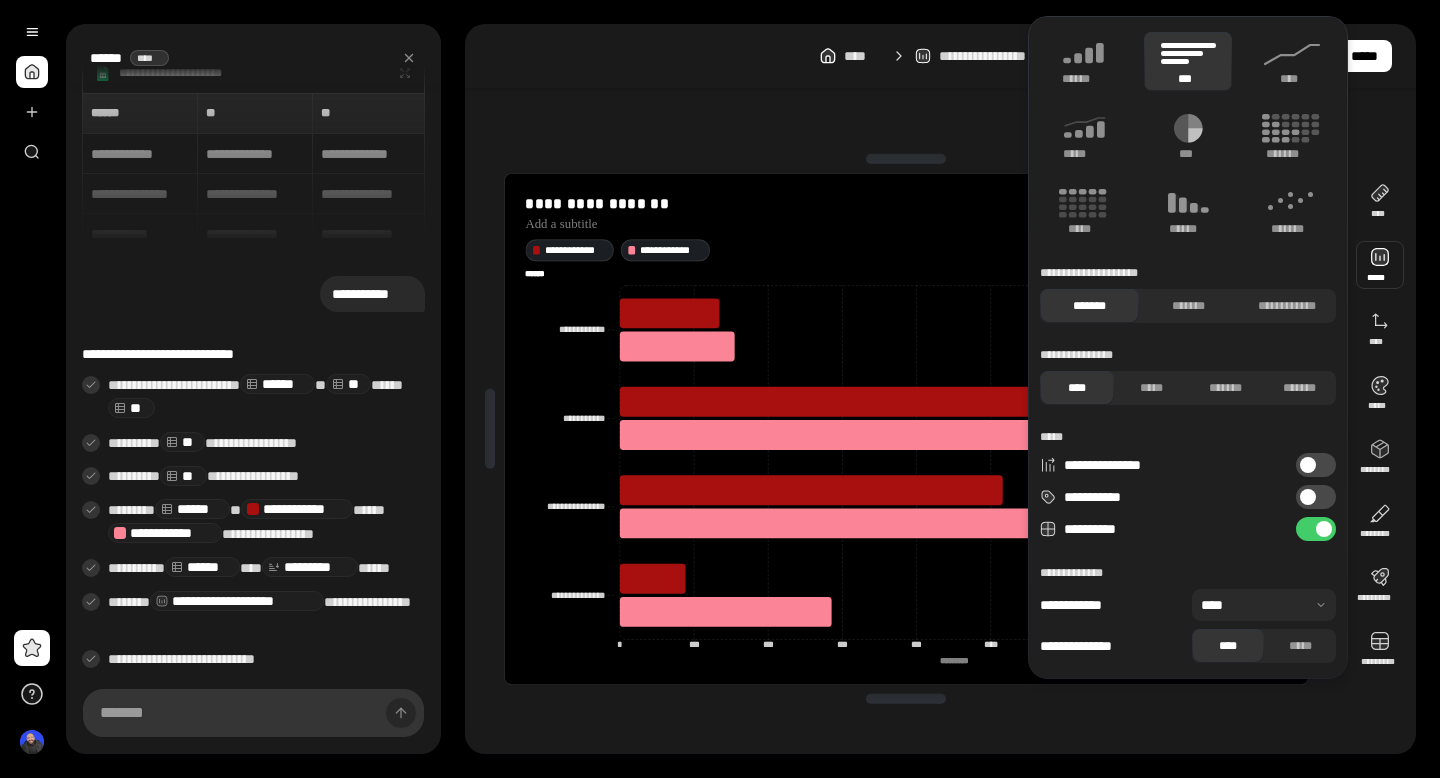 click at bounding box center [1308, 497] 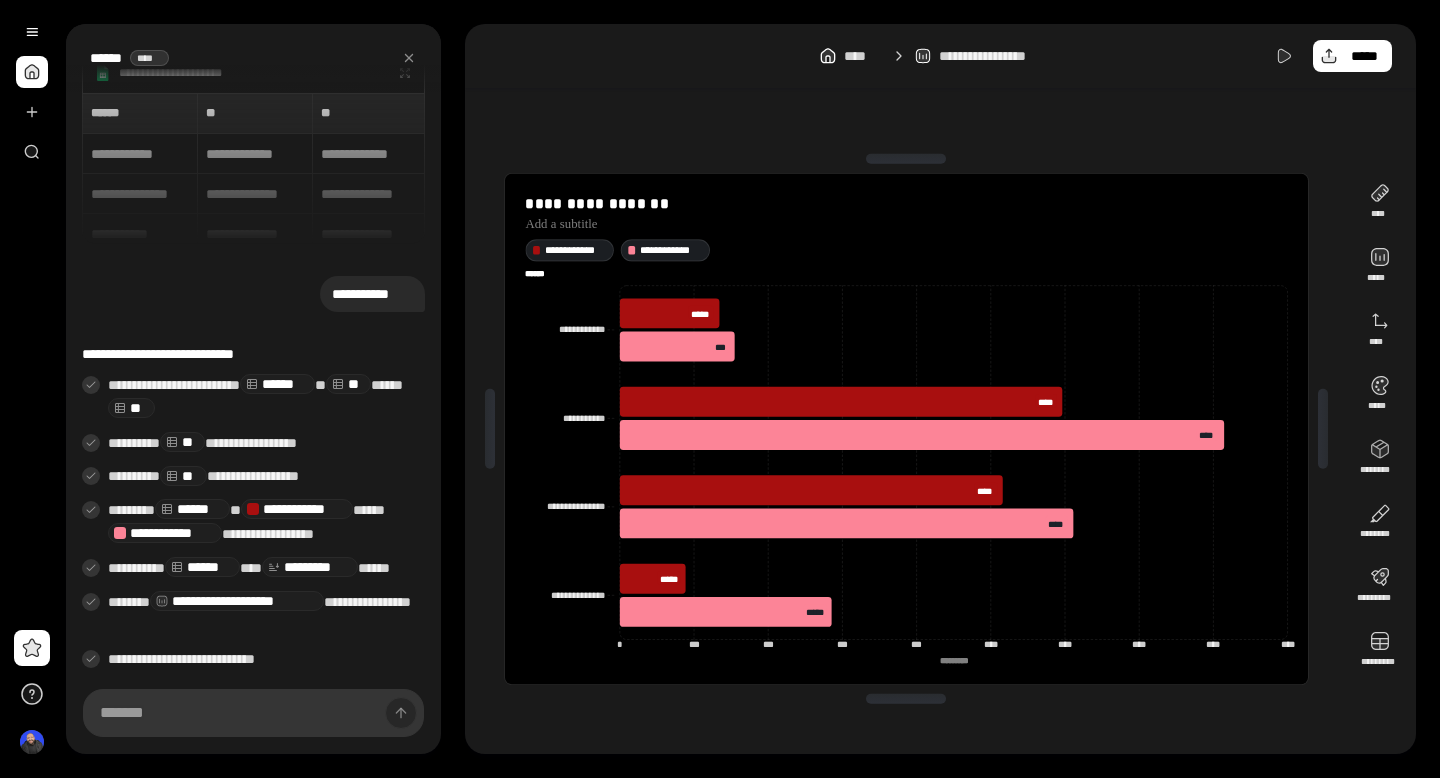 click on "**********" at bounding box center (906, 429) 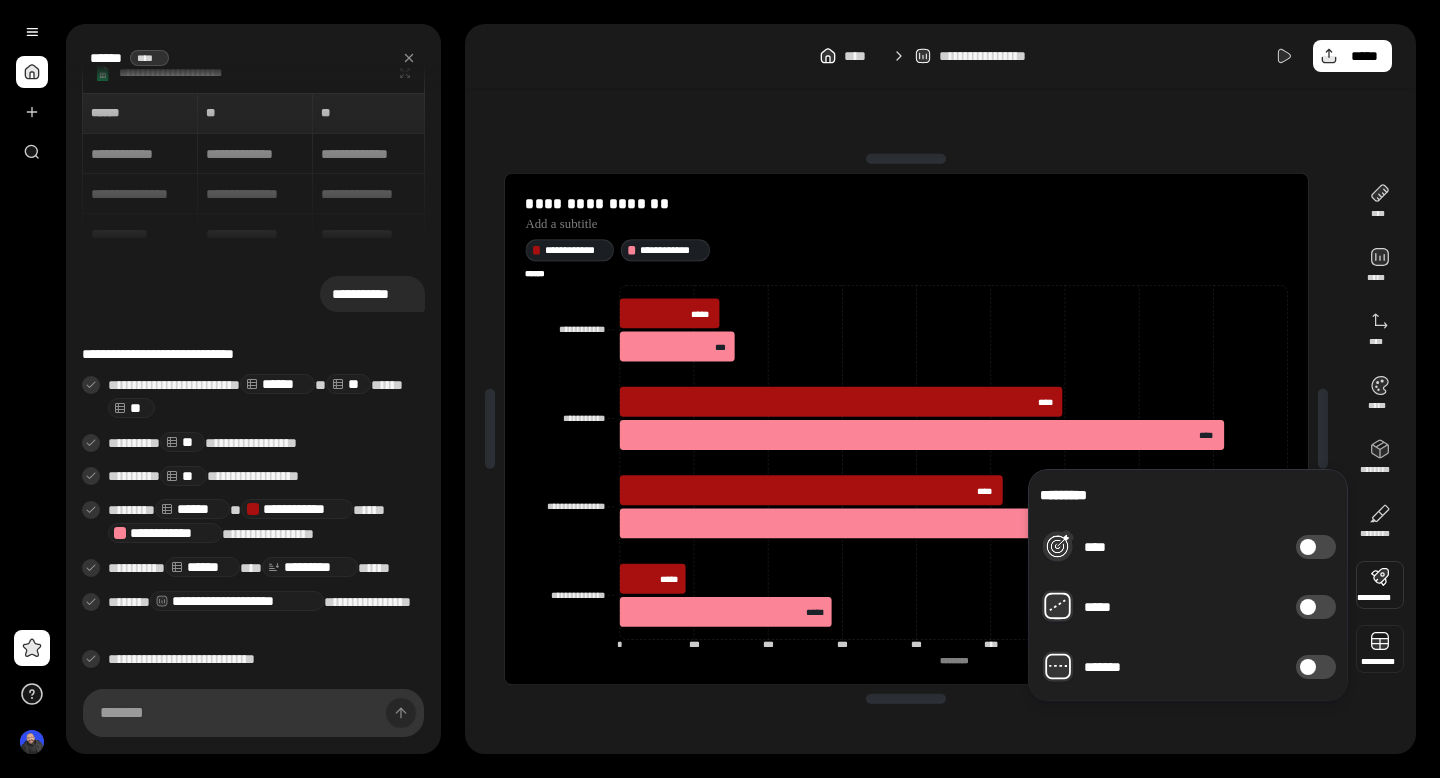 click at bounding box center (1380, 649) 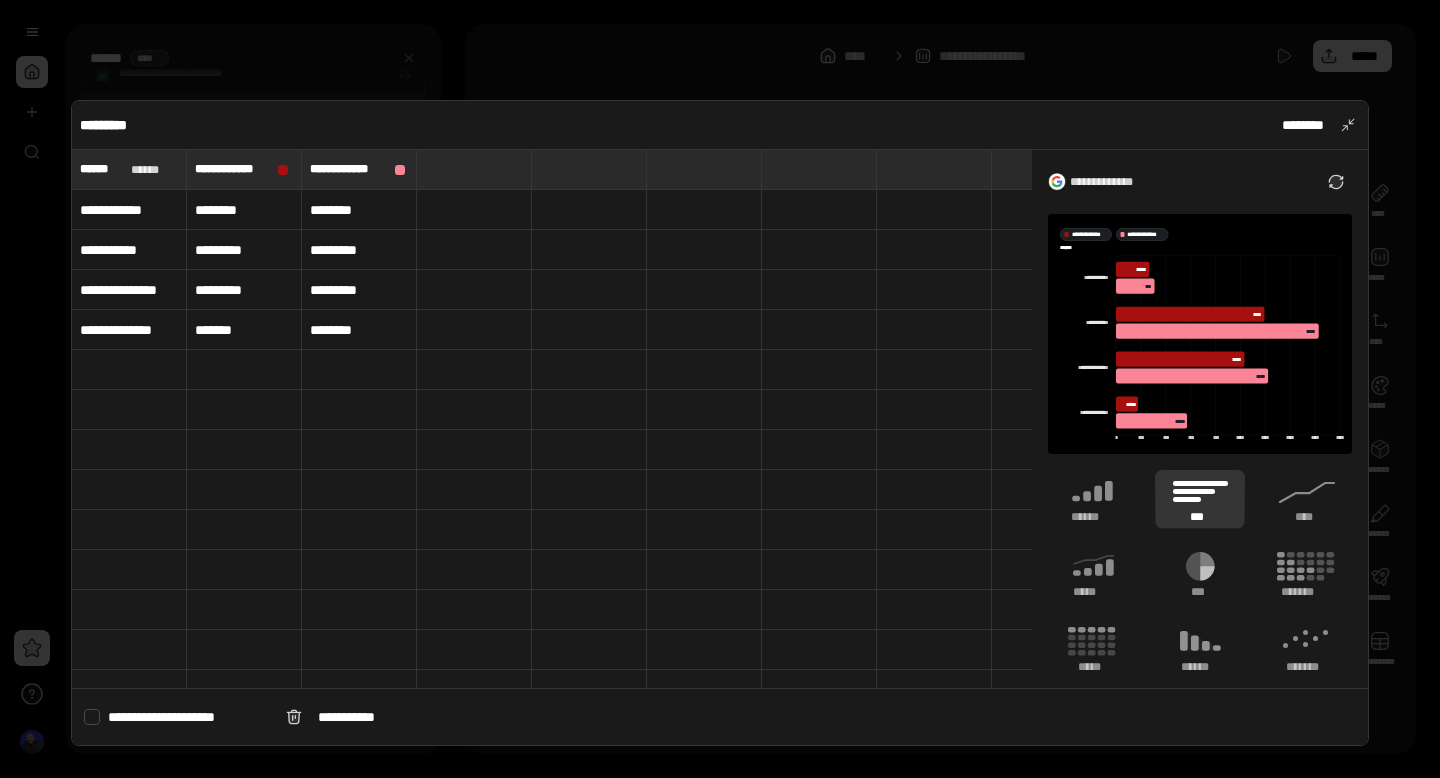 click at bounding box center [720, 389] 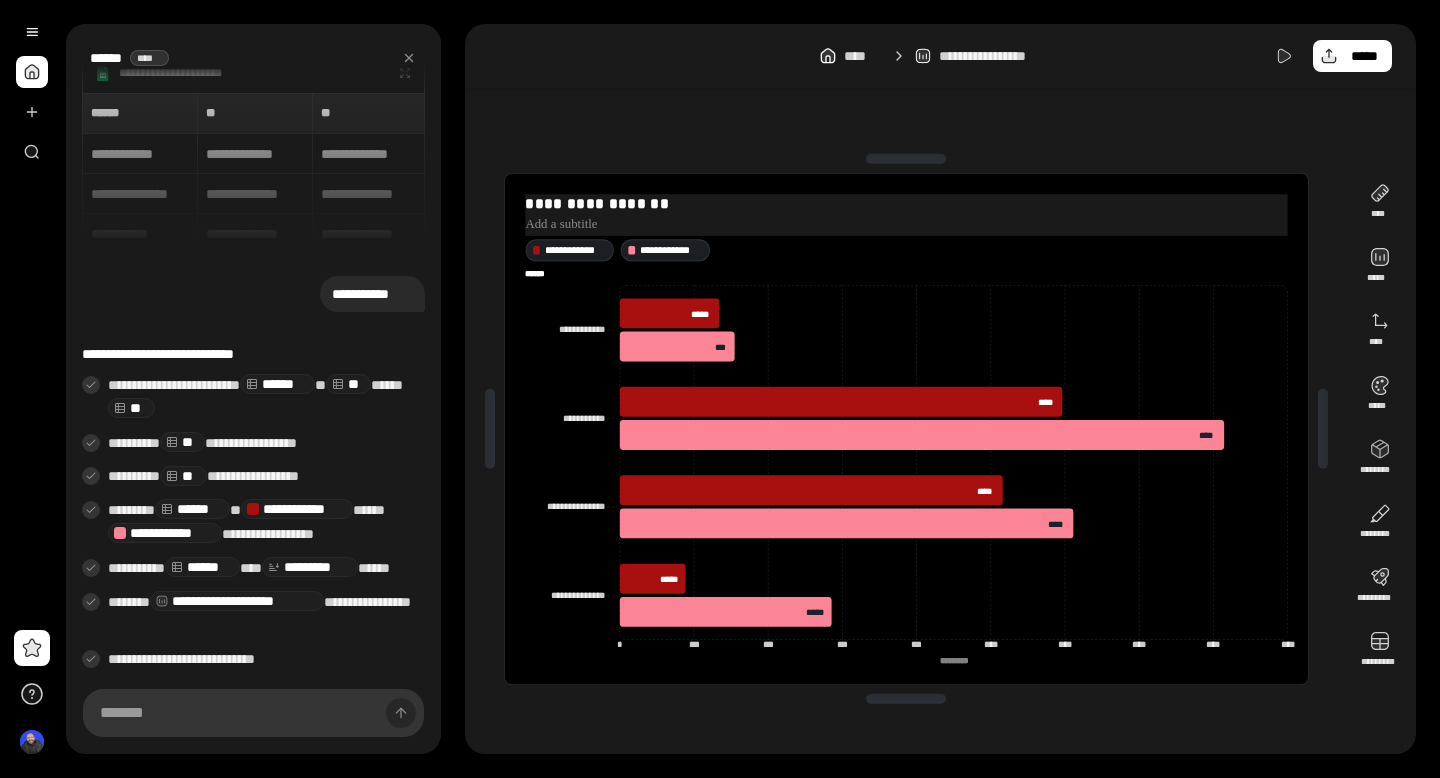 click at bounding box center (906, 224) 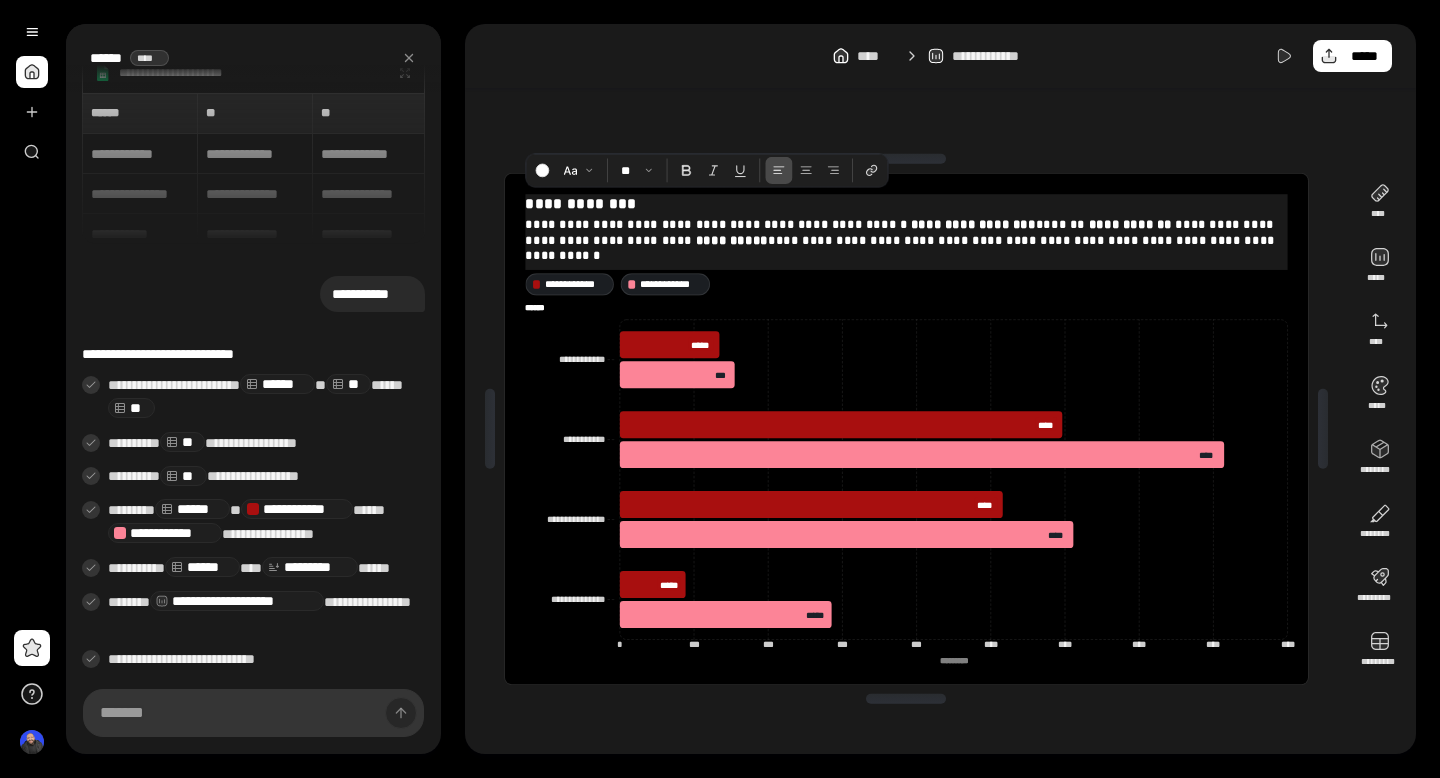 drag, startPoint x: 633, startPoint y: 200, endPoint x: 517, endPoint y: 204, distance: 116.06895 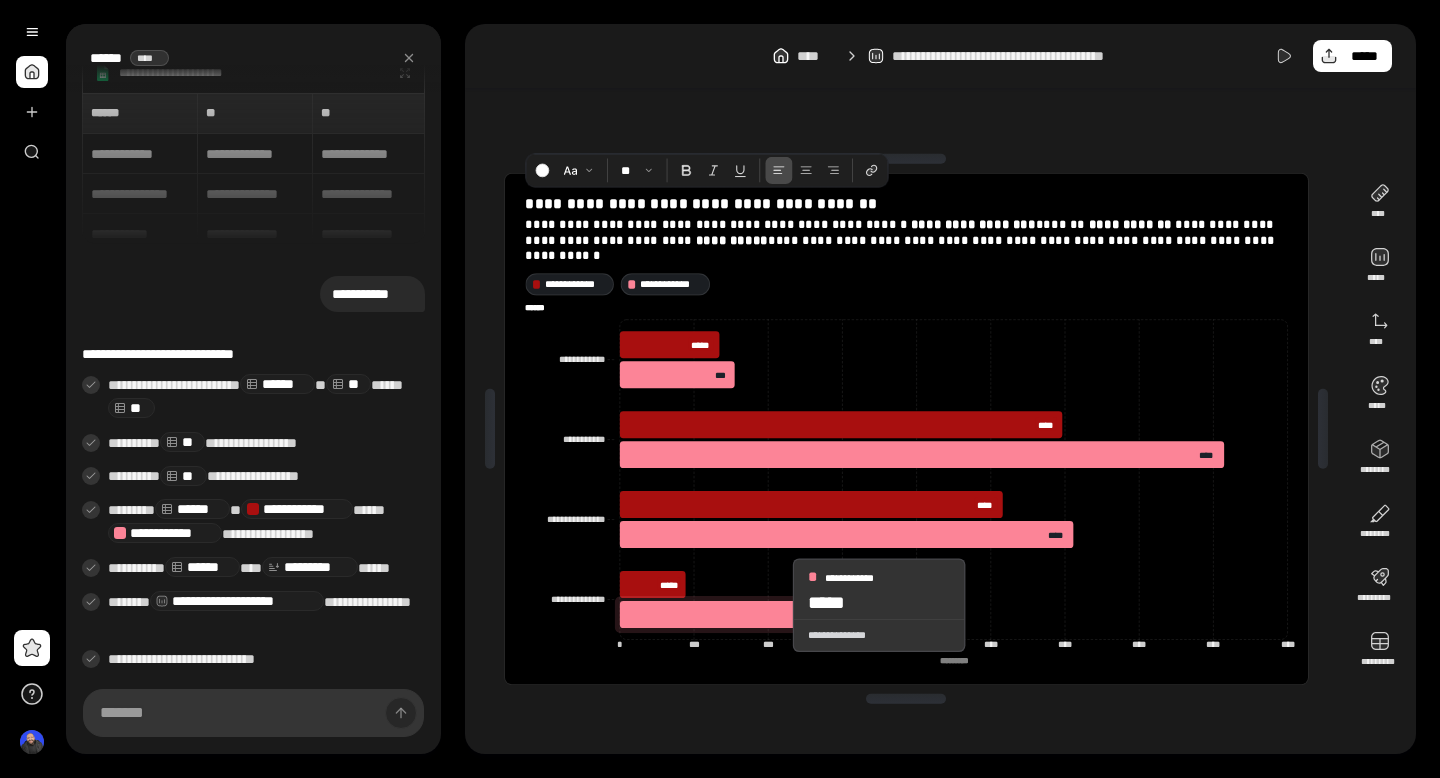 click 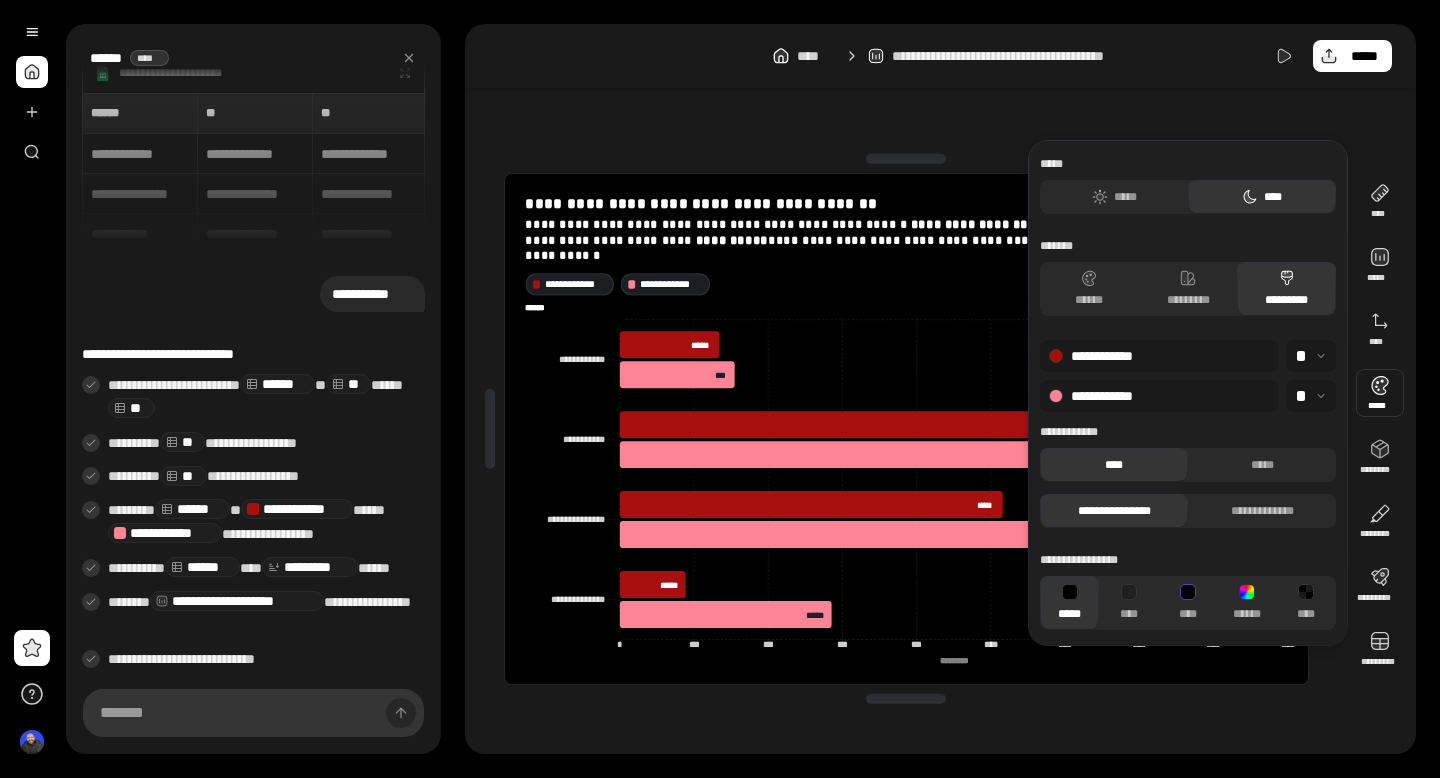 click at bounding box center [1380, 393] 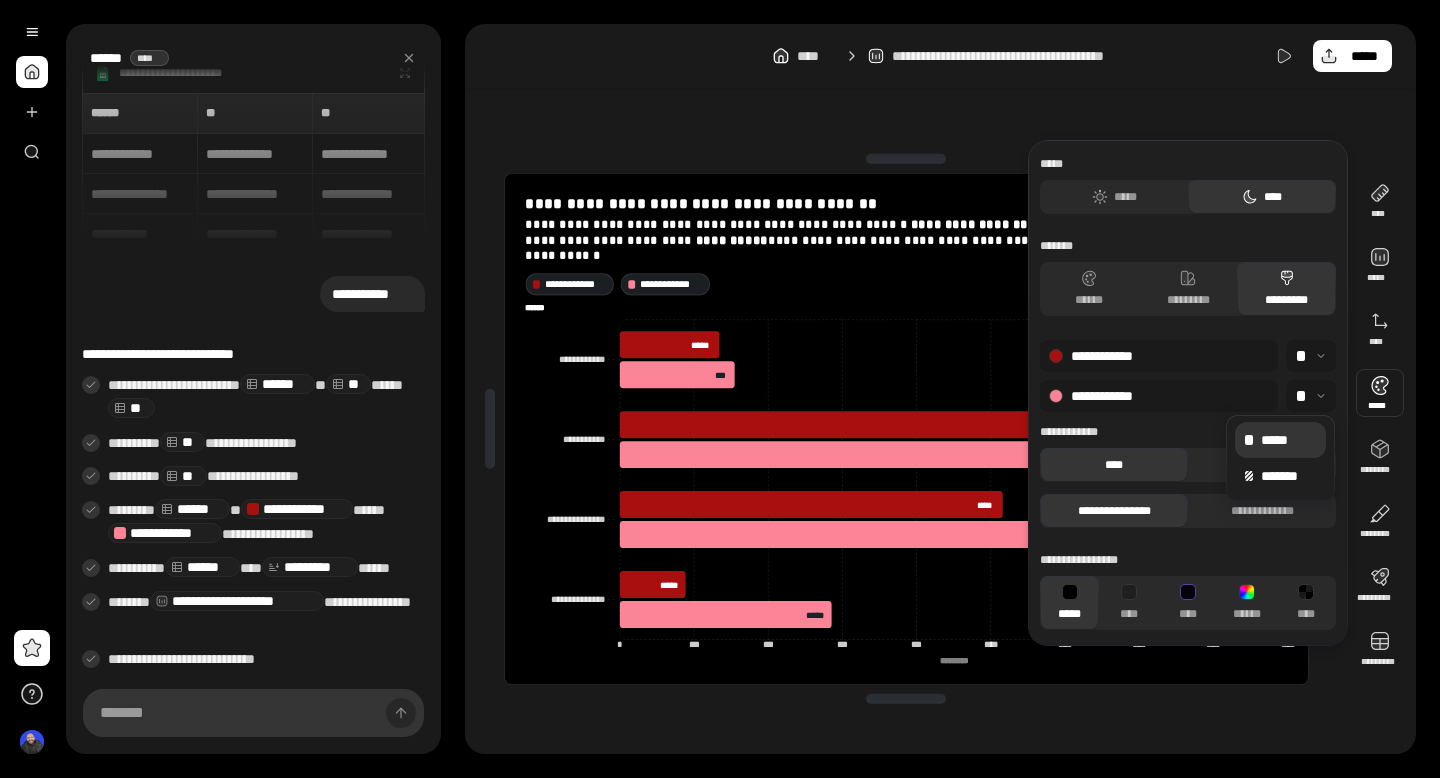 click on "**********" at bounding box center (1159, 396) 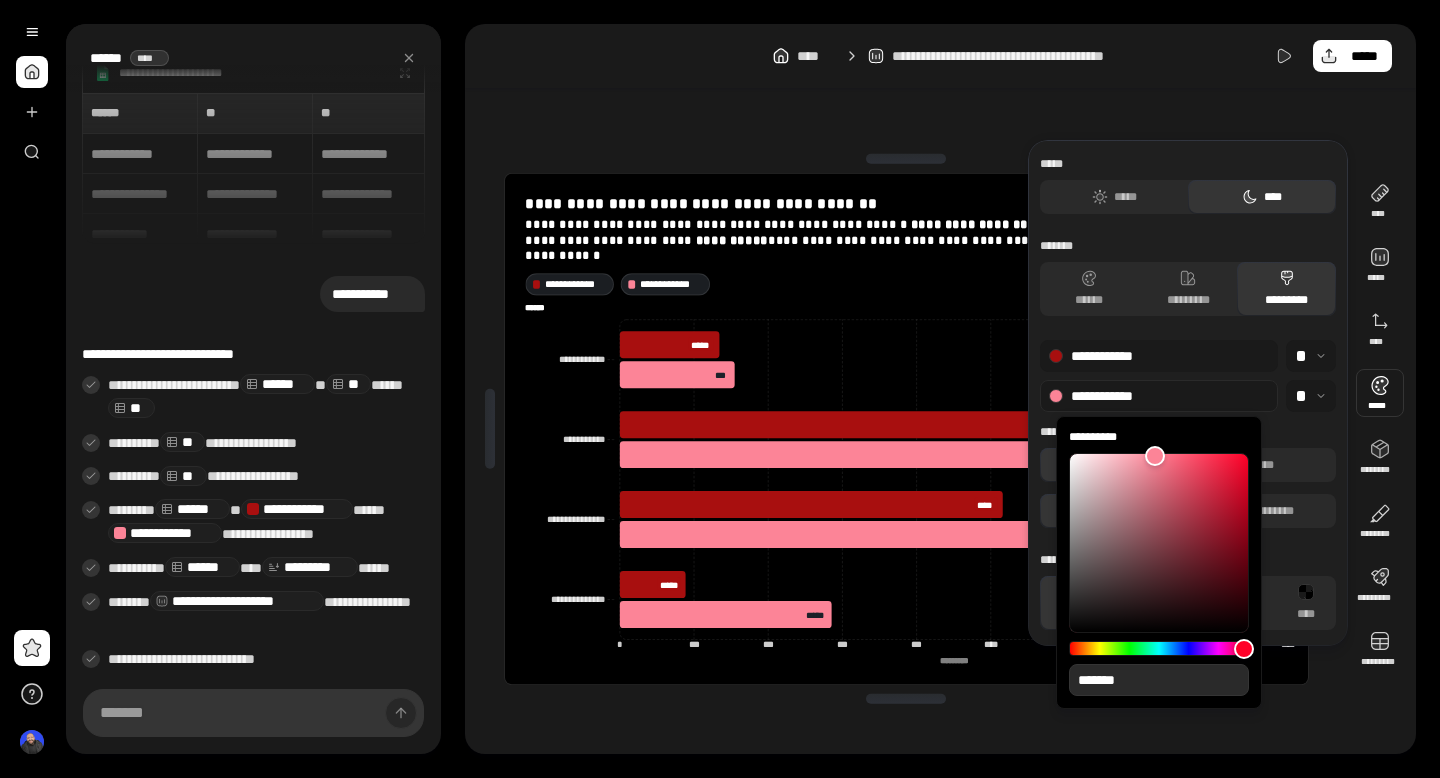 type 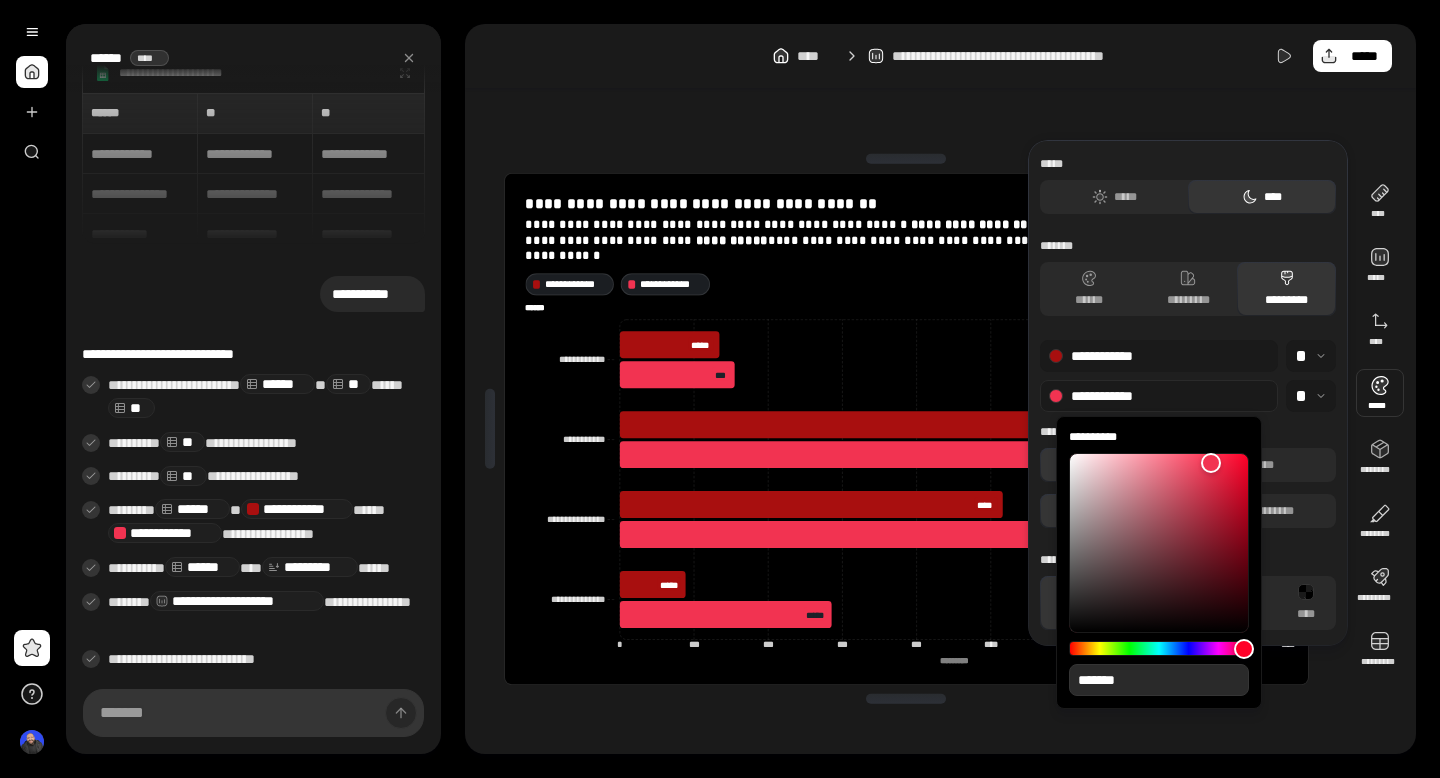 click at bounding box center (1159, 543) 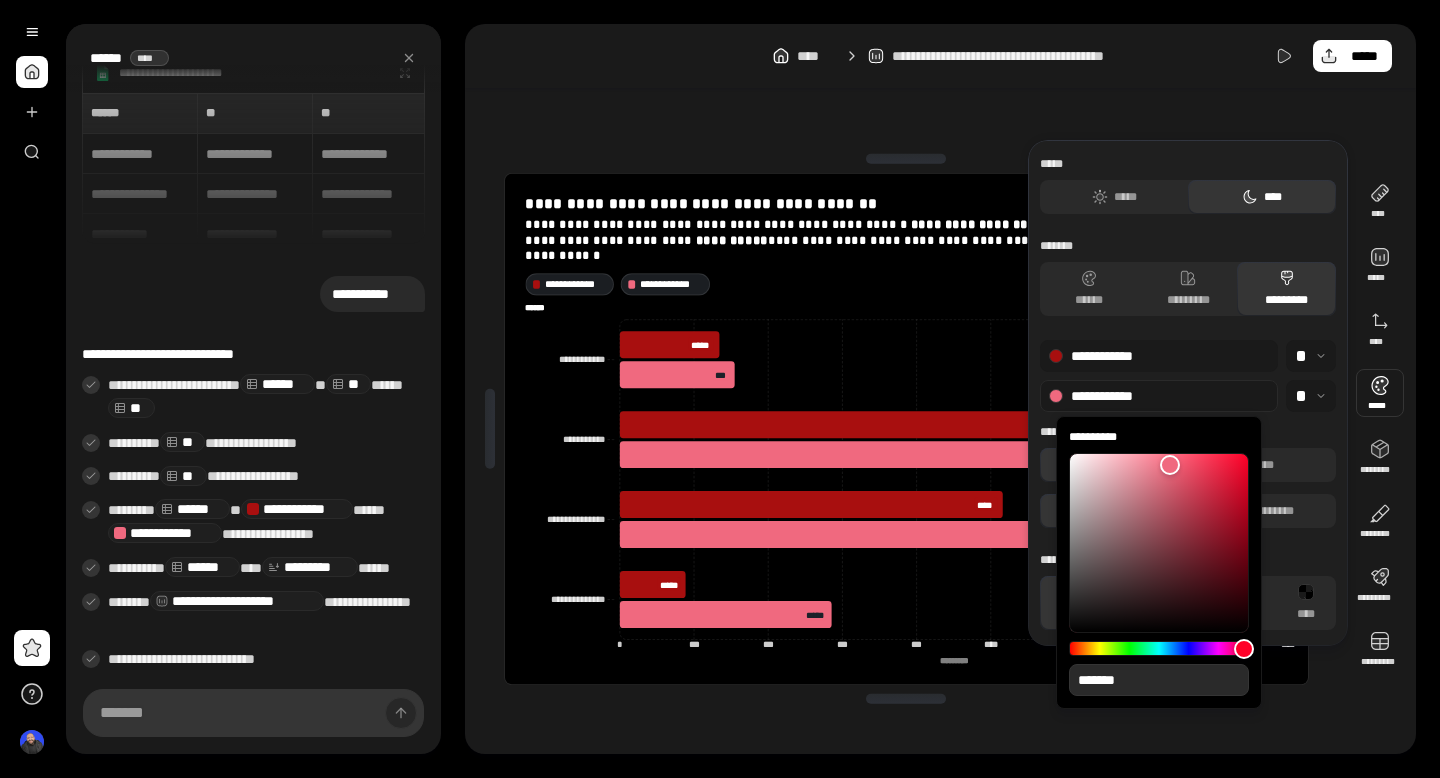 click at bounding box center (1170, 465) 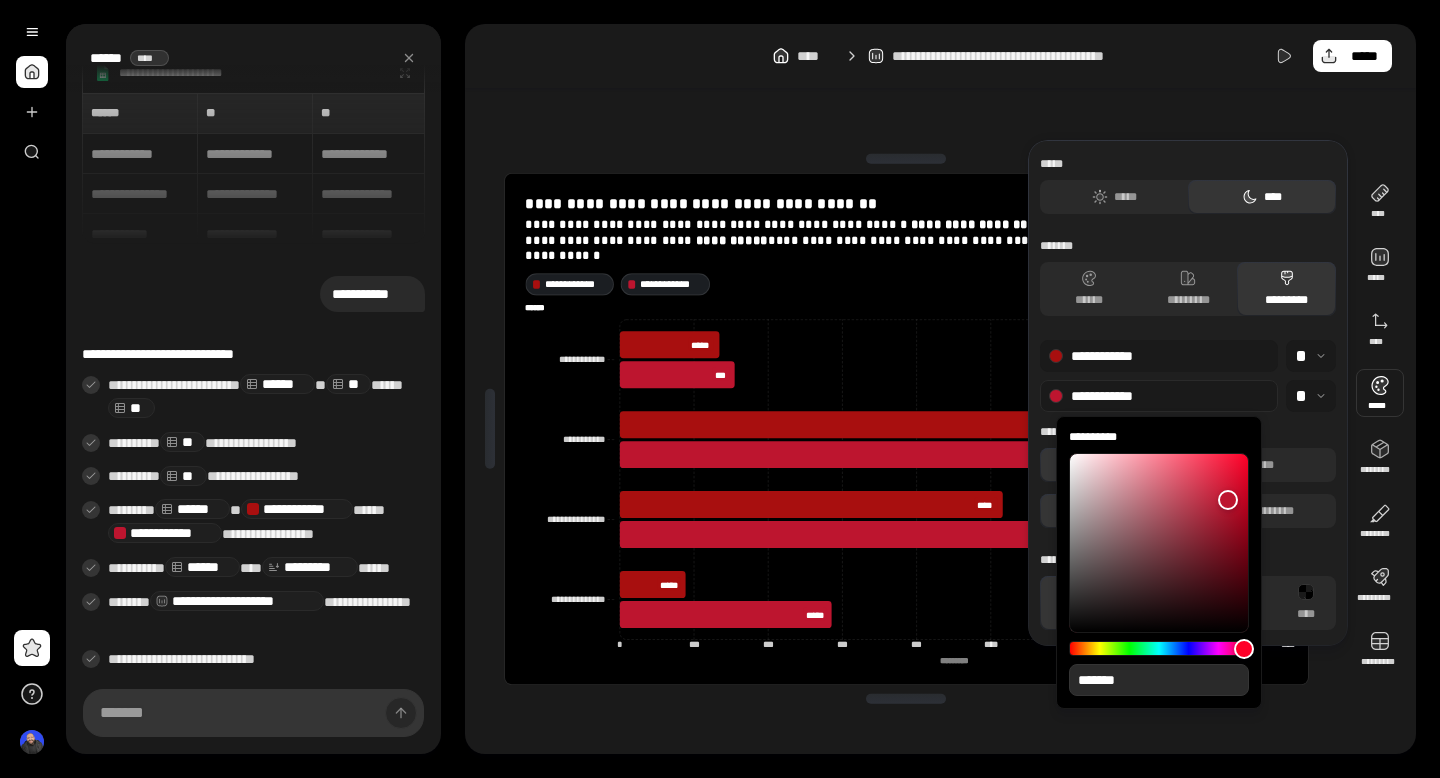 click at bounding box center [1228, 500] 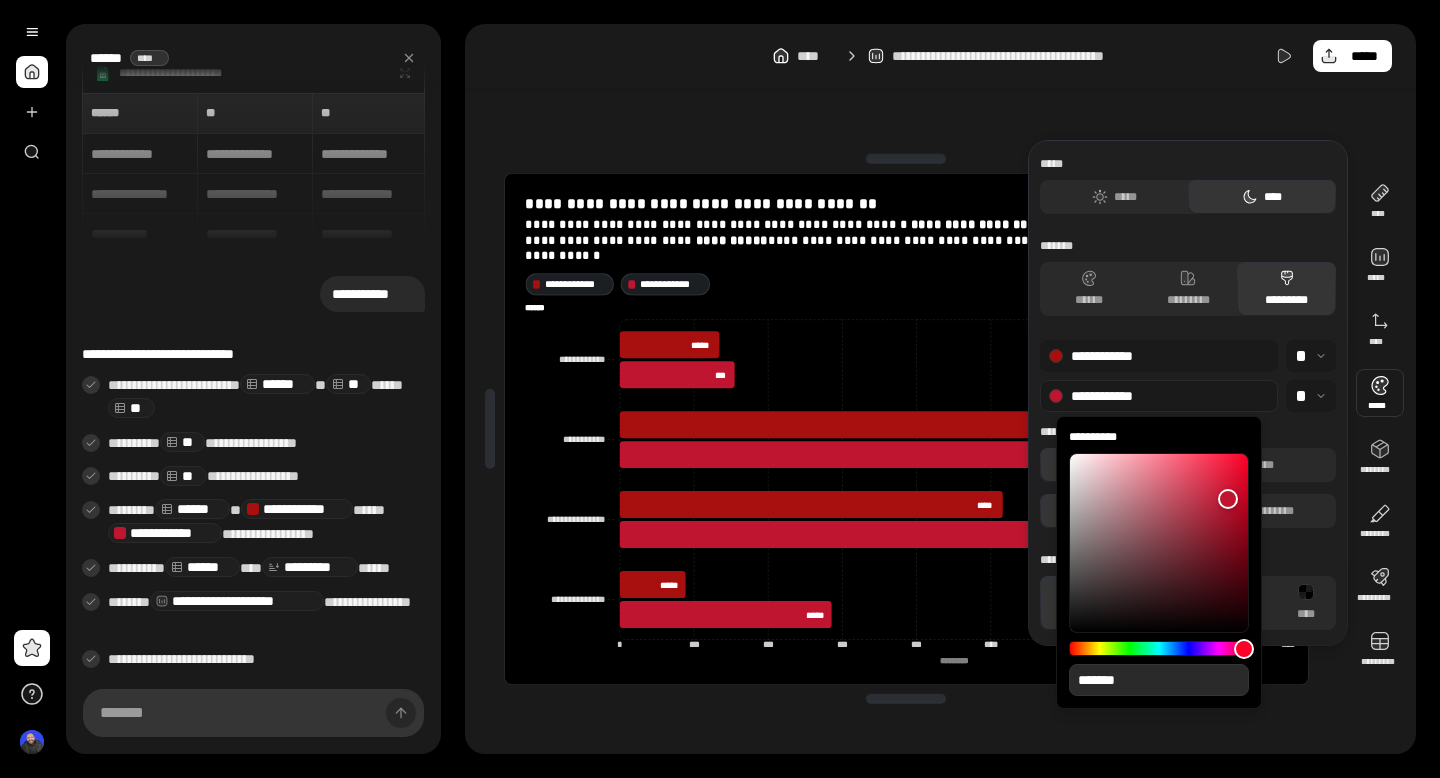 click at bounding box center [1311, 396] 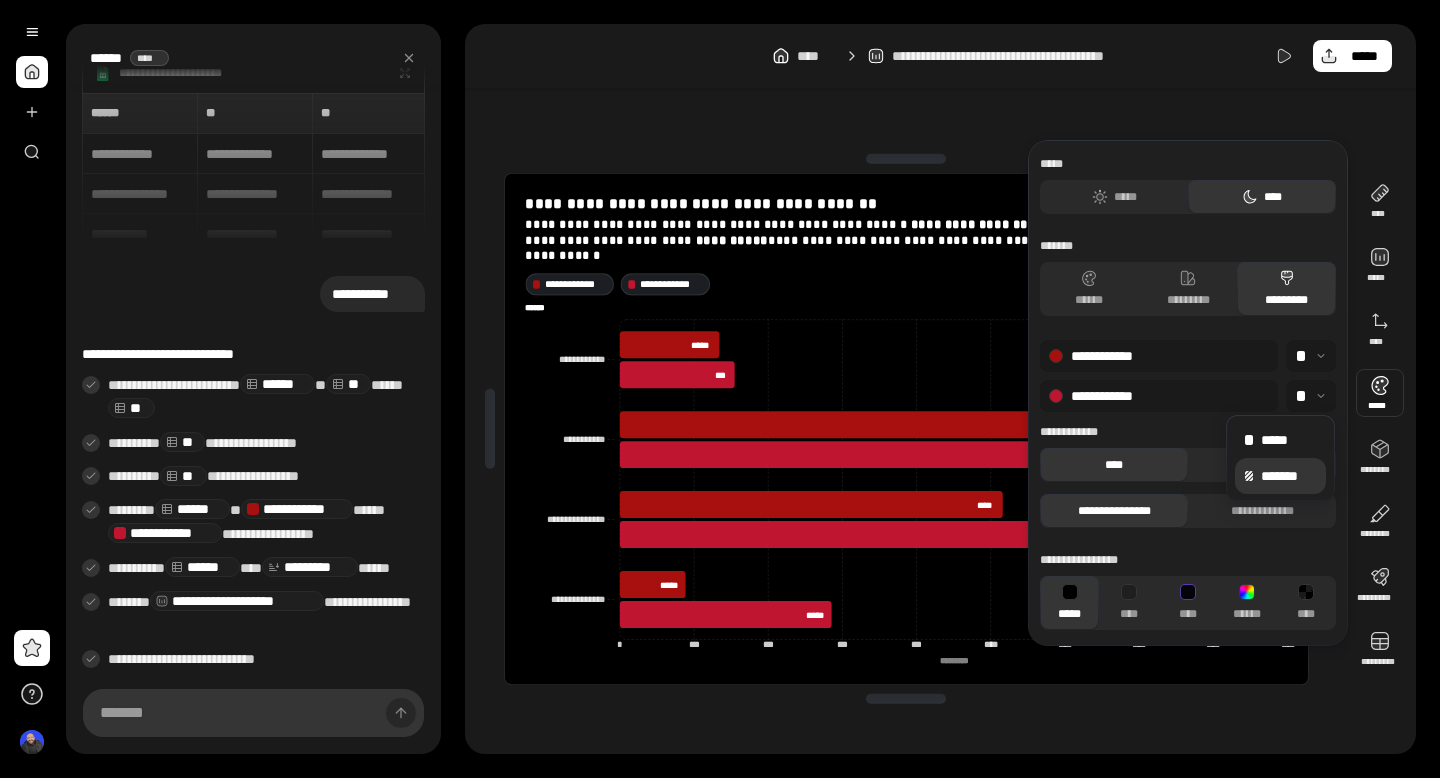 click on "*******" at bounding box center (1289, 476) 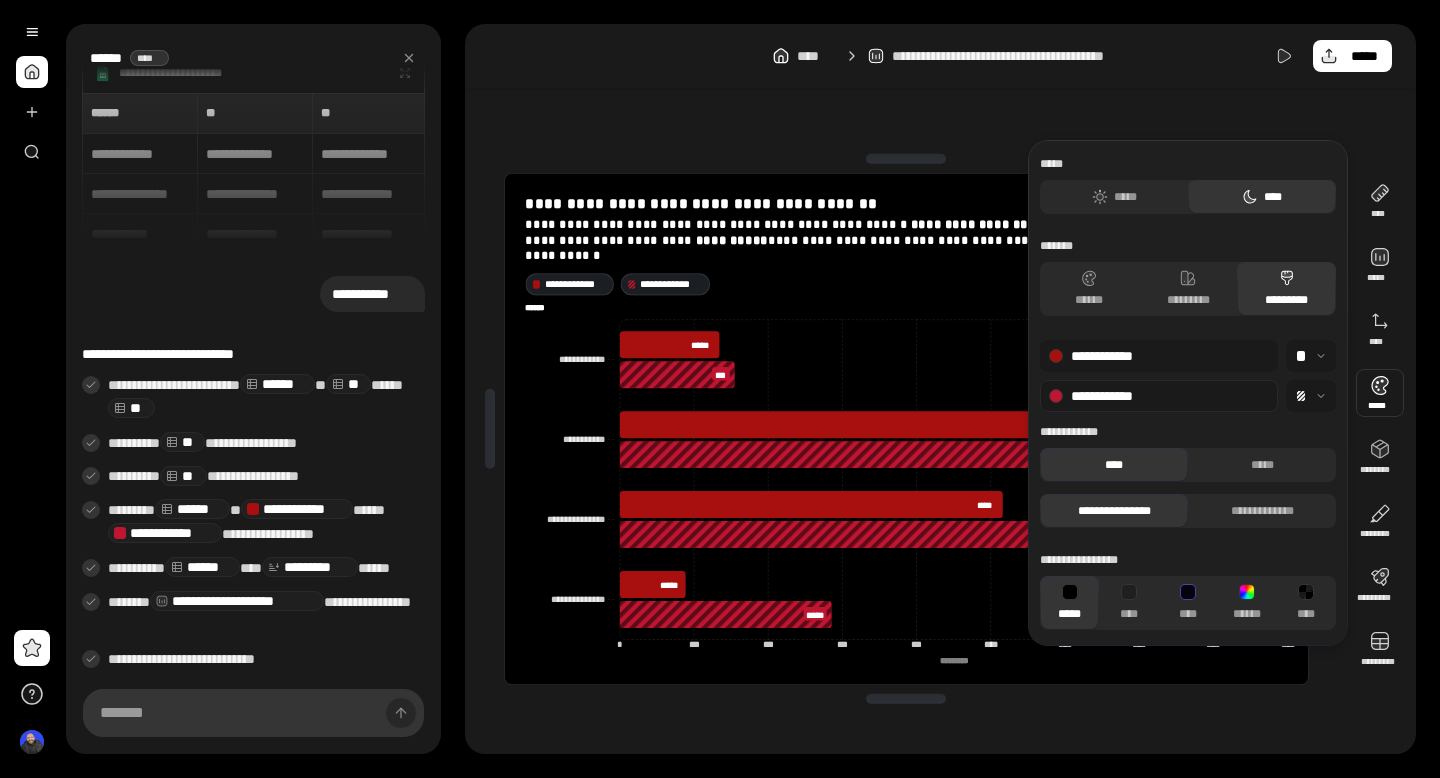 click on "**********" at bounding box center [1159, 396] 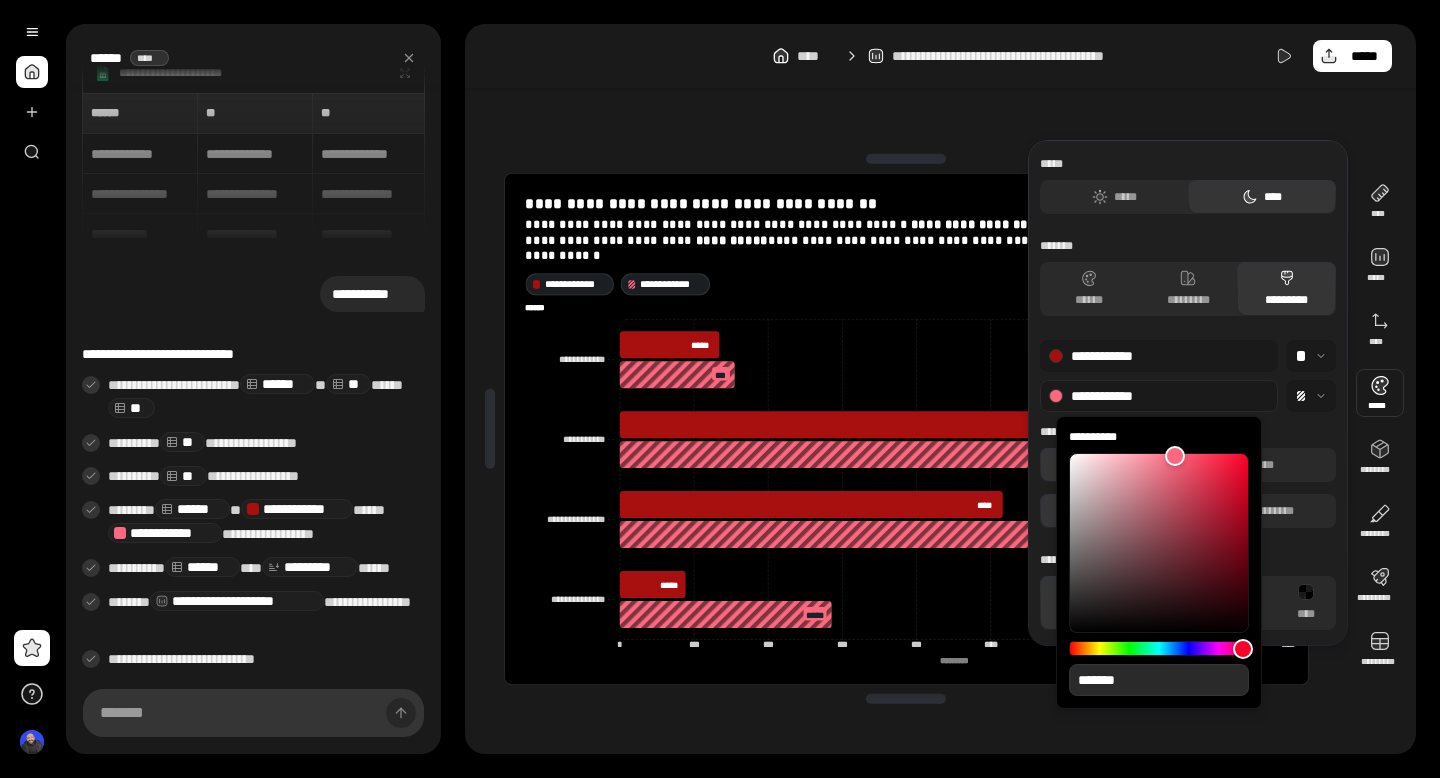 click at bounding box center [1175, 456] 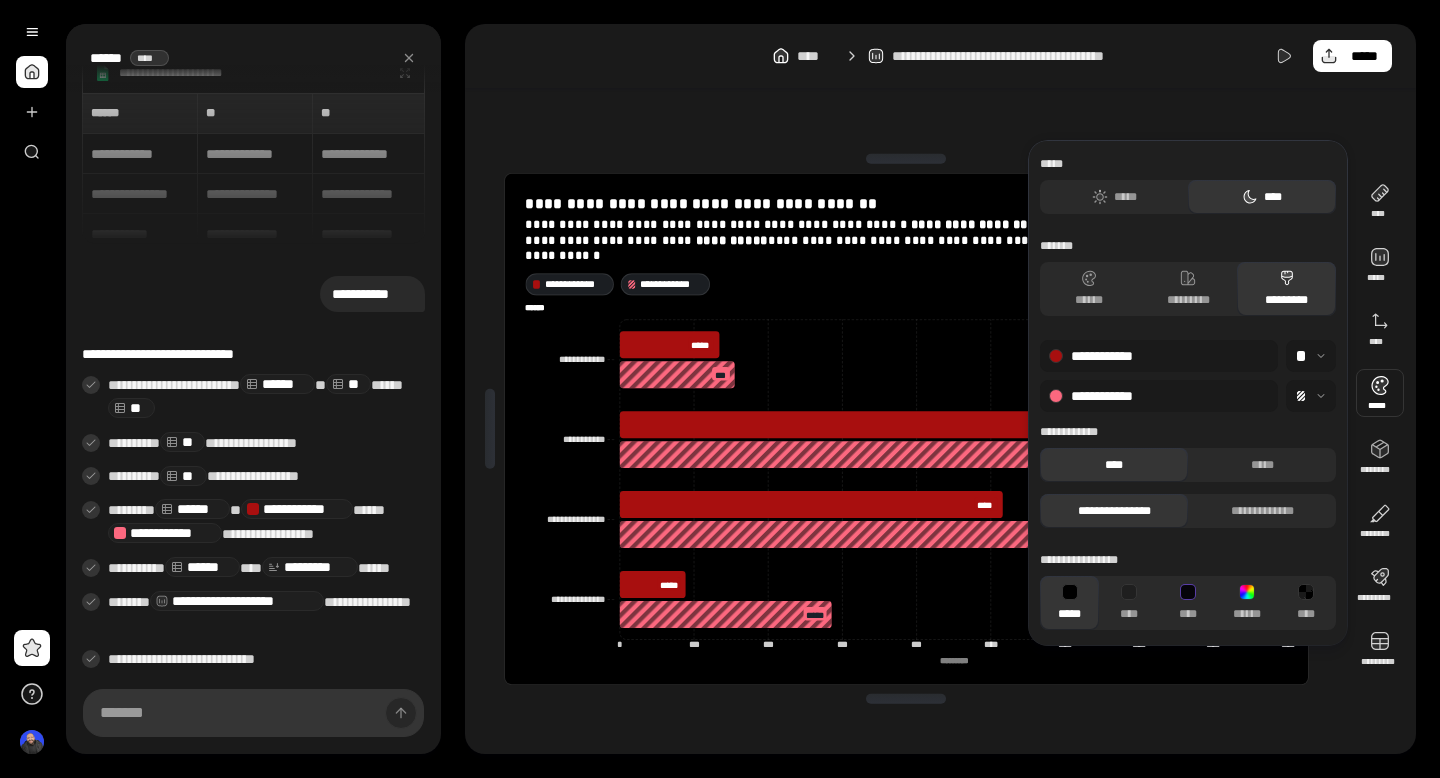 click at bounding box center [1311, 396] 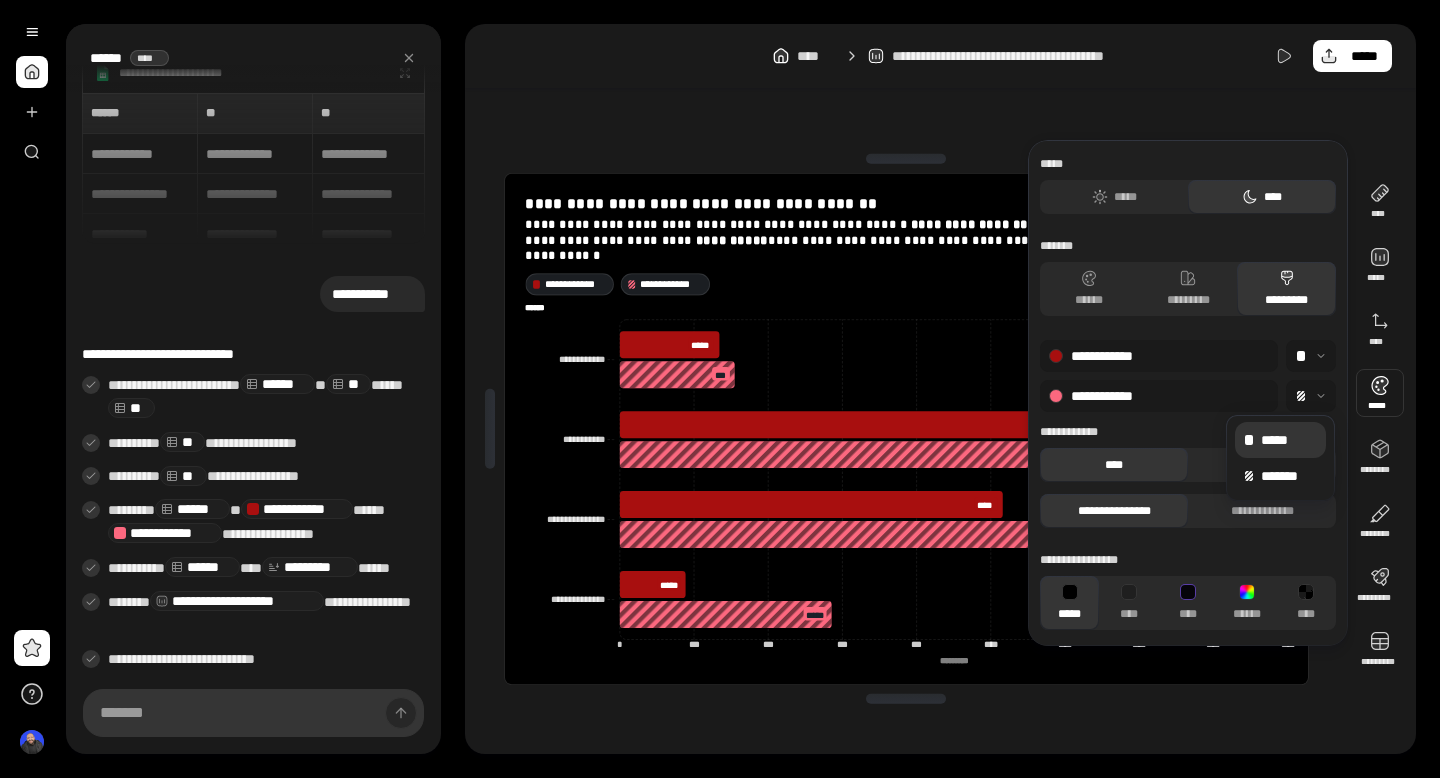 click on "*****" at bounding box center (1289, 440) 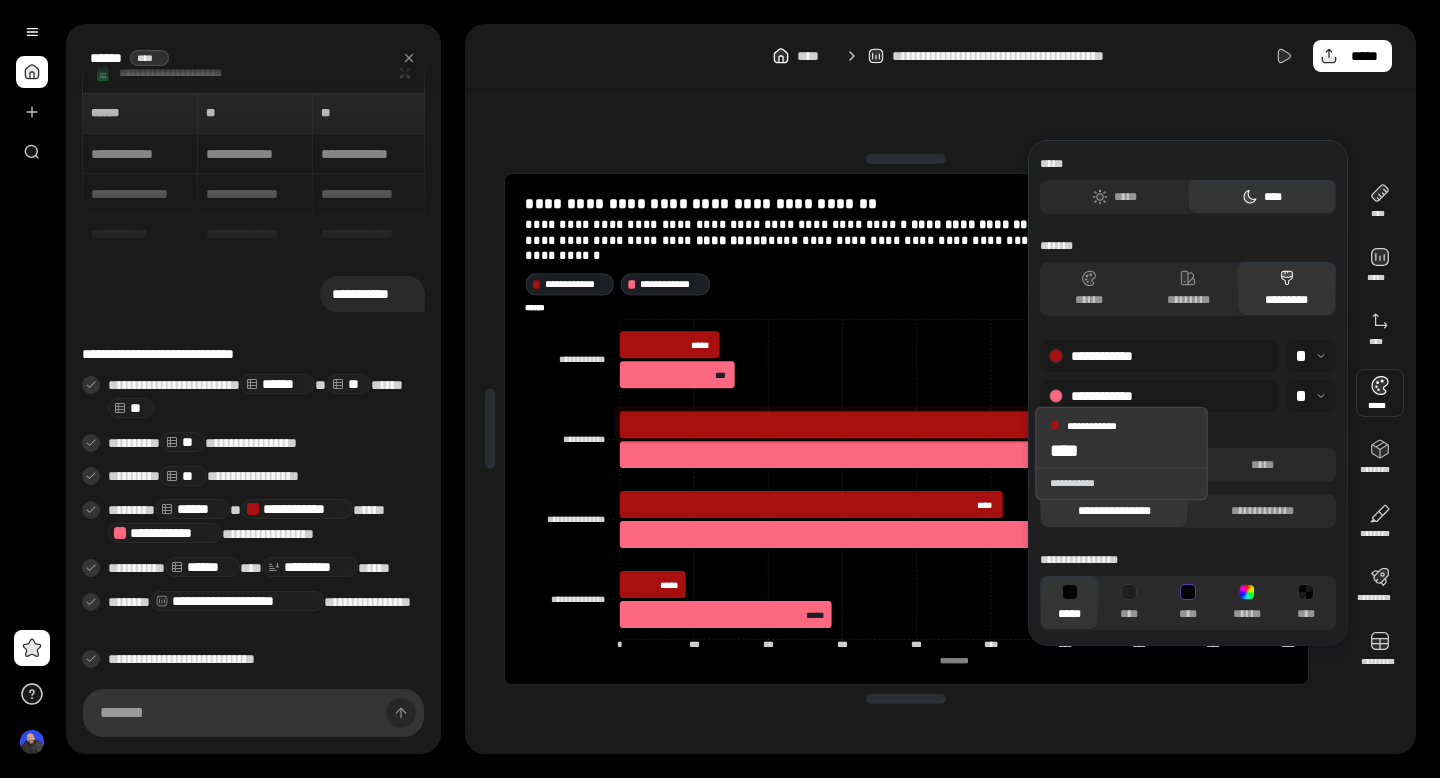 click 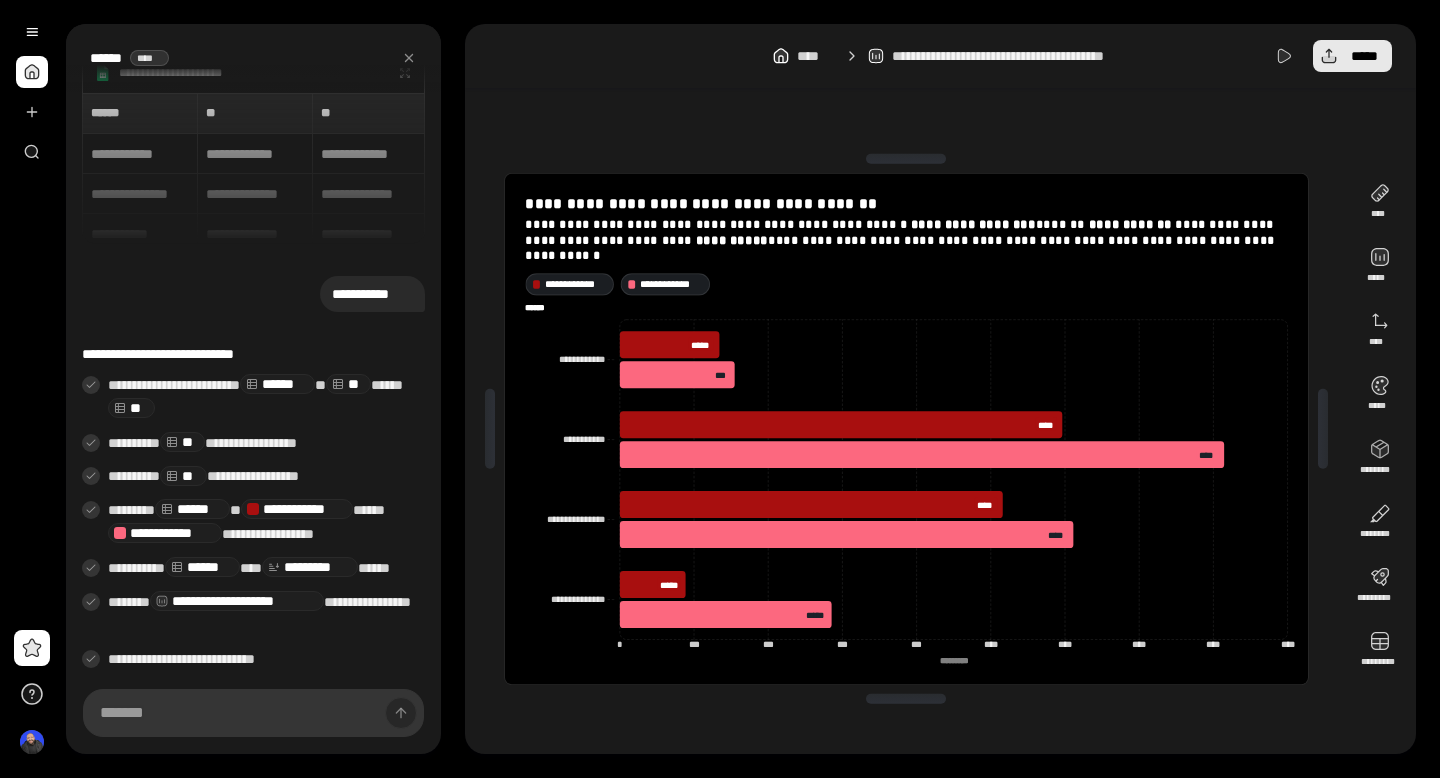click on "*****" at bounding box center (1364, 56) 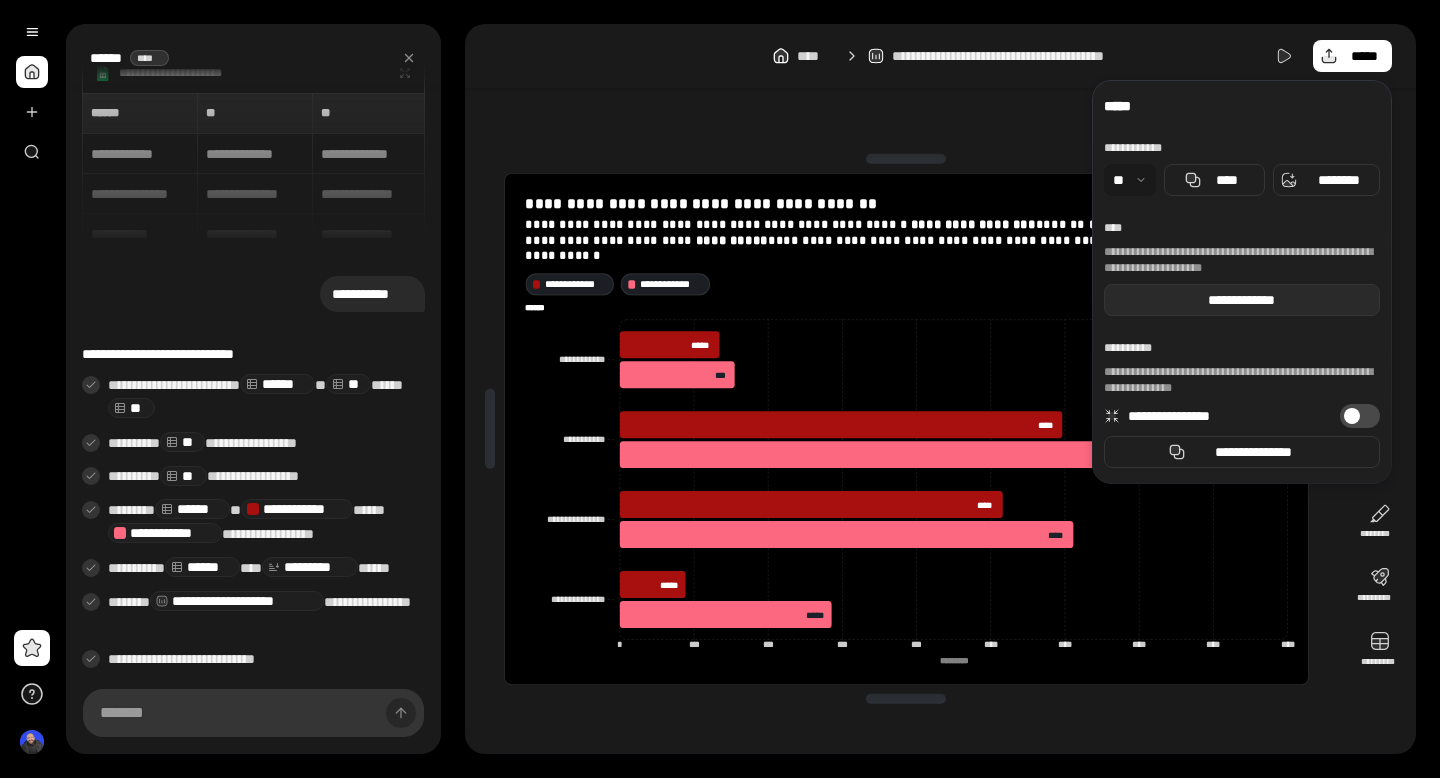 click on "**********" at bounding box center (1242, 300) 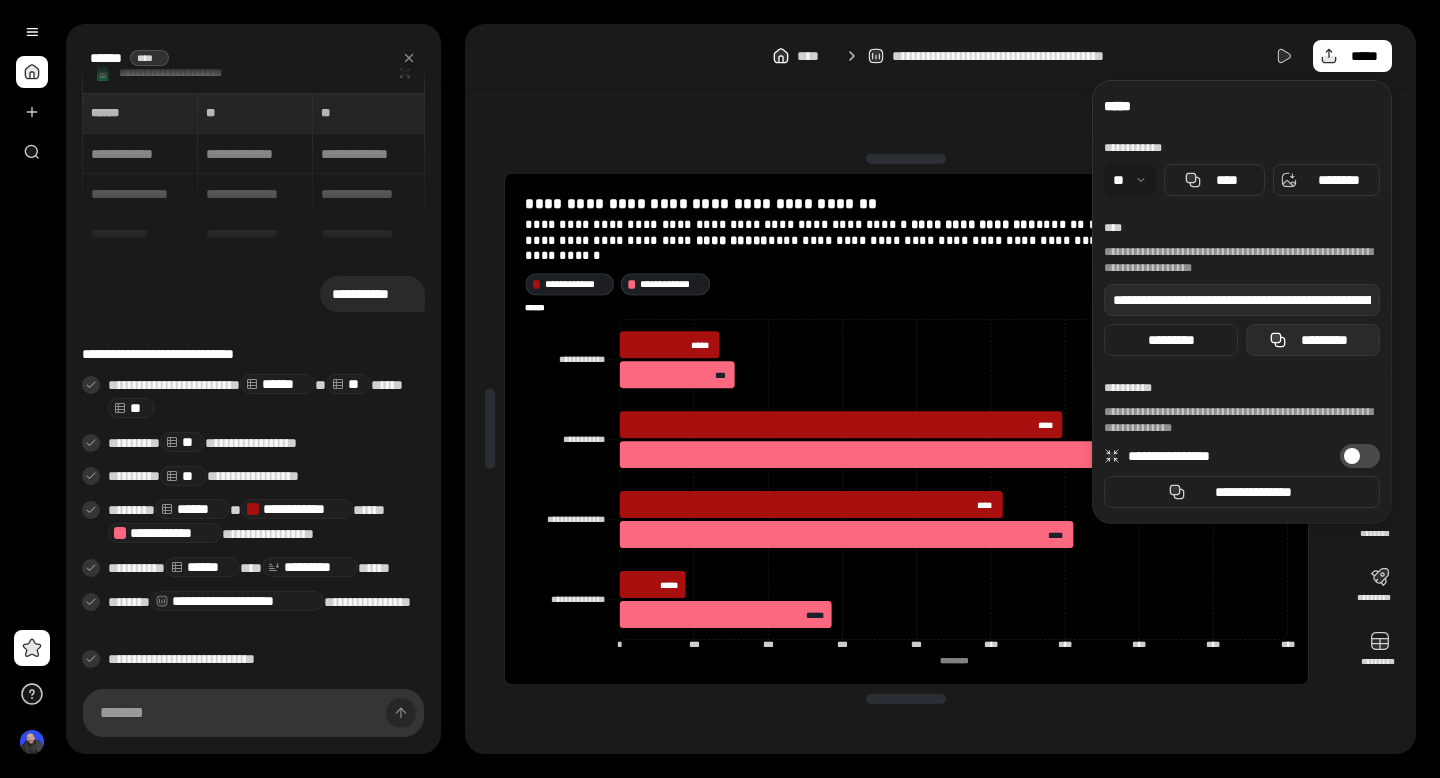 click on "*********" at bounding box center [1313, 340] 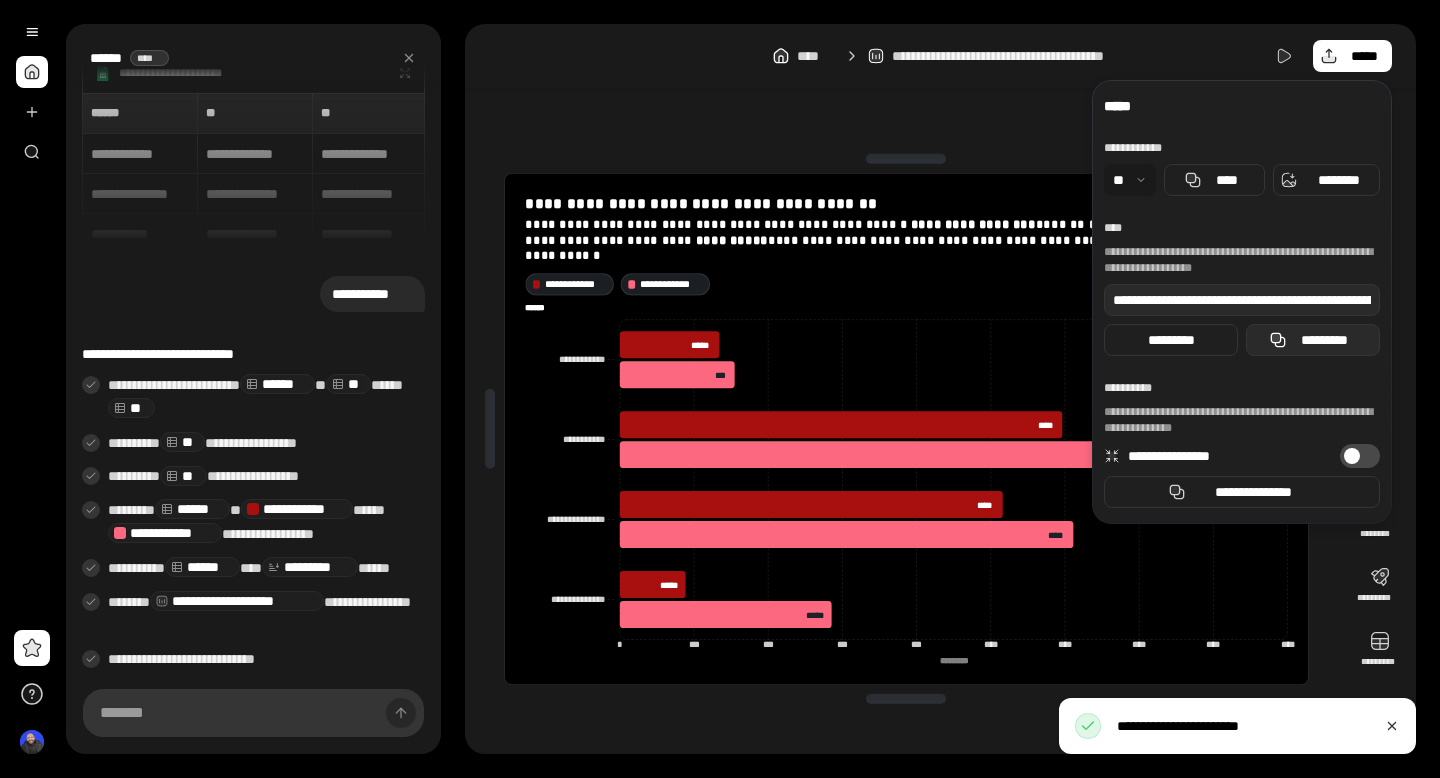 click on "*********" at bounding box center [1313, 340] 